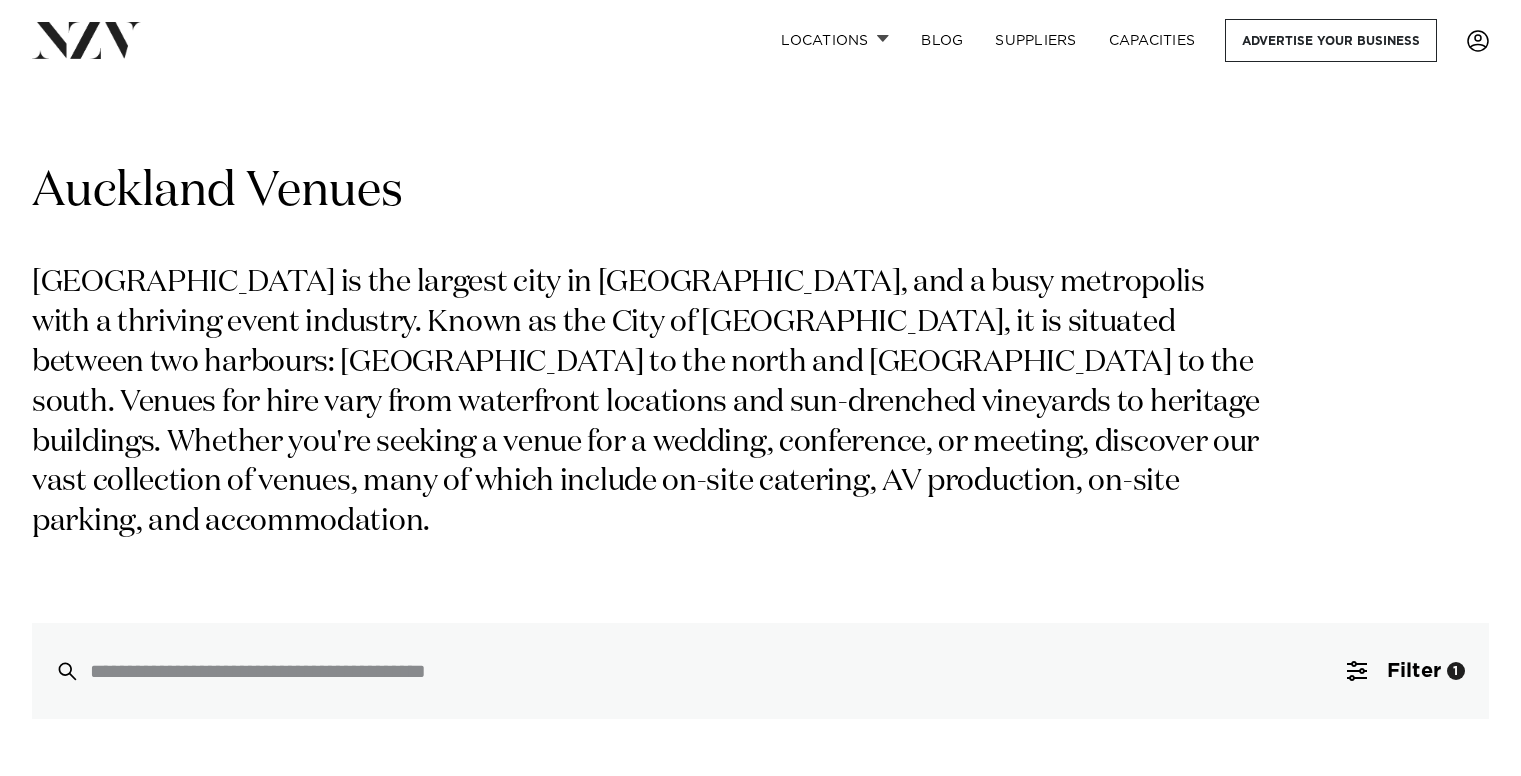 scroll, scrollTop: 0, scrollLeft: 0, axis: both 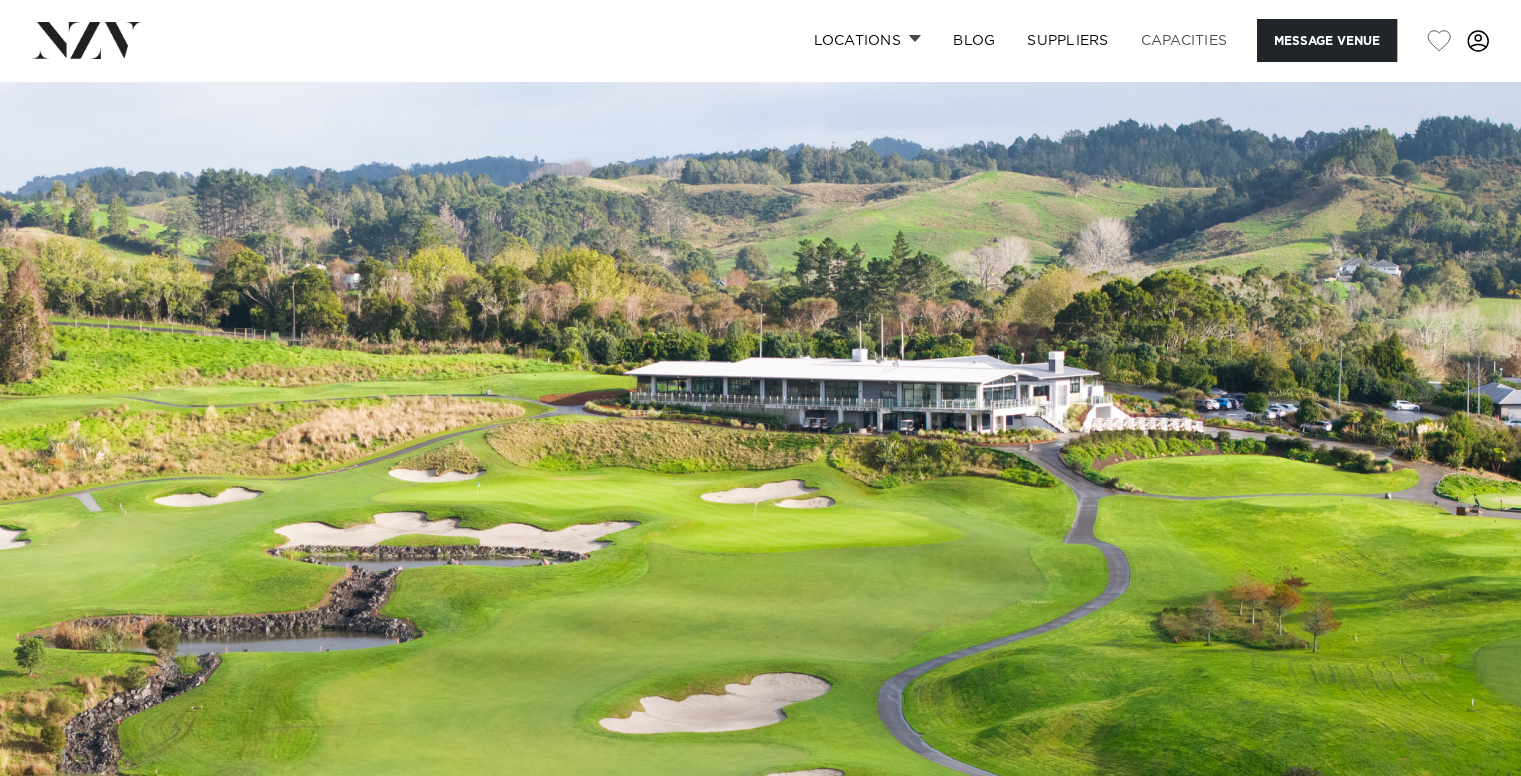 click on "Capacities" at bounding box center [1184, 40] 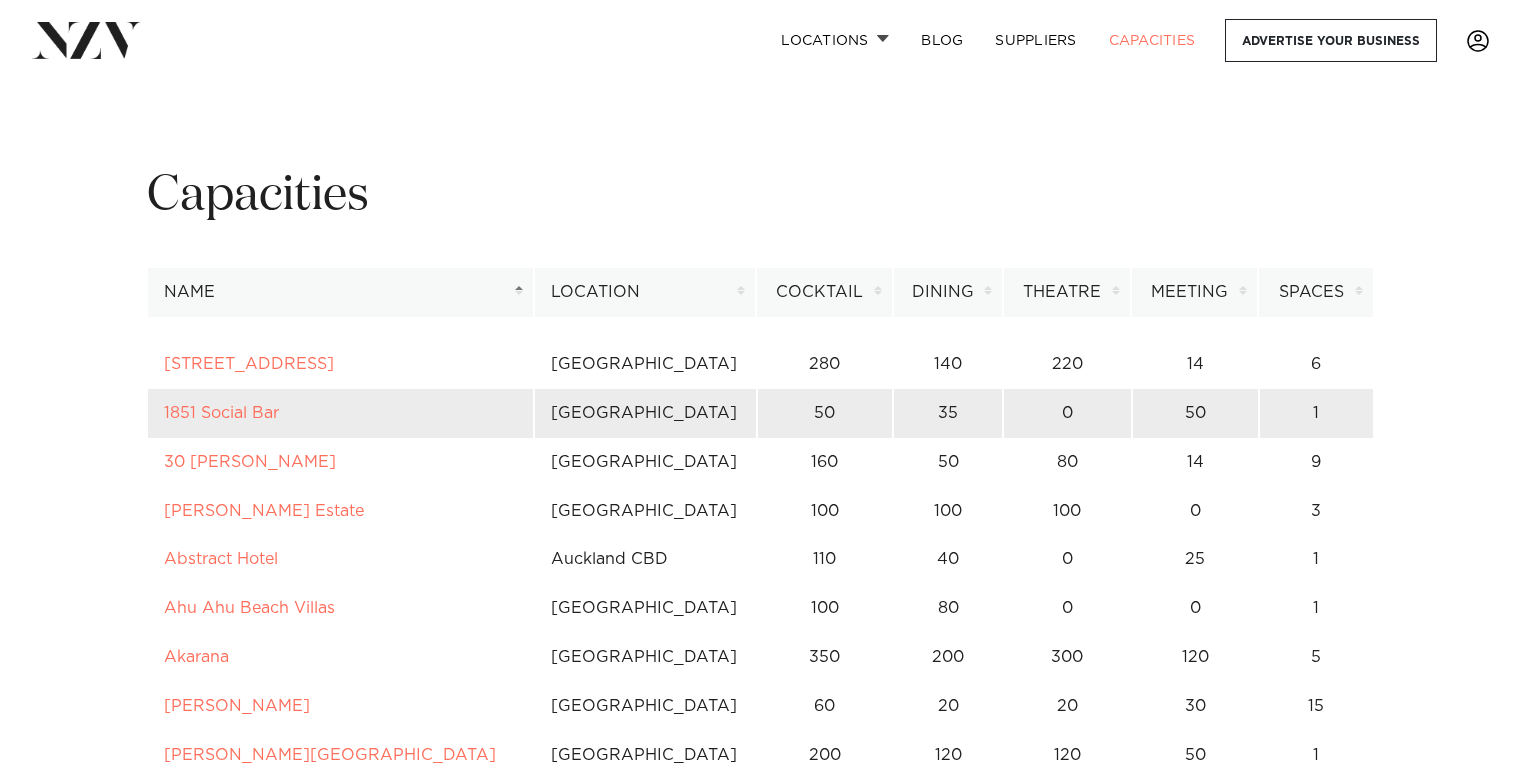 scroll, scrollTop: 0, scrollLeft: 0, axis: both 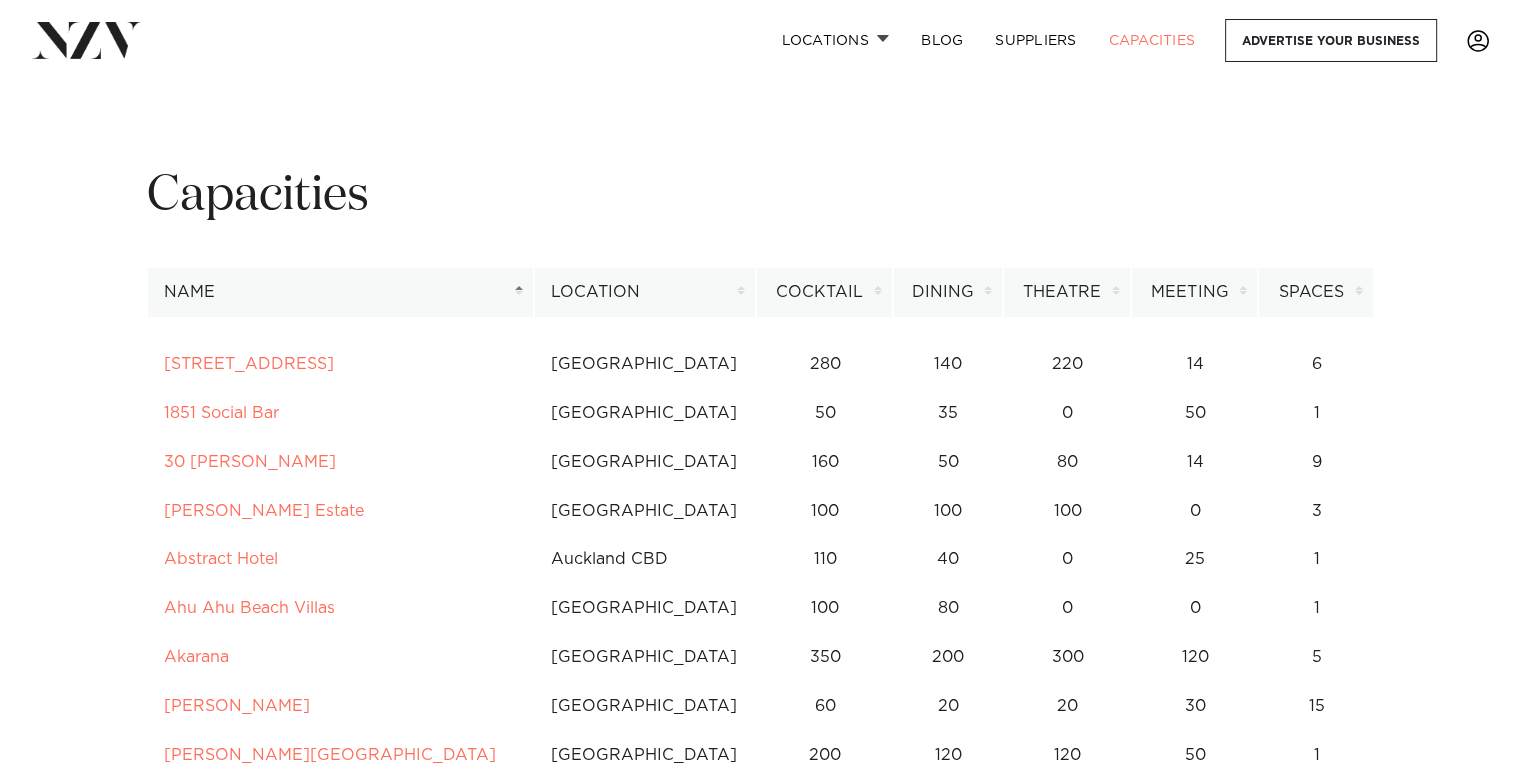 click on "Cocktail" at bounding box center (824, 292) 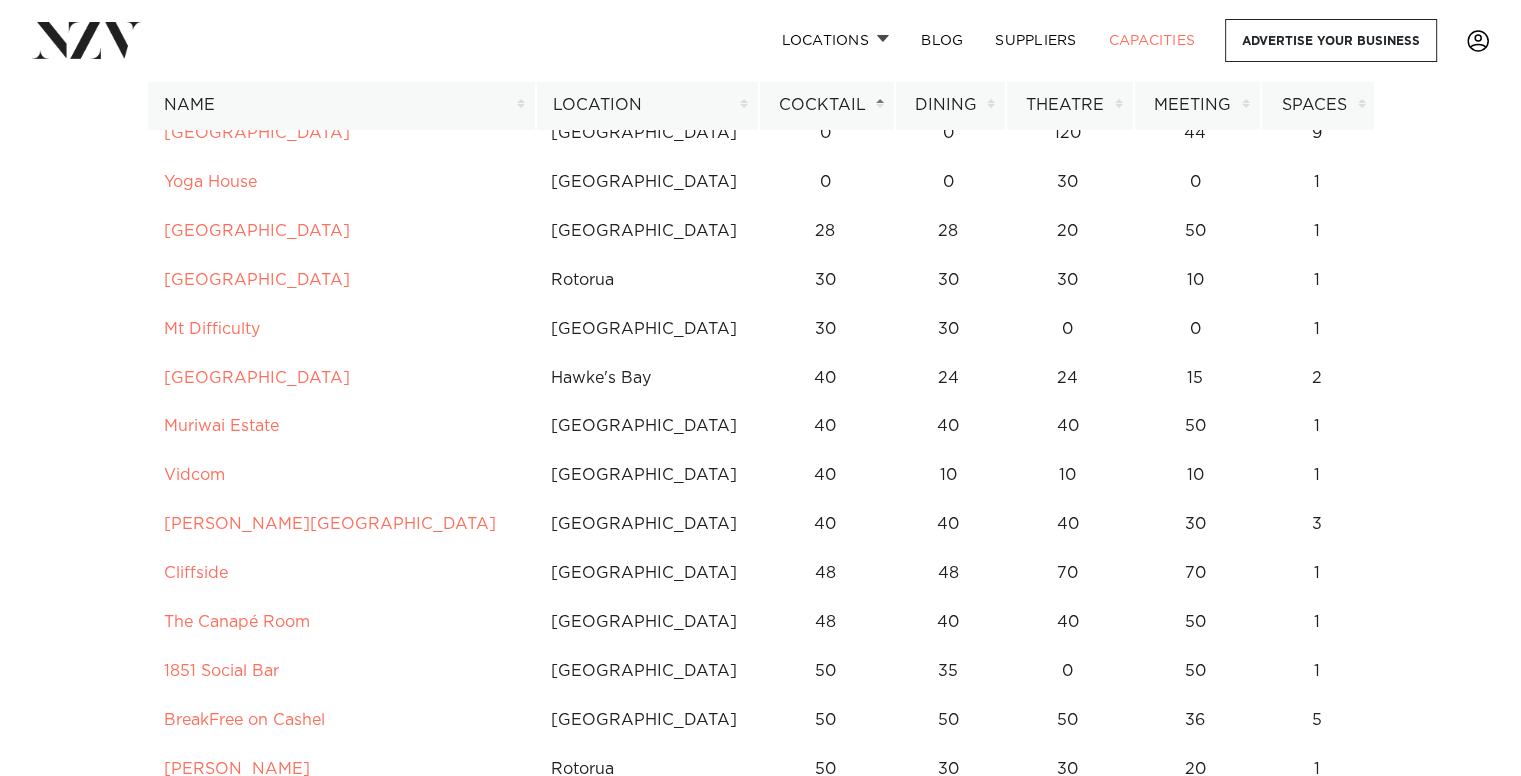 scroll, scrollTop: 333, scrollLeft: 0, axis: vertical 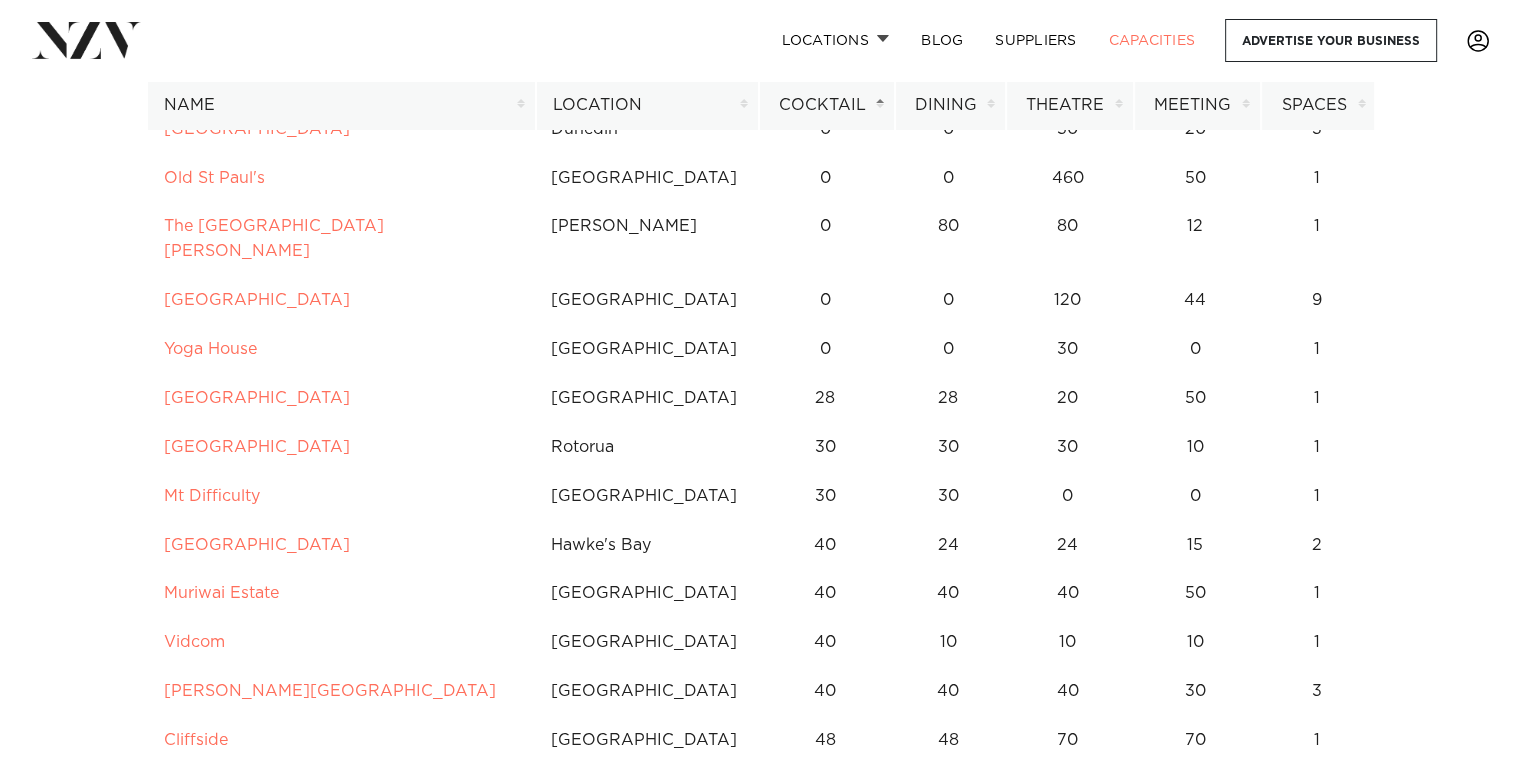 click on "Location" at bounding box center [647, 105] 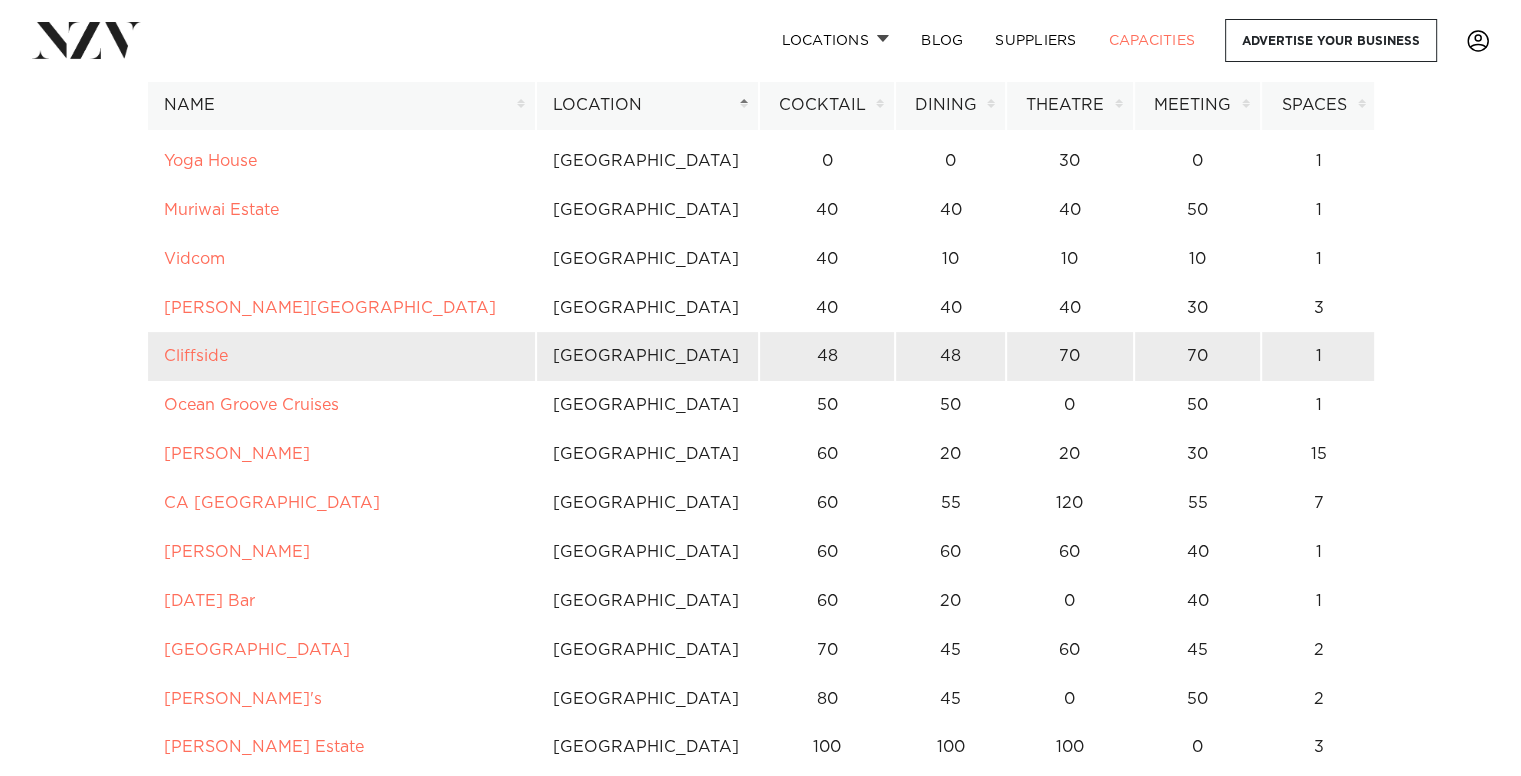 scroll, scrollTop: 166, scrollLeft: 0, axis: vertical 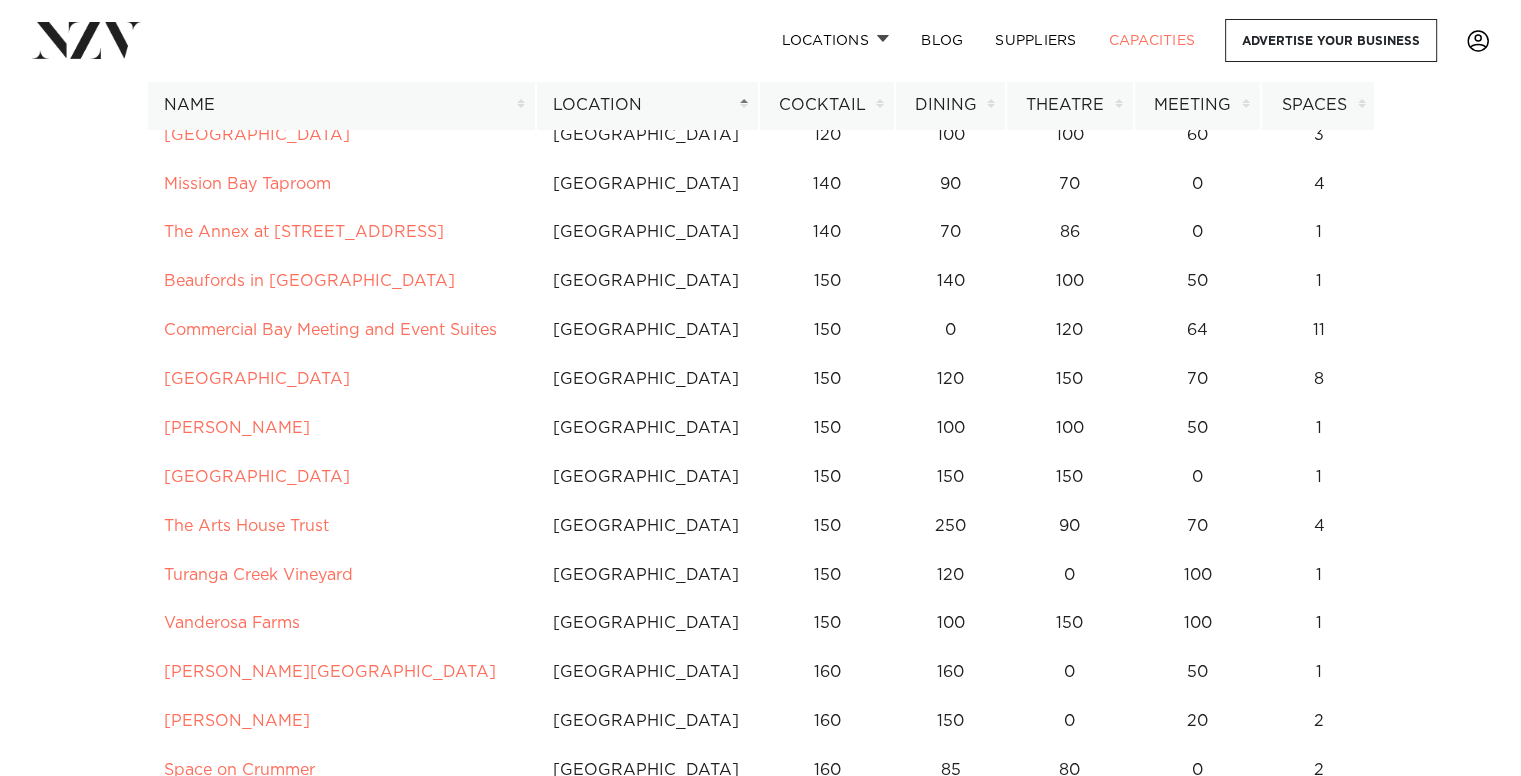 drag, startPoint x: 297, startPoint y: 478, endPoint x: 71, endPoint y: 509, distance: 228.1162 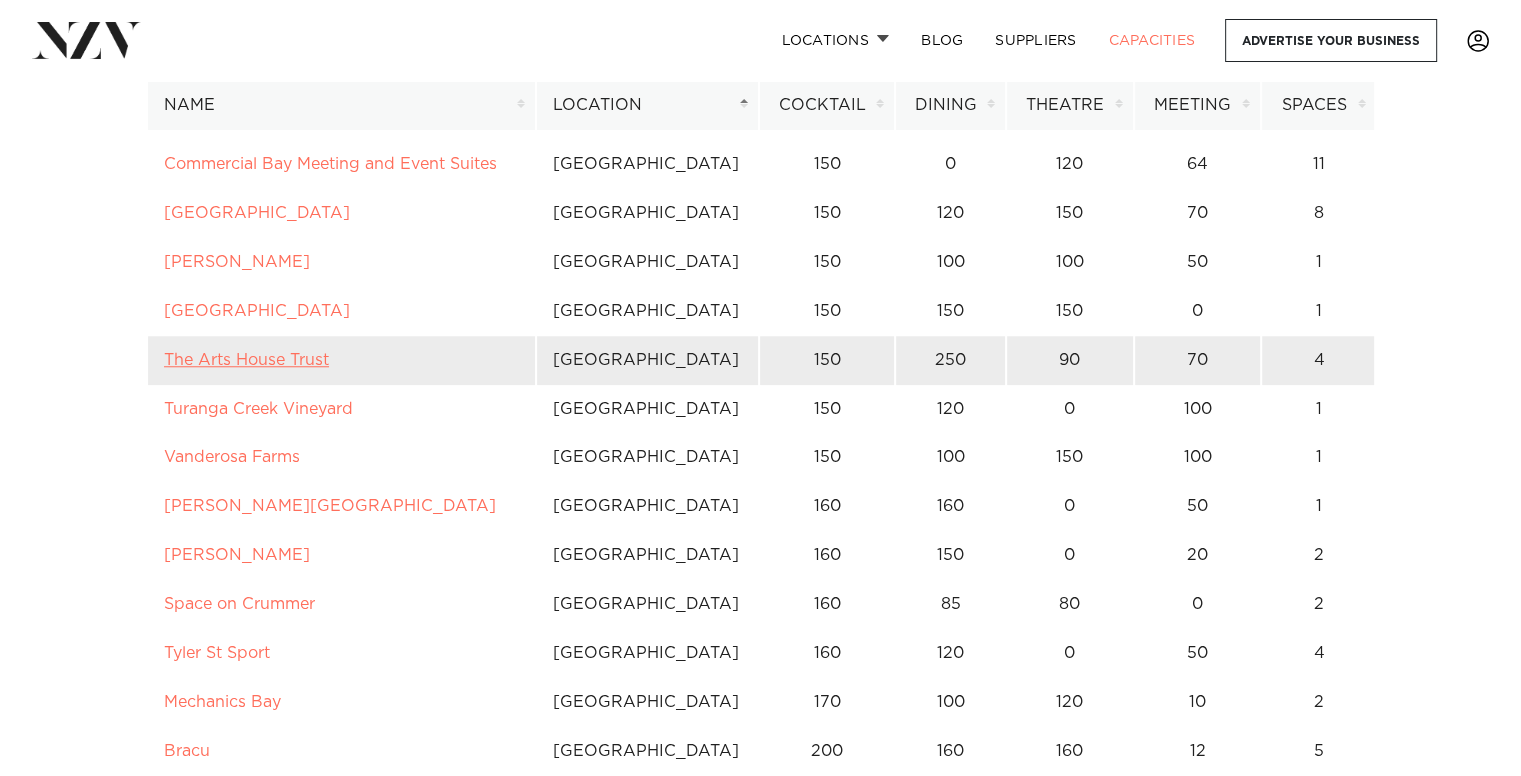 drag, startPoint x: 248, startPoint y: 369, endPoint x: 216, endPoint y: 360, distance: 33.24154 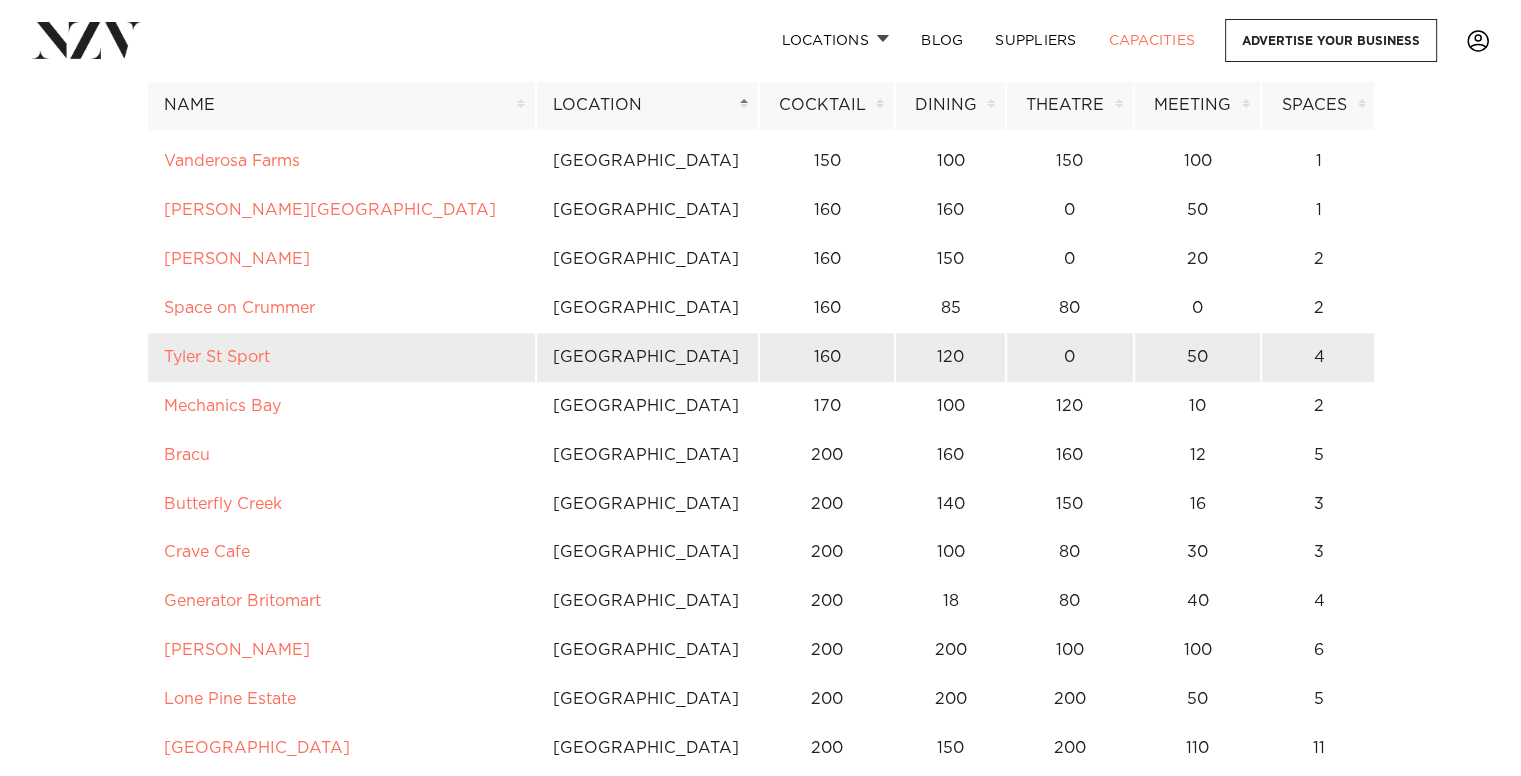 scroll, scrollTop: 2000, scrollLeft: 0, axis: vertical 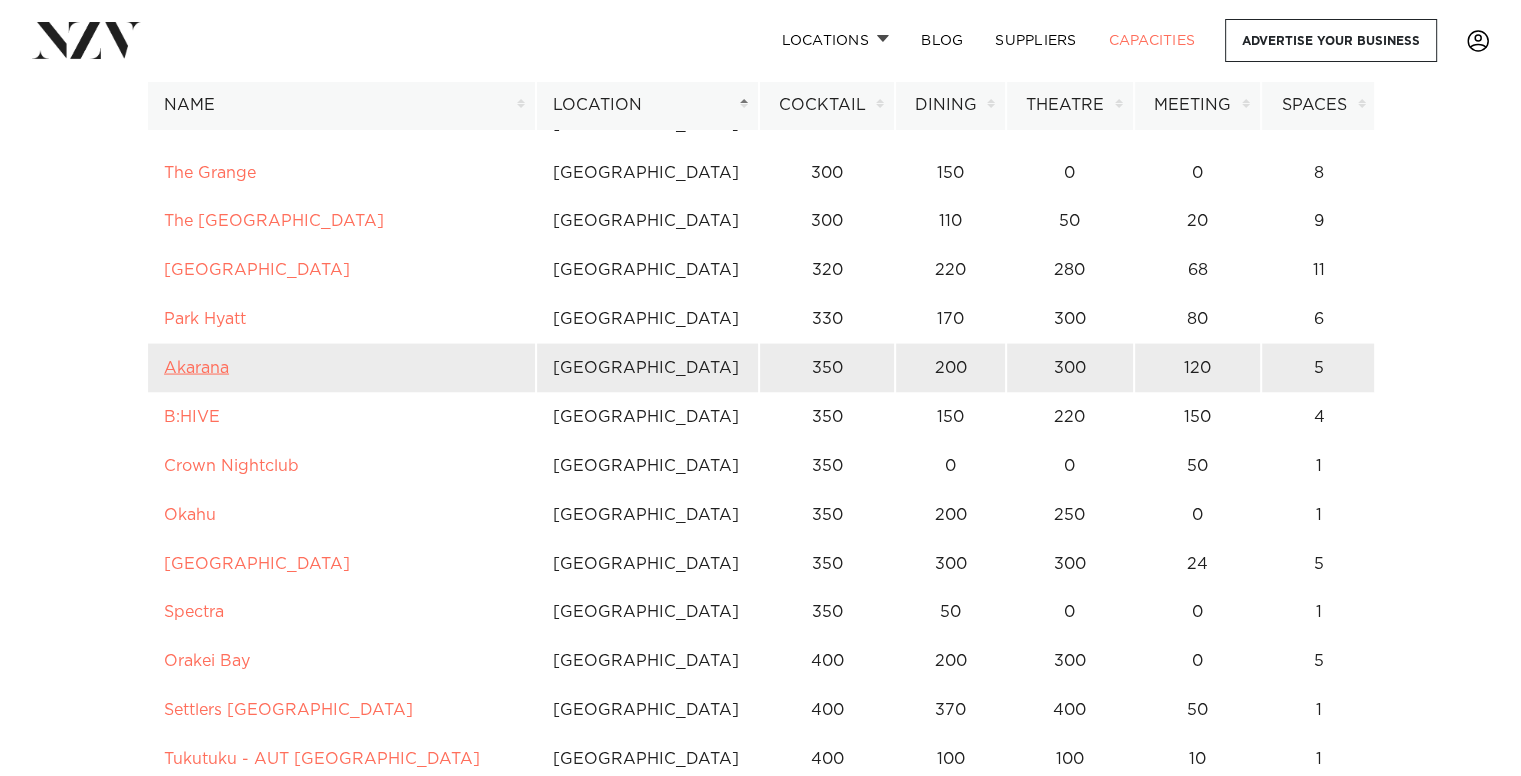 drag, startPoint x: 215, startPoint y: 334, endPoint x: 192, endPoint y: 345, distance: 25.495098 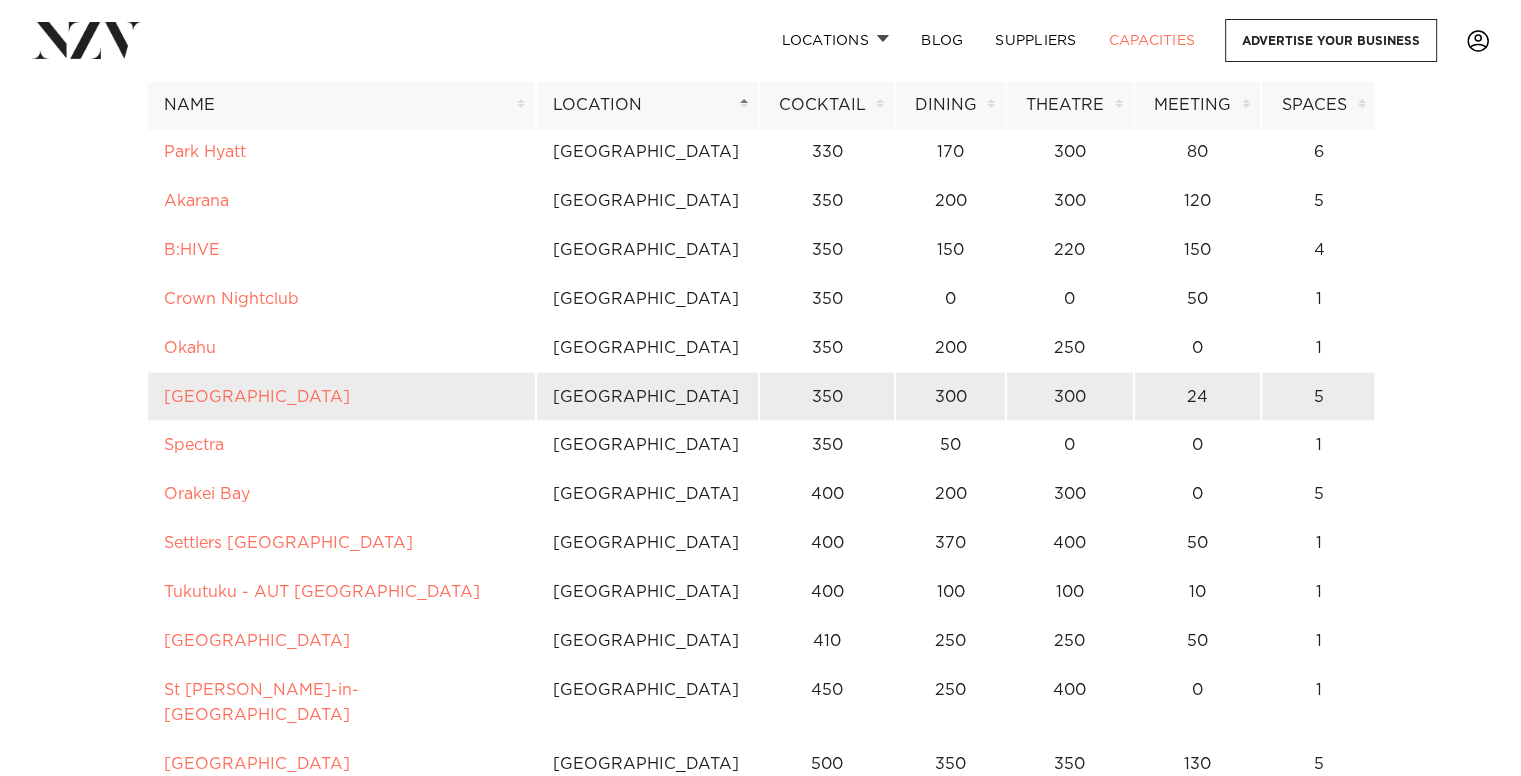 scroll, scrollTop: 4166, scrollLeft: 0, axis: vertical 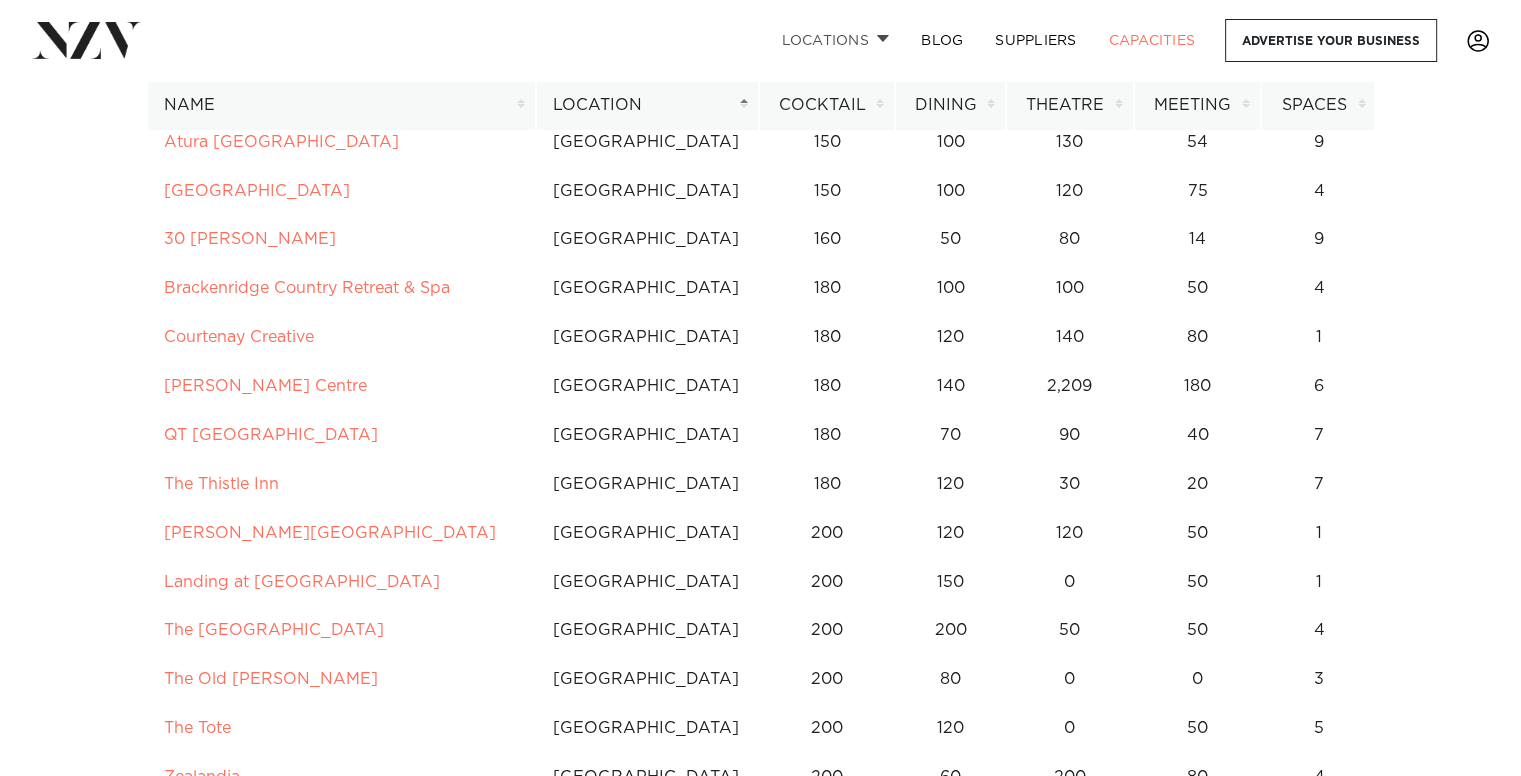 click on "Locations" at bounding box center (835, 40) 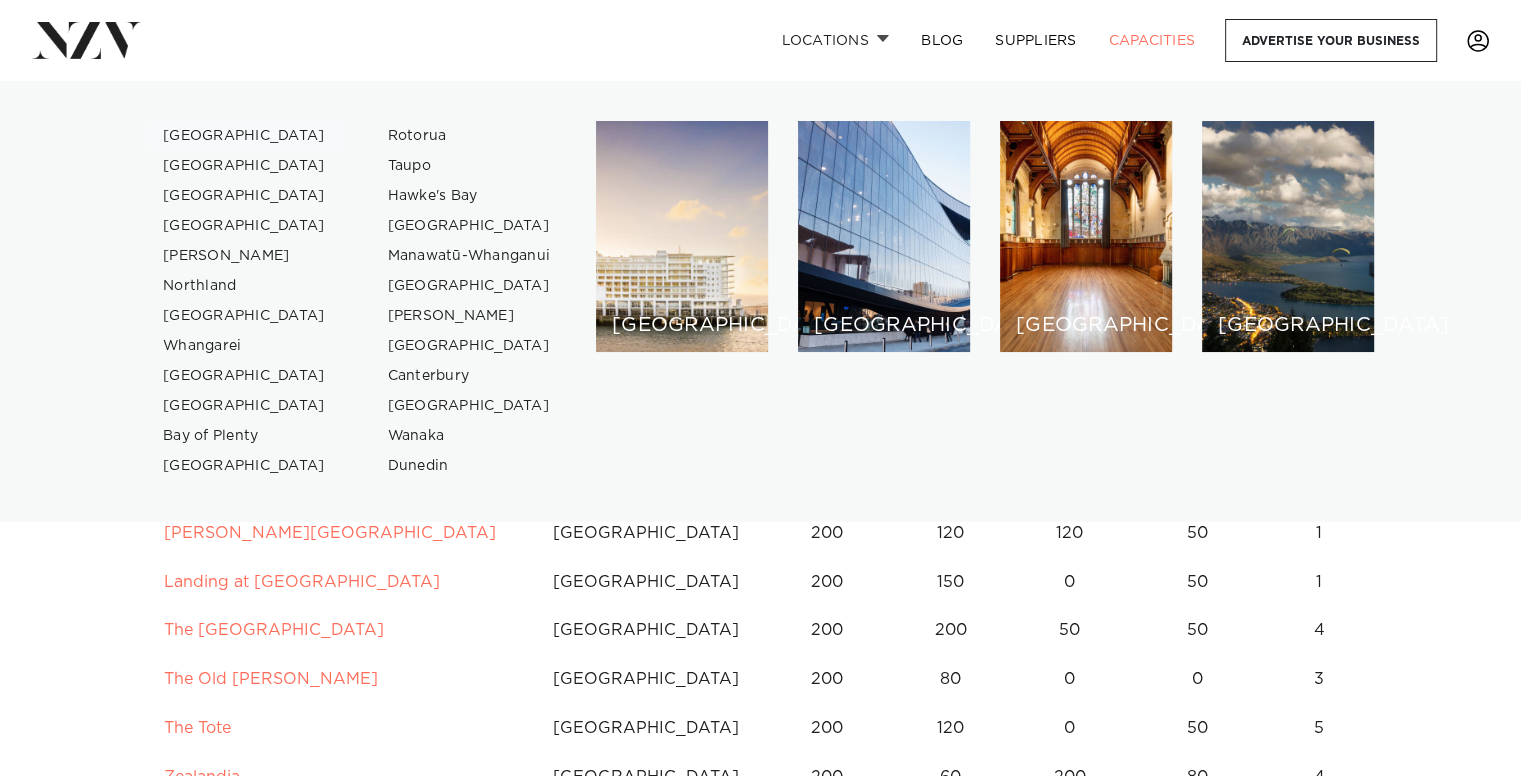 click on "[GEOGRAPHIC_DATA]" at bounding box center [244, 136] 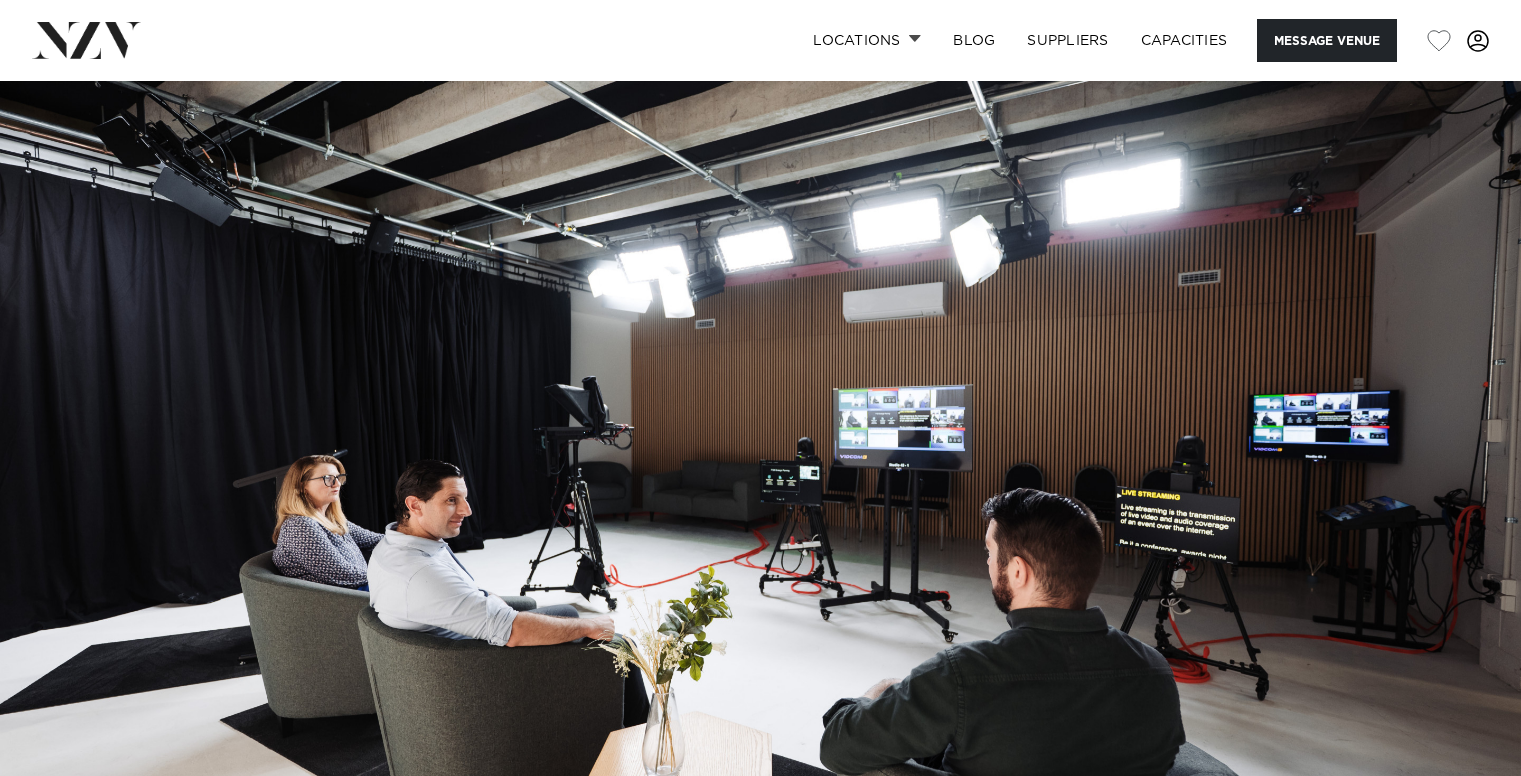 scroll, scrollTop: 0, scrollLeft: 0, axis: both 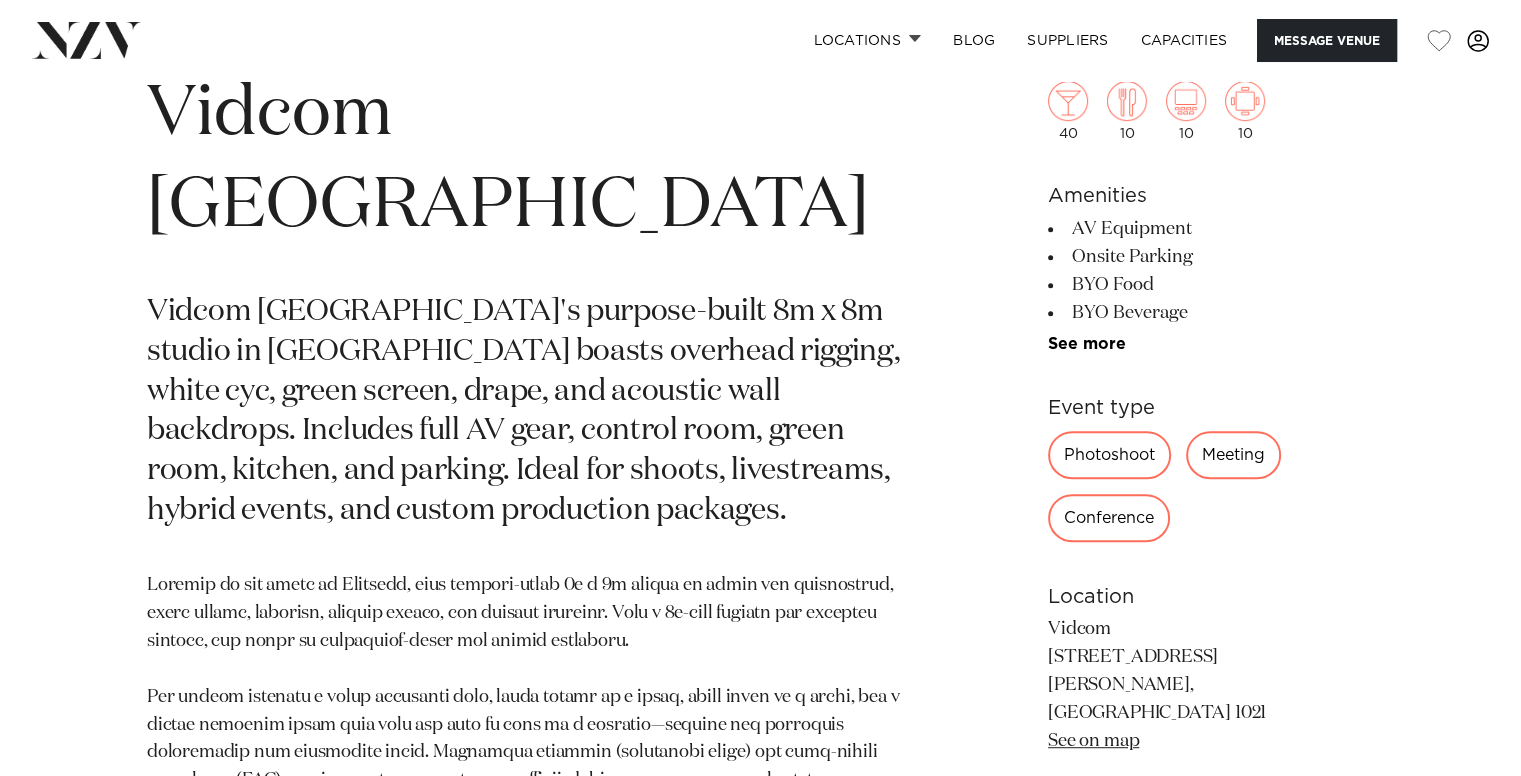 drag, startPoint x: 1070, startPoint y: 353, endPoint x: 1068, endPoint y: 339, distance: 14.142136 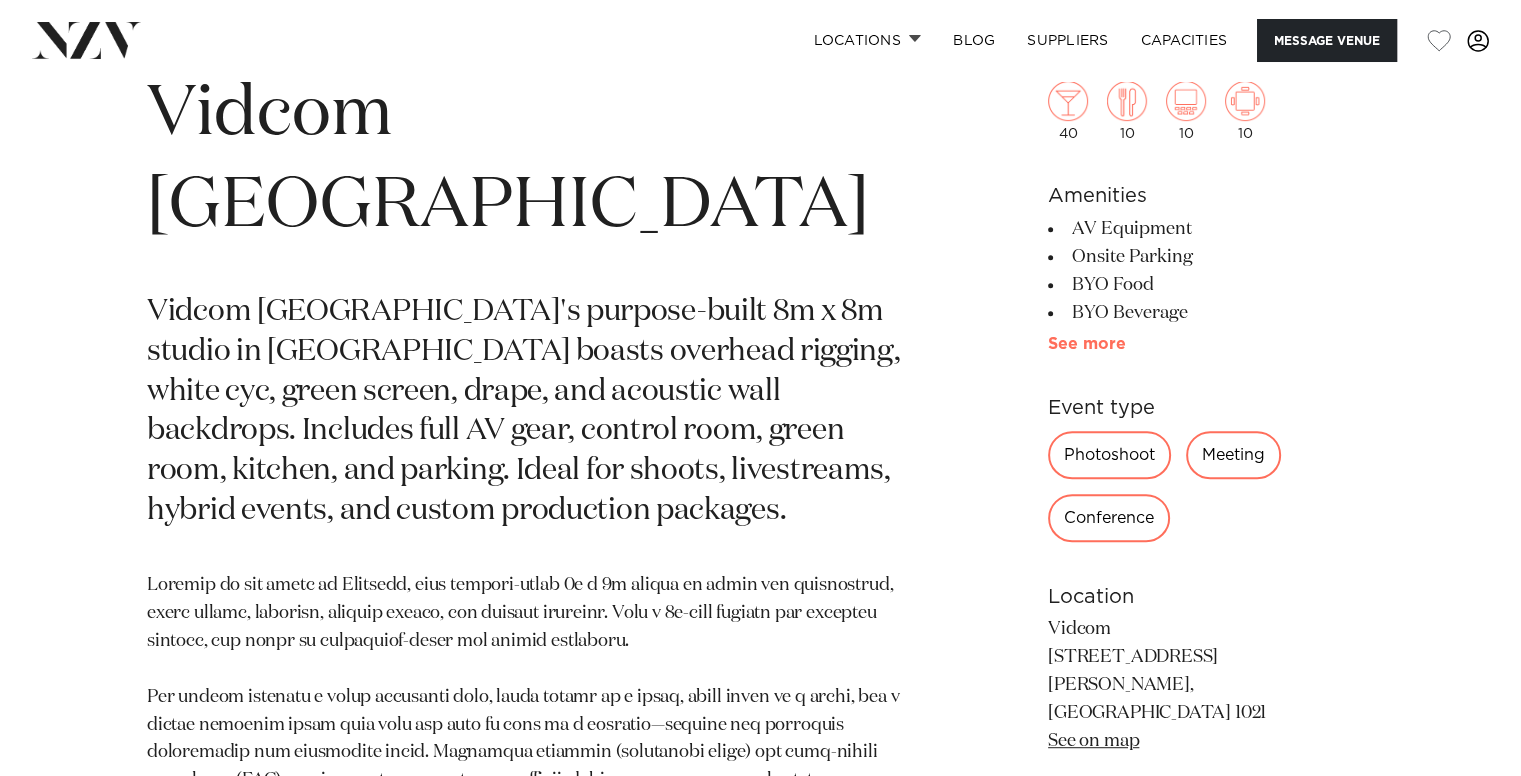 click on "40
10
10
10
Amenities
AV Equipment
Onsite Parking
BYO Food
BYO Beverage
Dry Hire
Tables/Chairs Included
Video Conferencing
See more" at bounding box center (1211, 510) 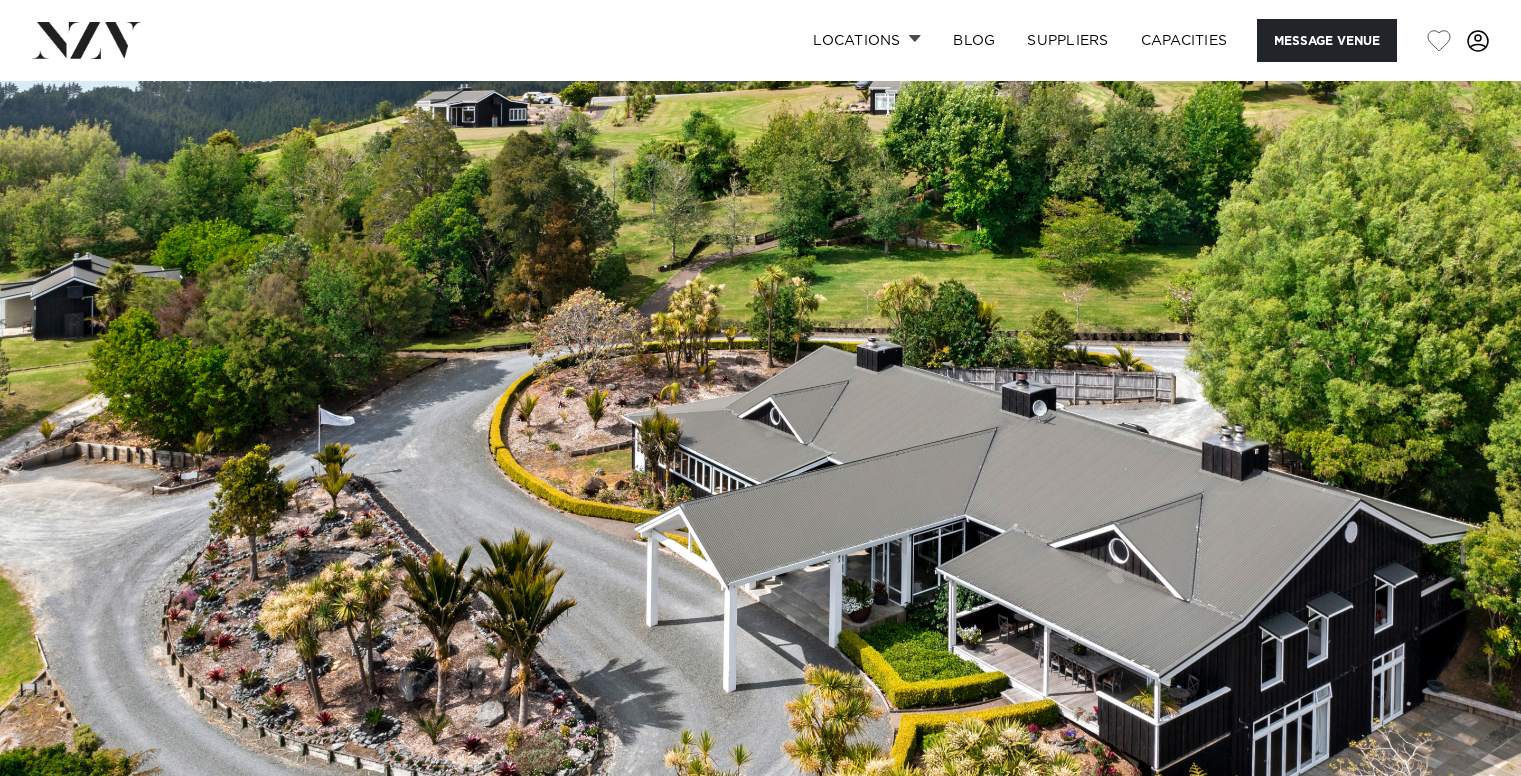 scroll, scrollTop: 0, scrollLeft: 0, axis: both 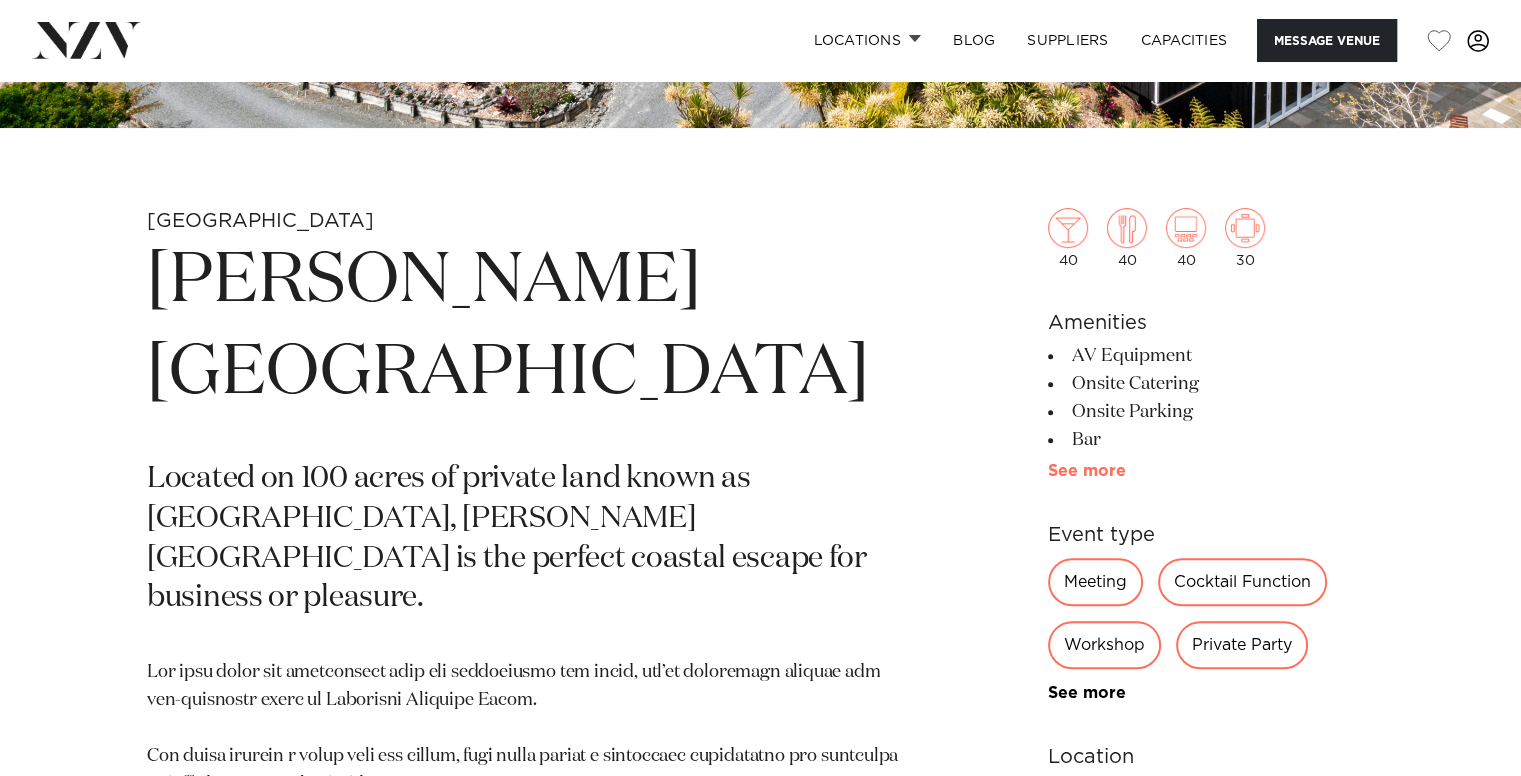 click on "See more" at bounding box center [1126, 471] 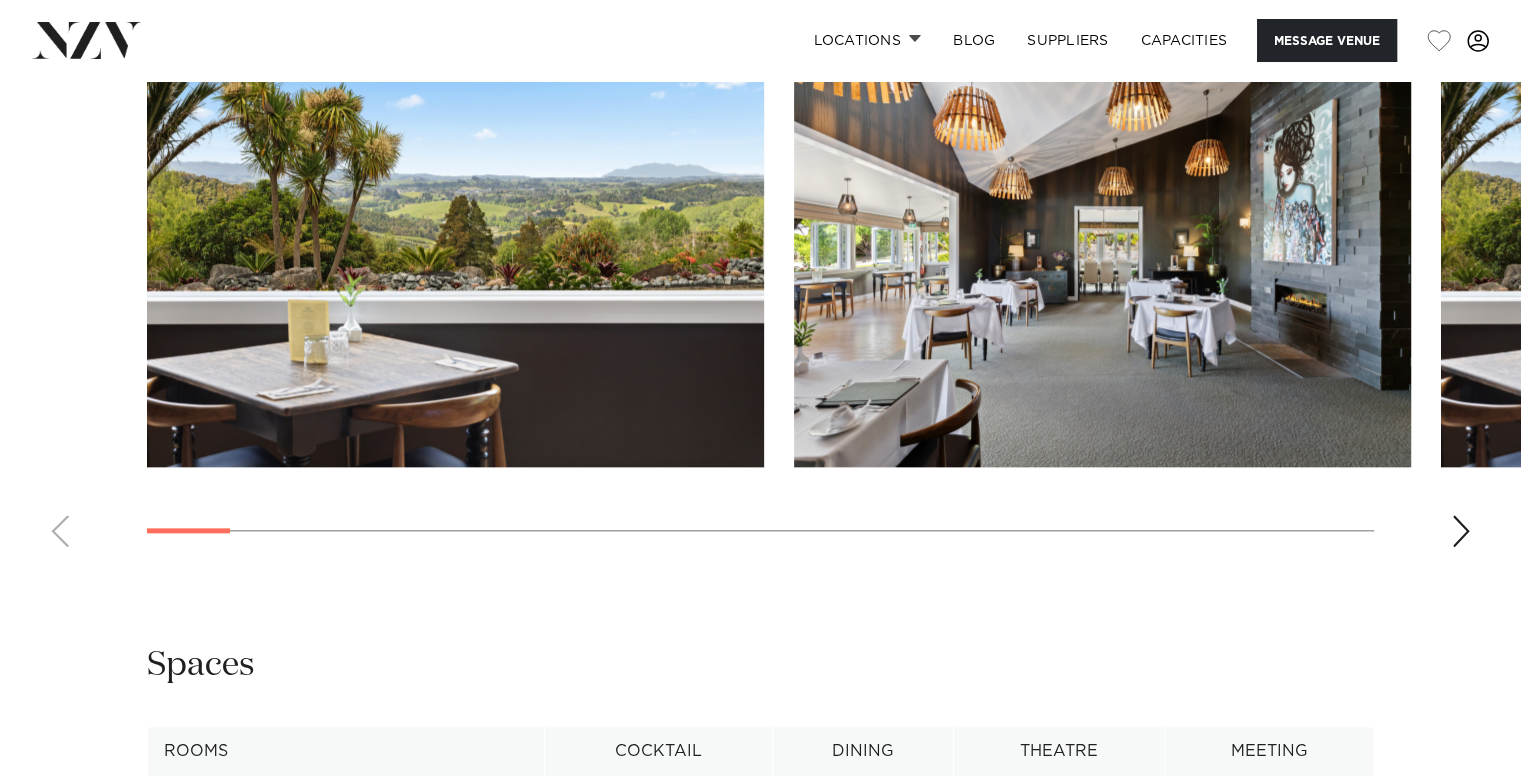 scroll, scrollTop: 2166, scrollLeft: 0, axis: vertical 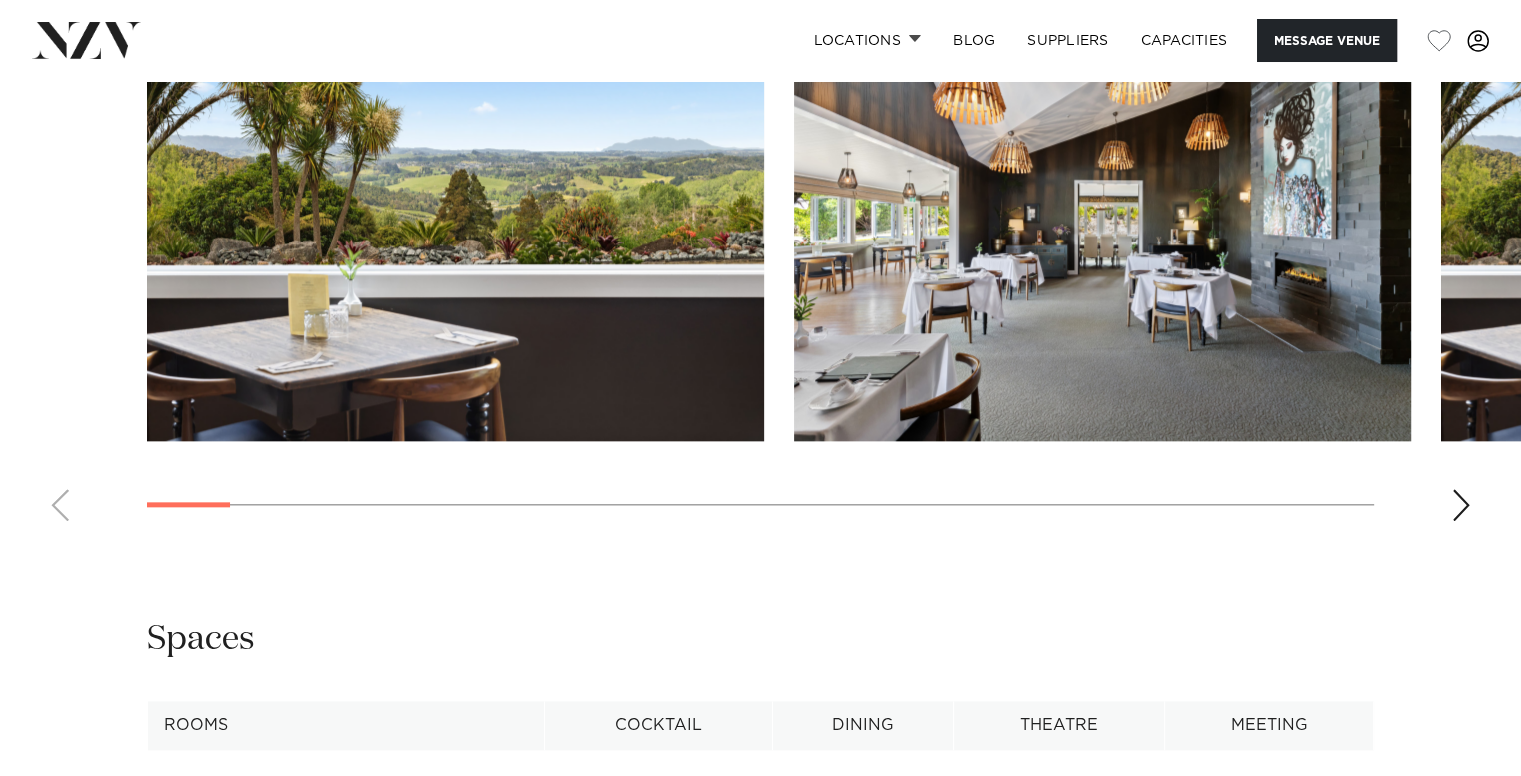 click at bounding box center (1461, 505) 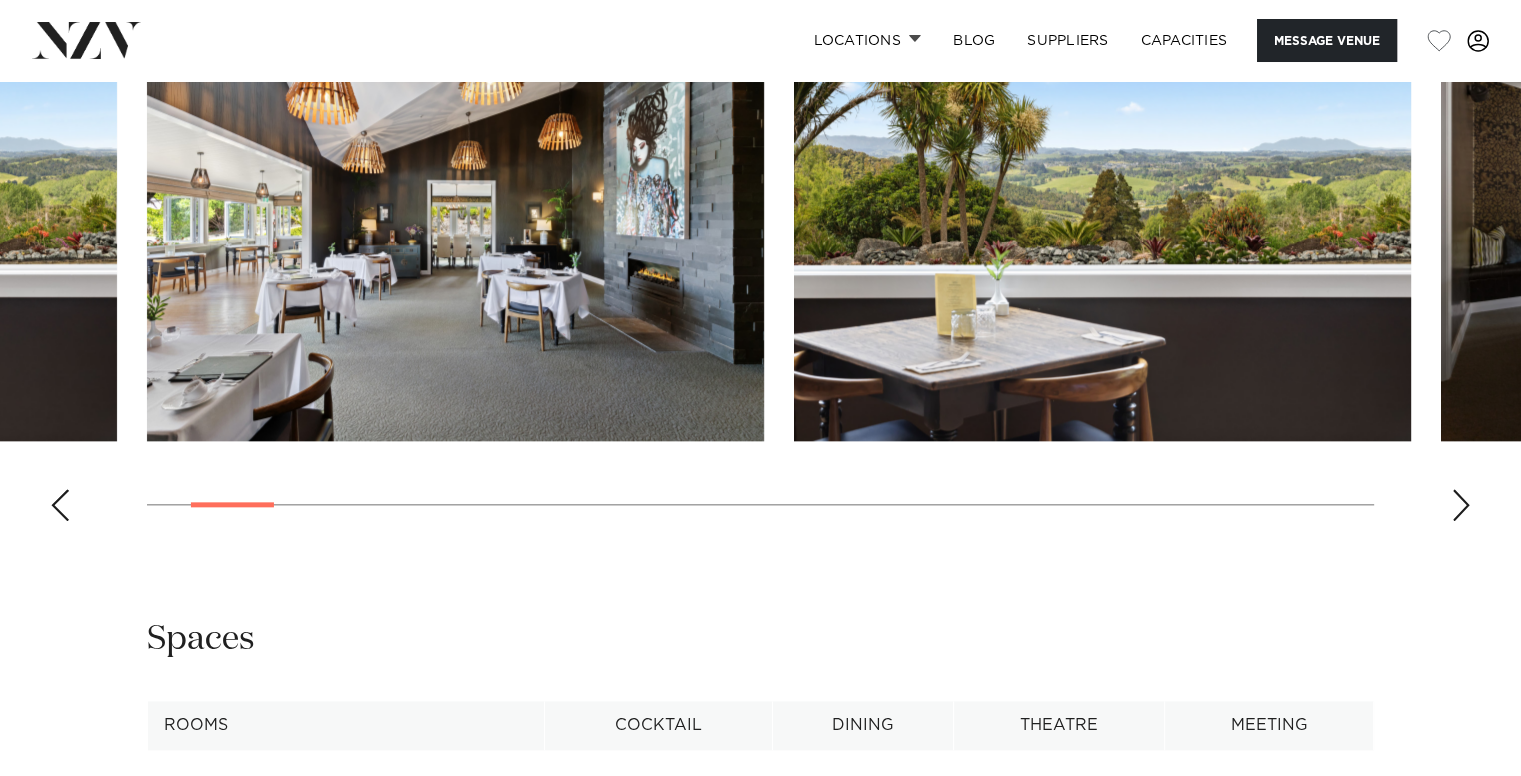 click at bounding box center [1461, 505] 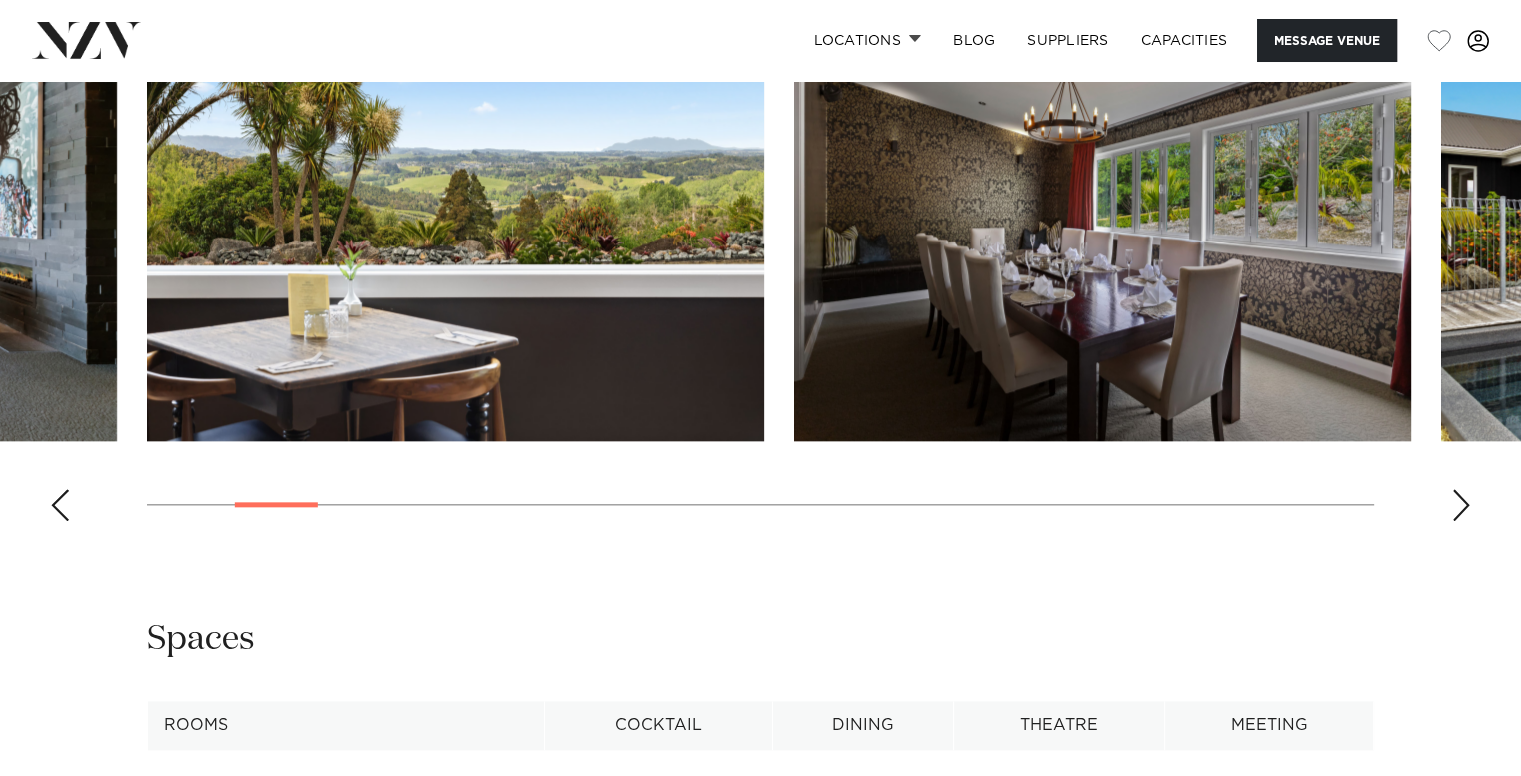 click at bounding box center (1461, 505) 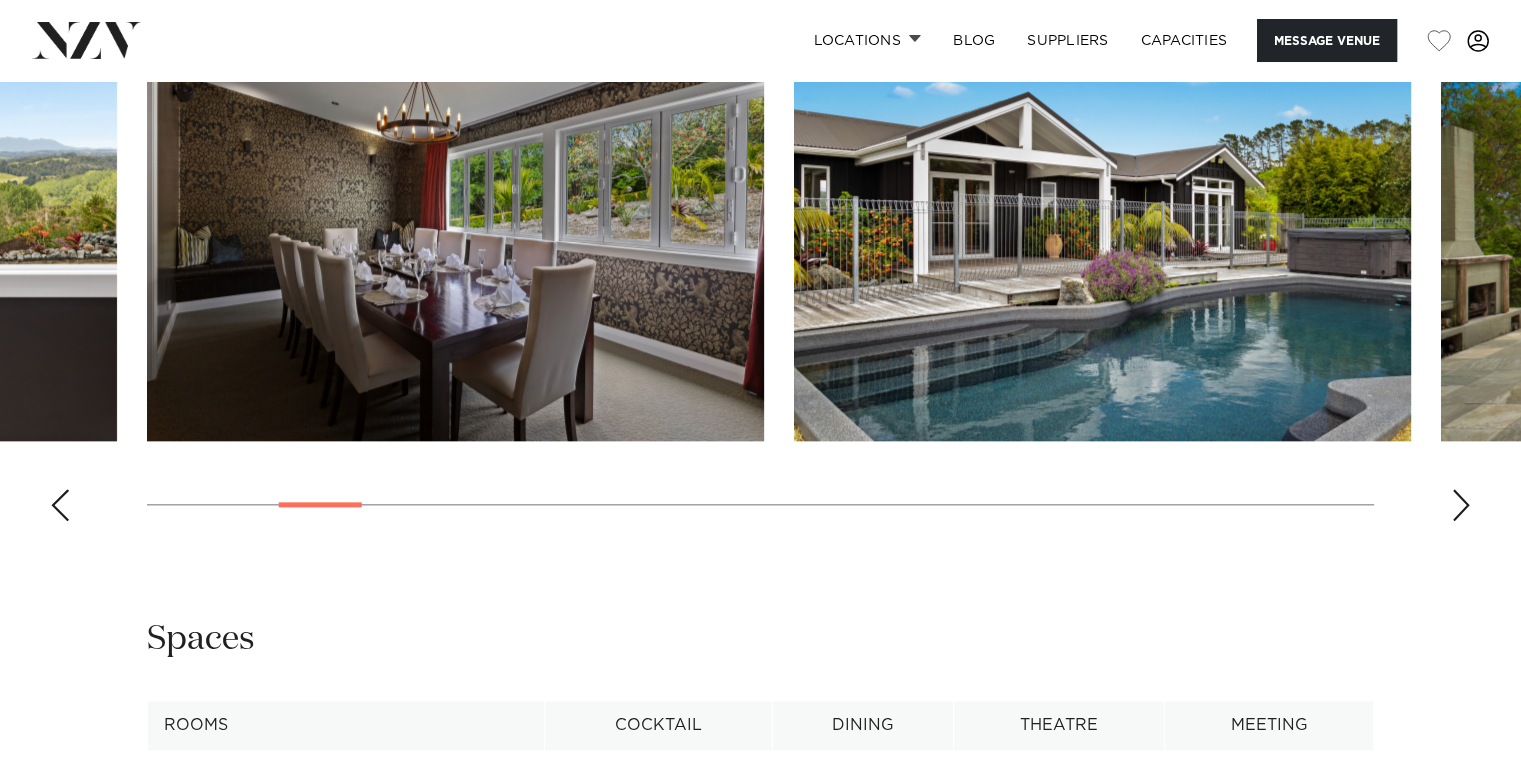 click at bounding box center (1461, 505) 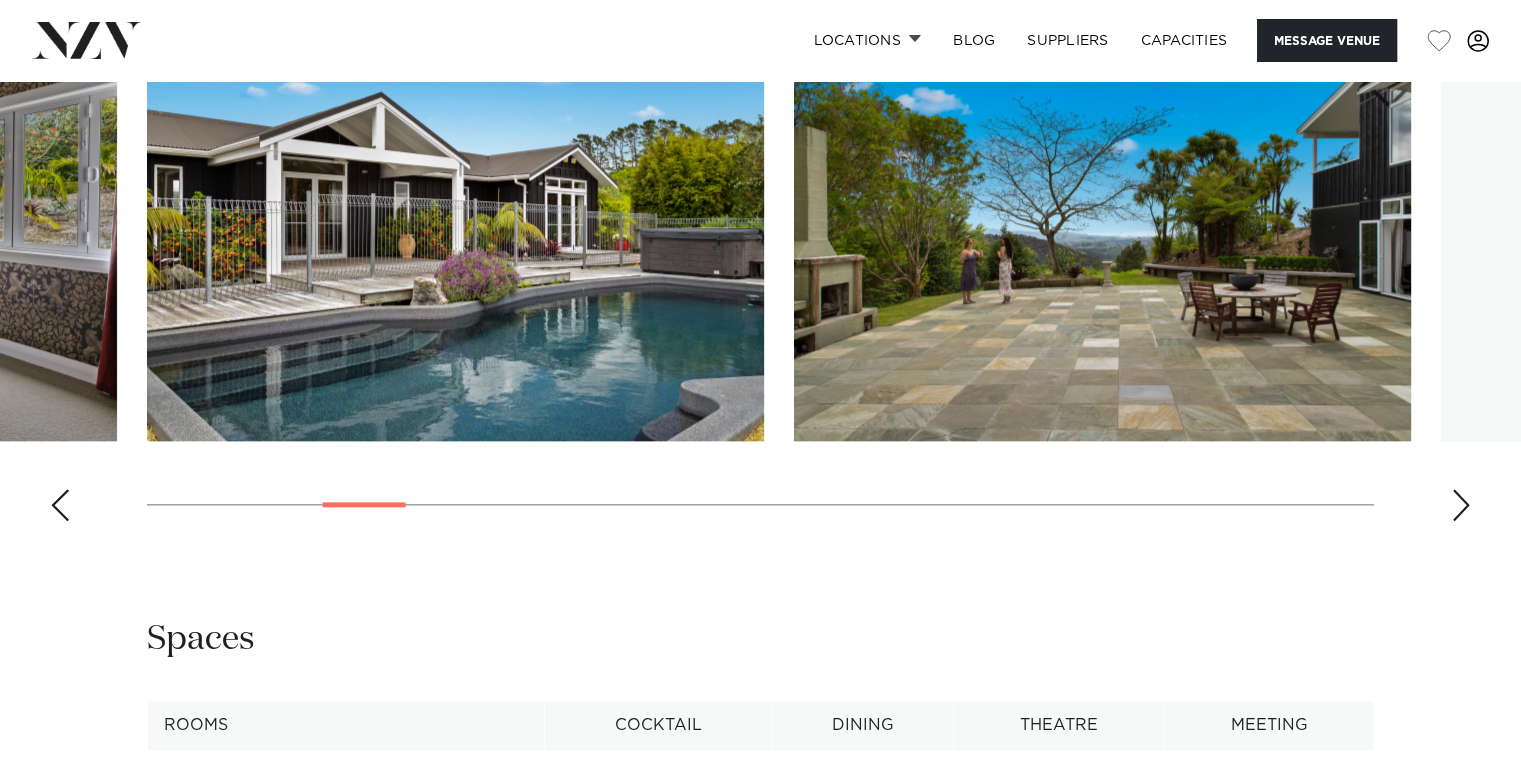 click at bounding box center (1461, 505) 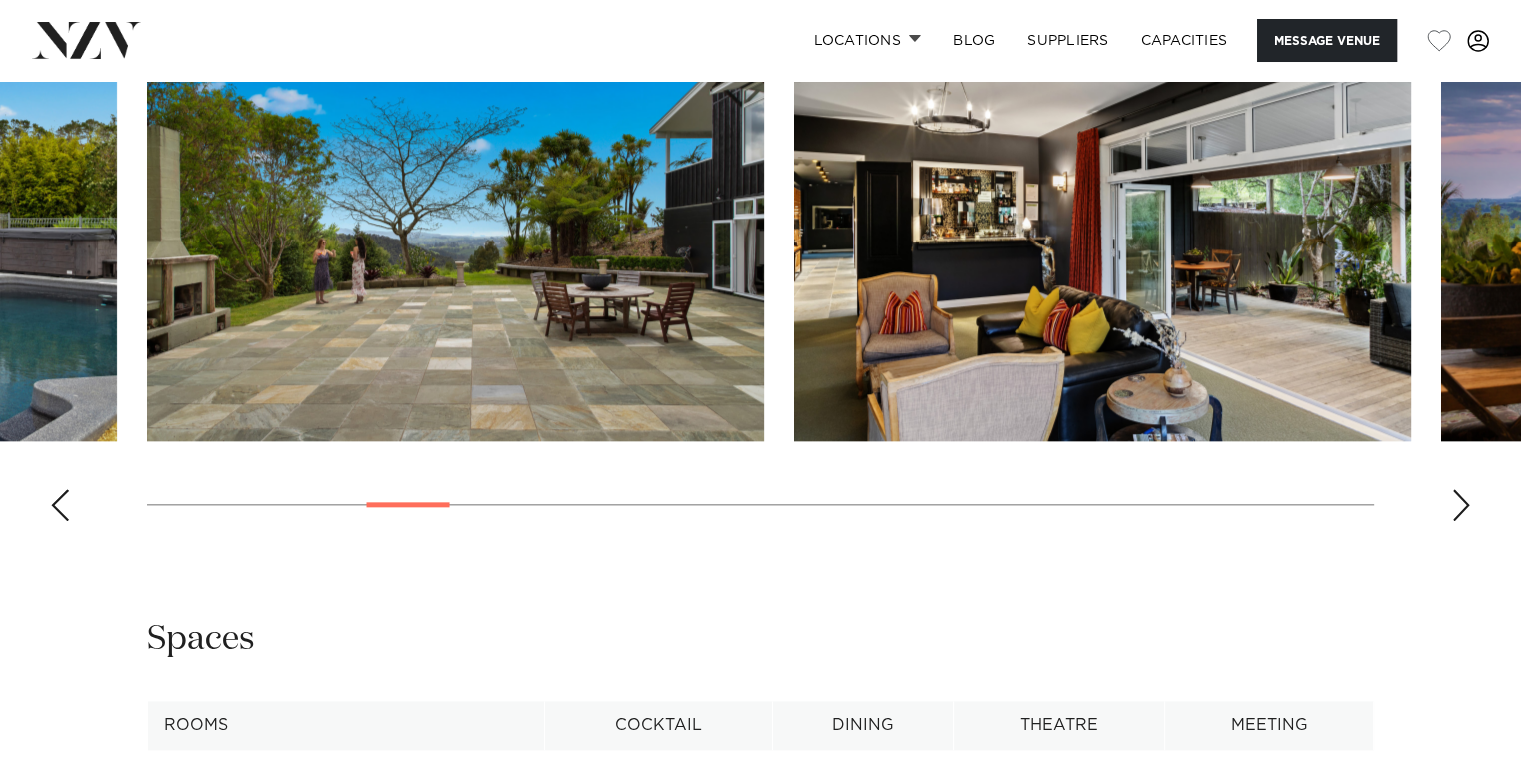 click at bounding box center (1461, 505) 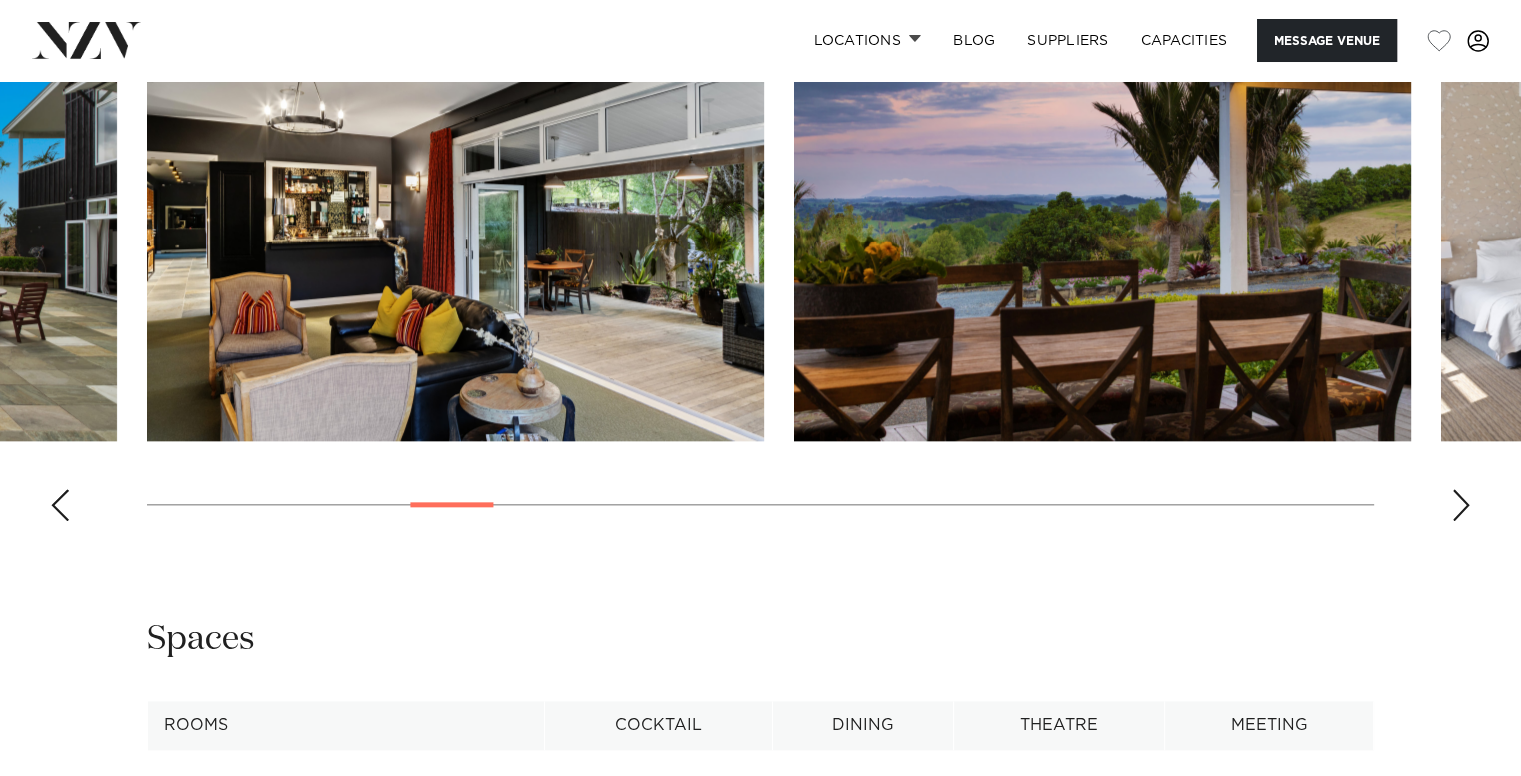 click at bounding box center (1461, 505) 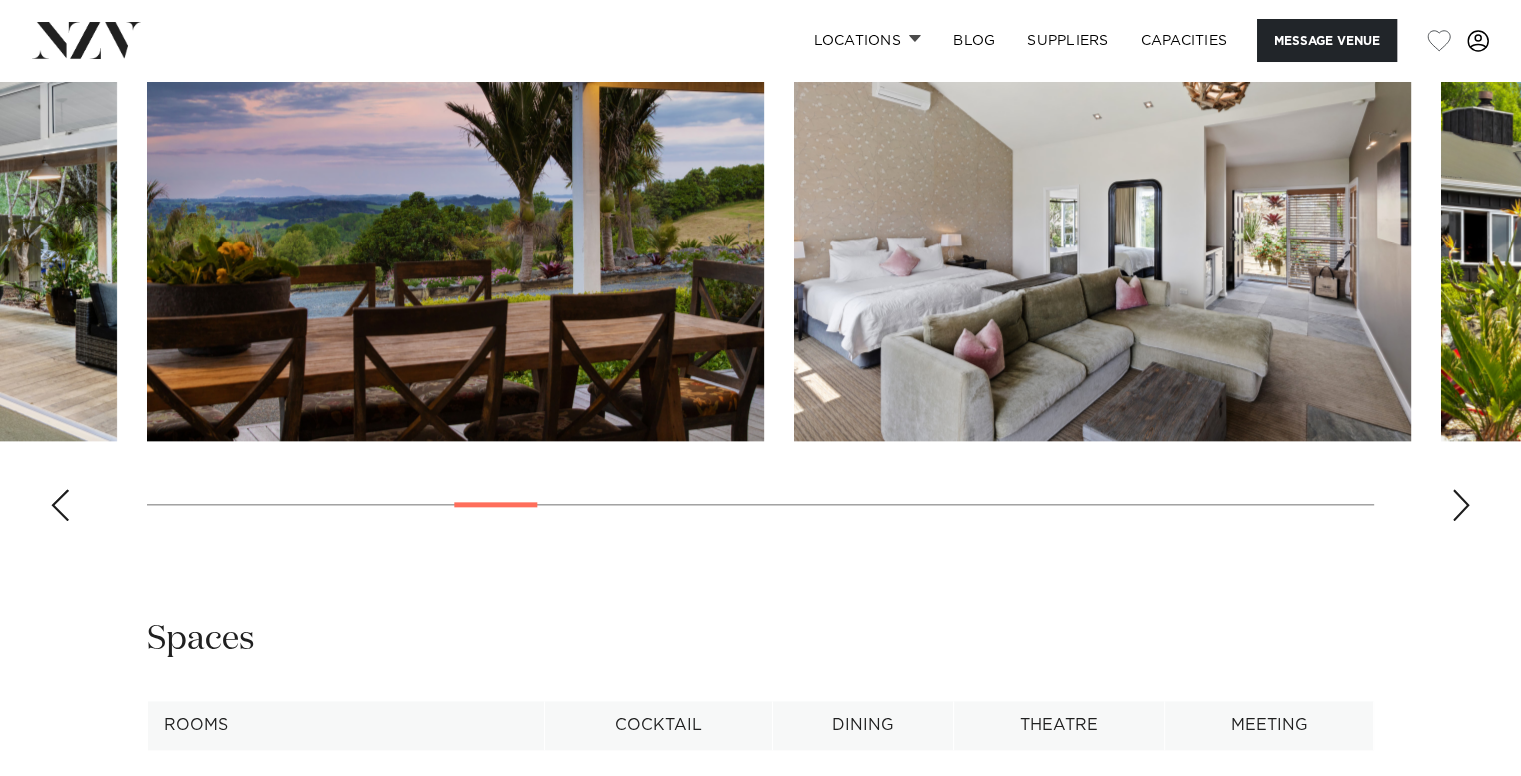 click at bounding box center [1461, 505] 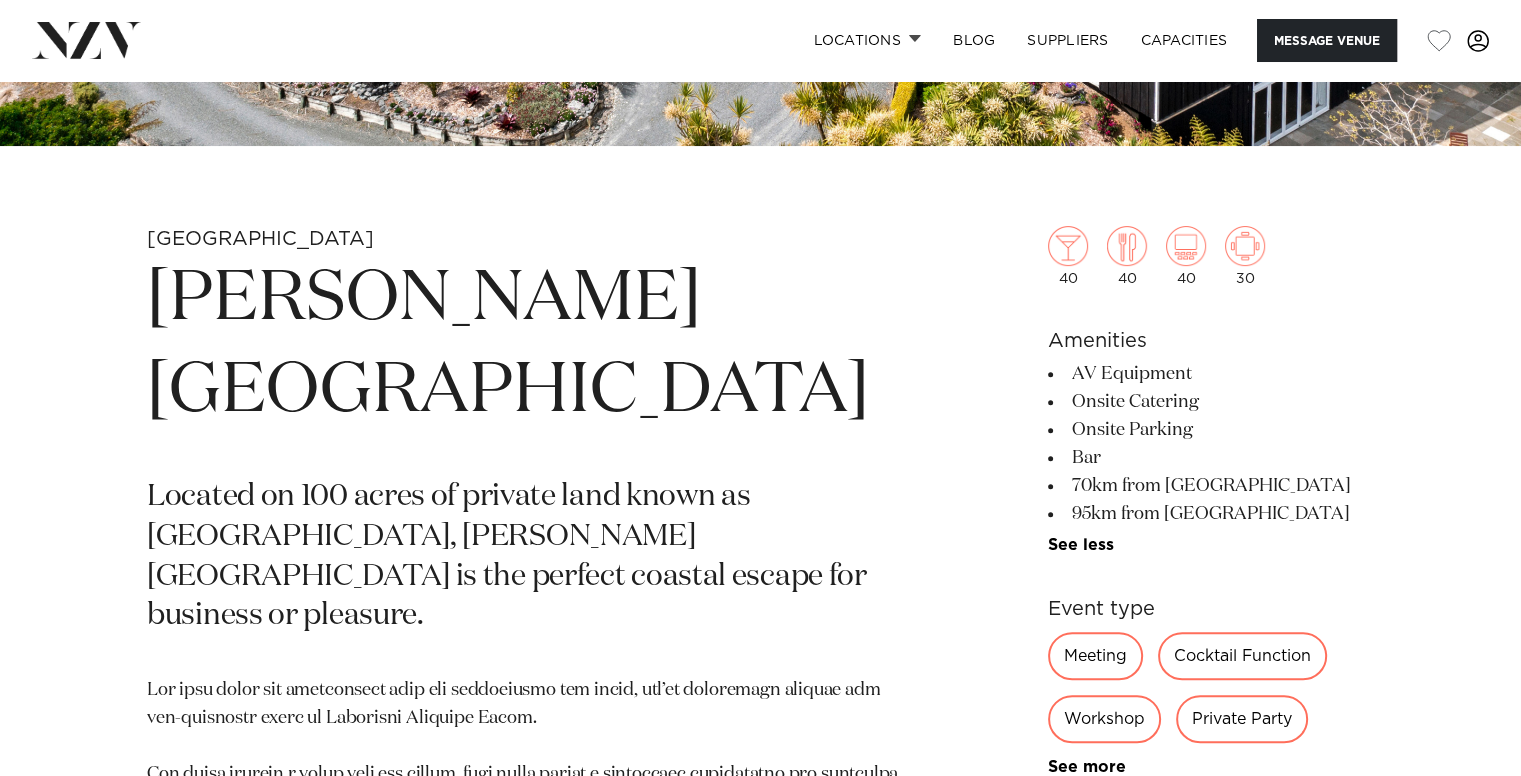 scroll, scrollTop: 0, scrollLeft: 0, axis: both 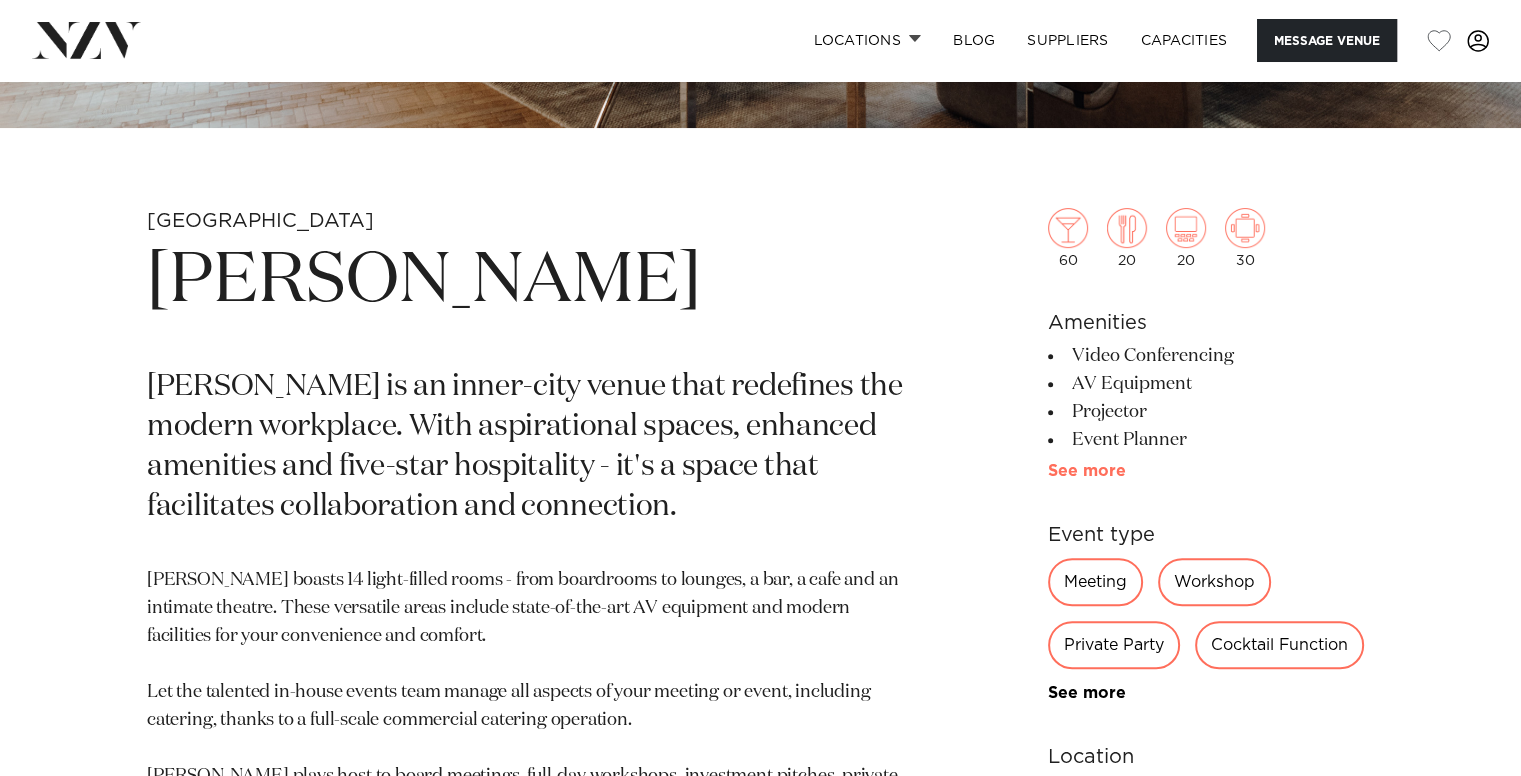 click on "See more" at bounding box center [1126, 471] 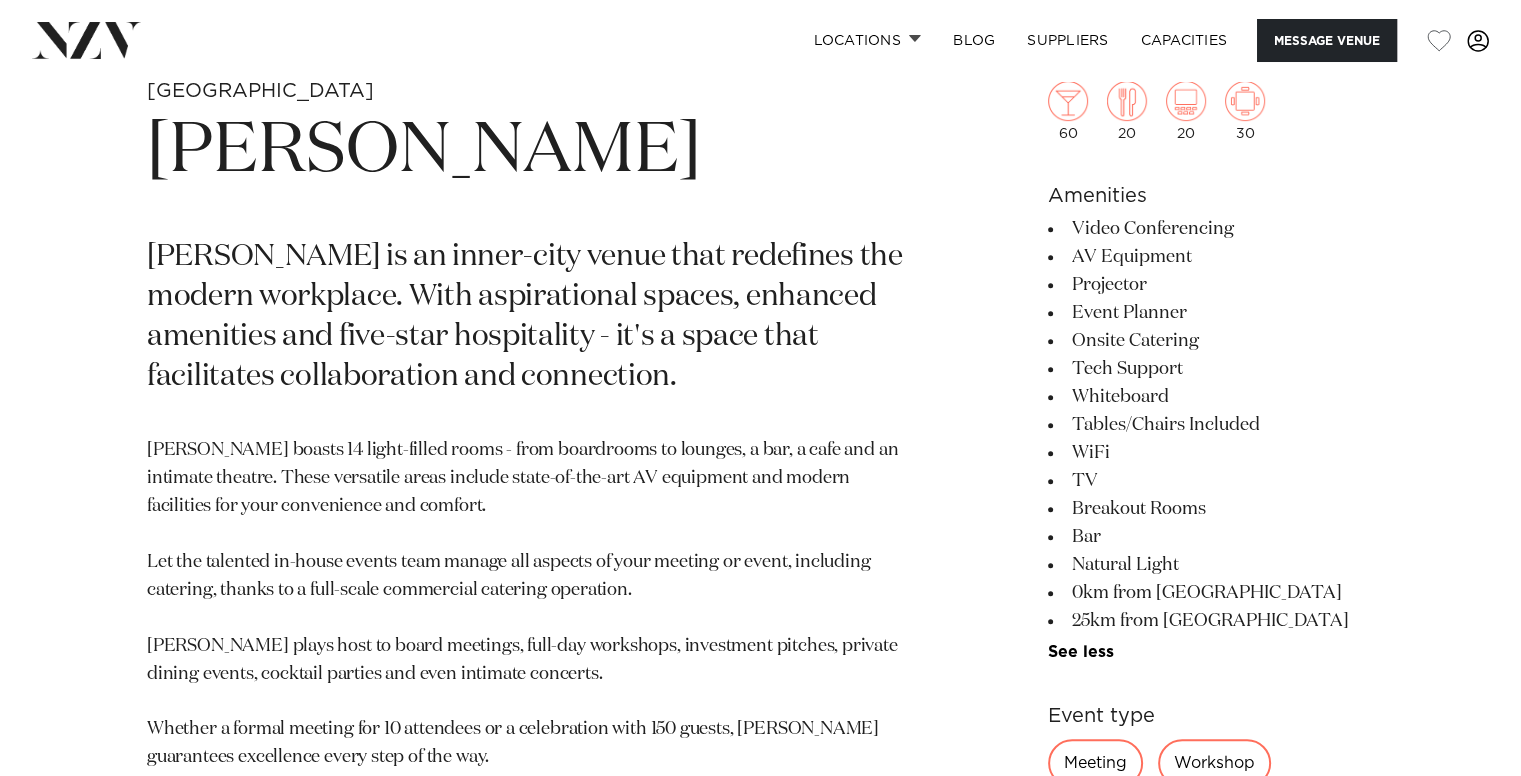 scroll, scrollTop: 833, scrollLeft: 0, axis: vertical 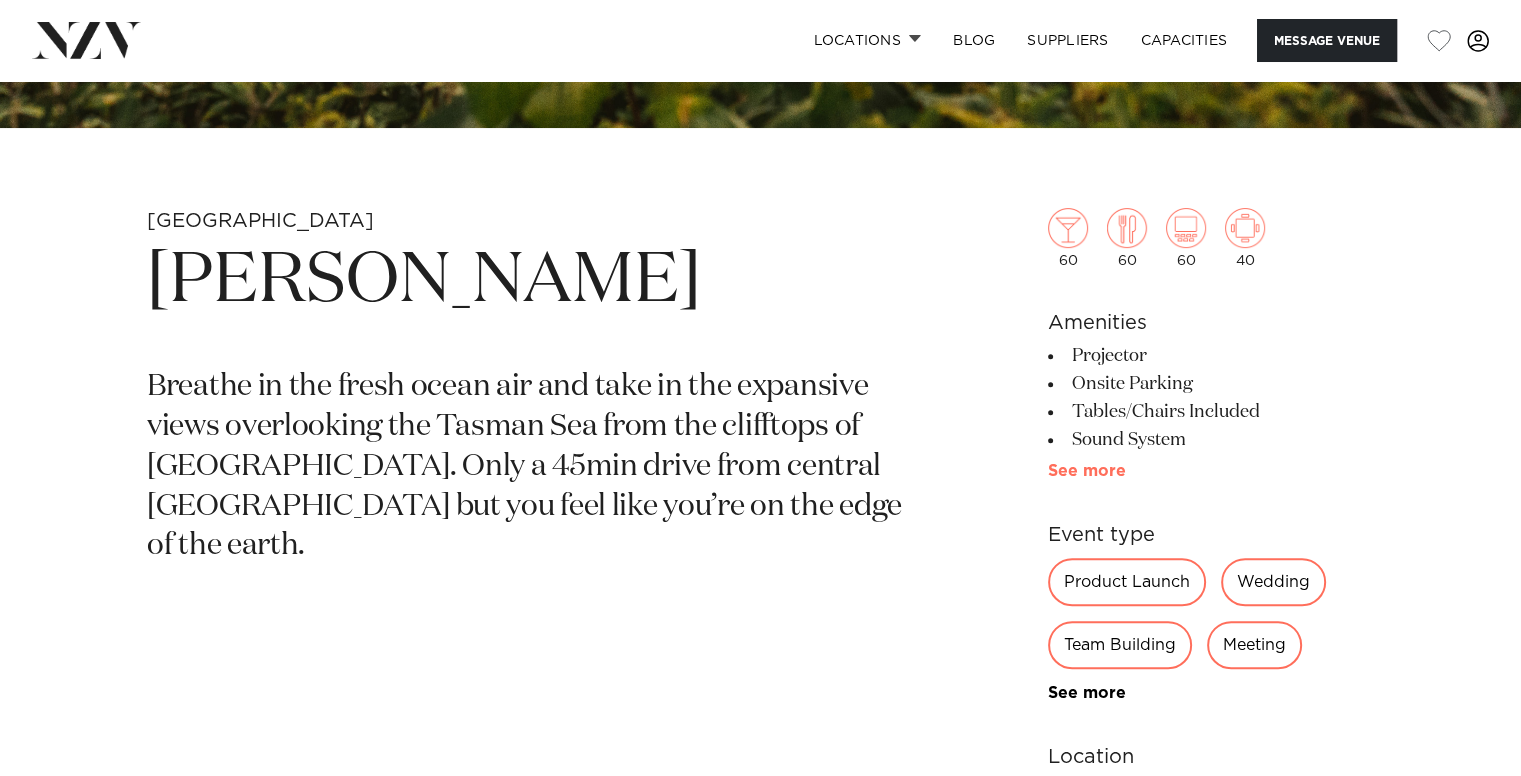 click on "See more" at bounding box center (1126, 471) 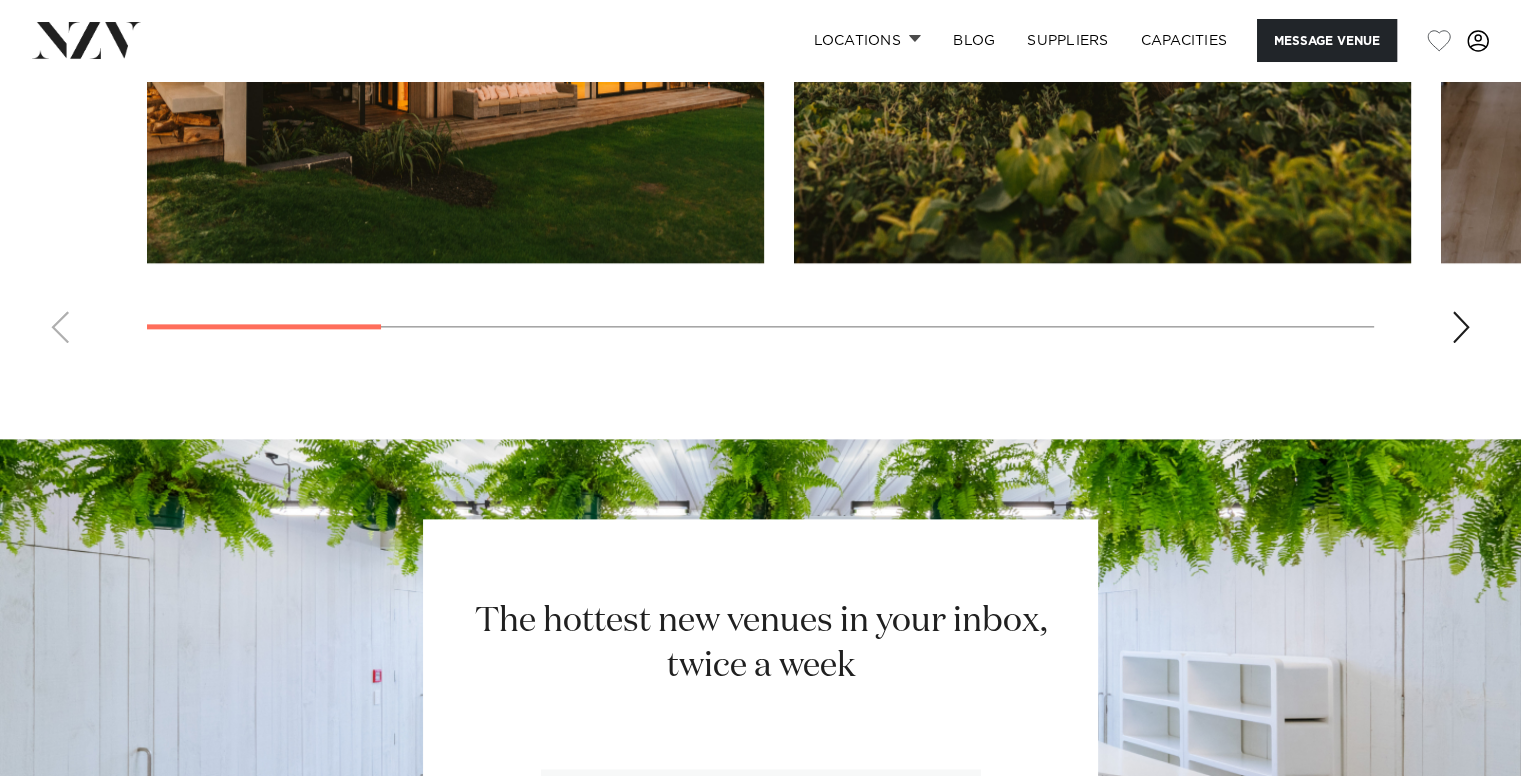 scroll, scrollTop: 2166, scrollLeft: 0, axis: vertical 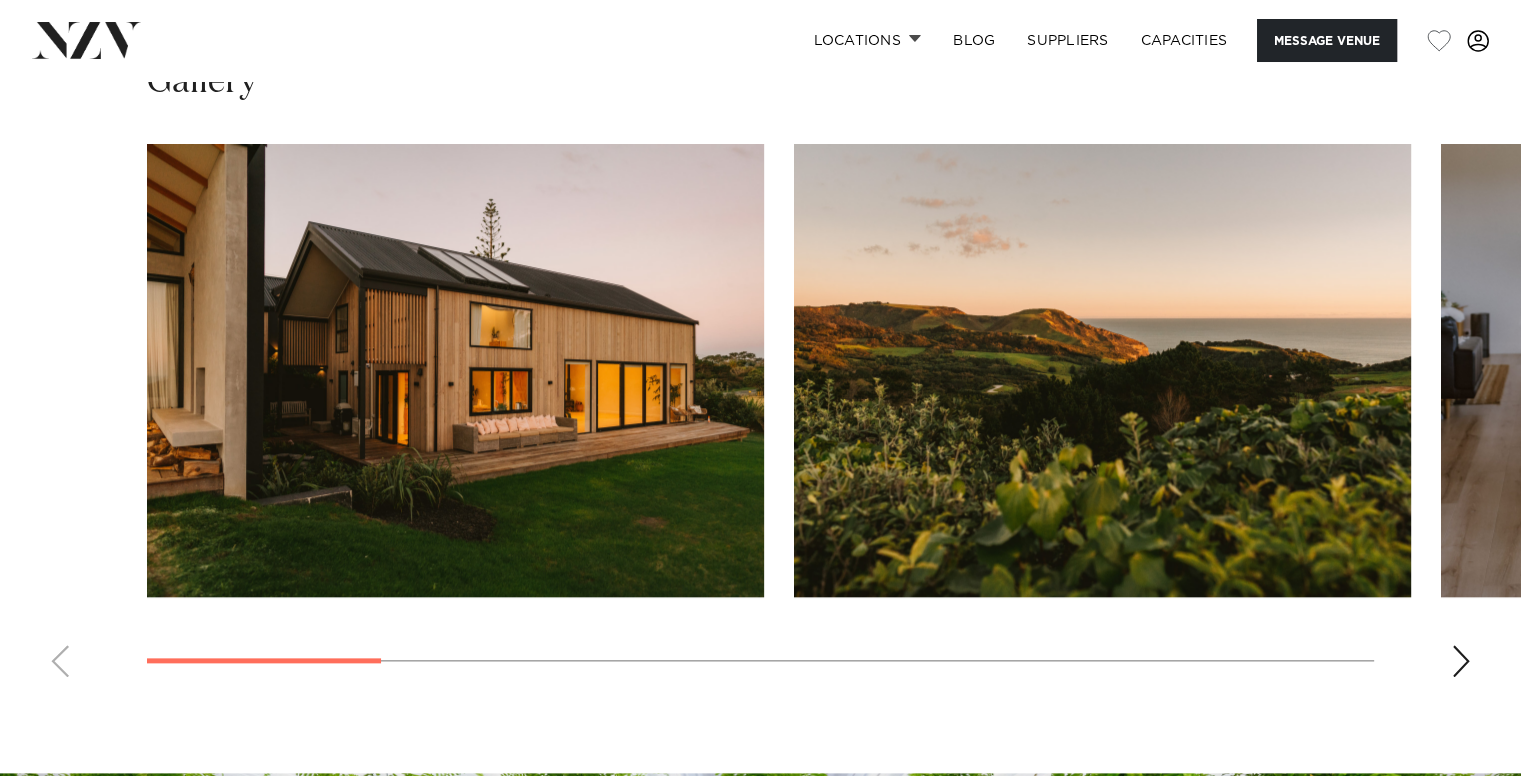 click at bounding box center (1461, 661) 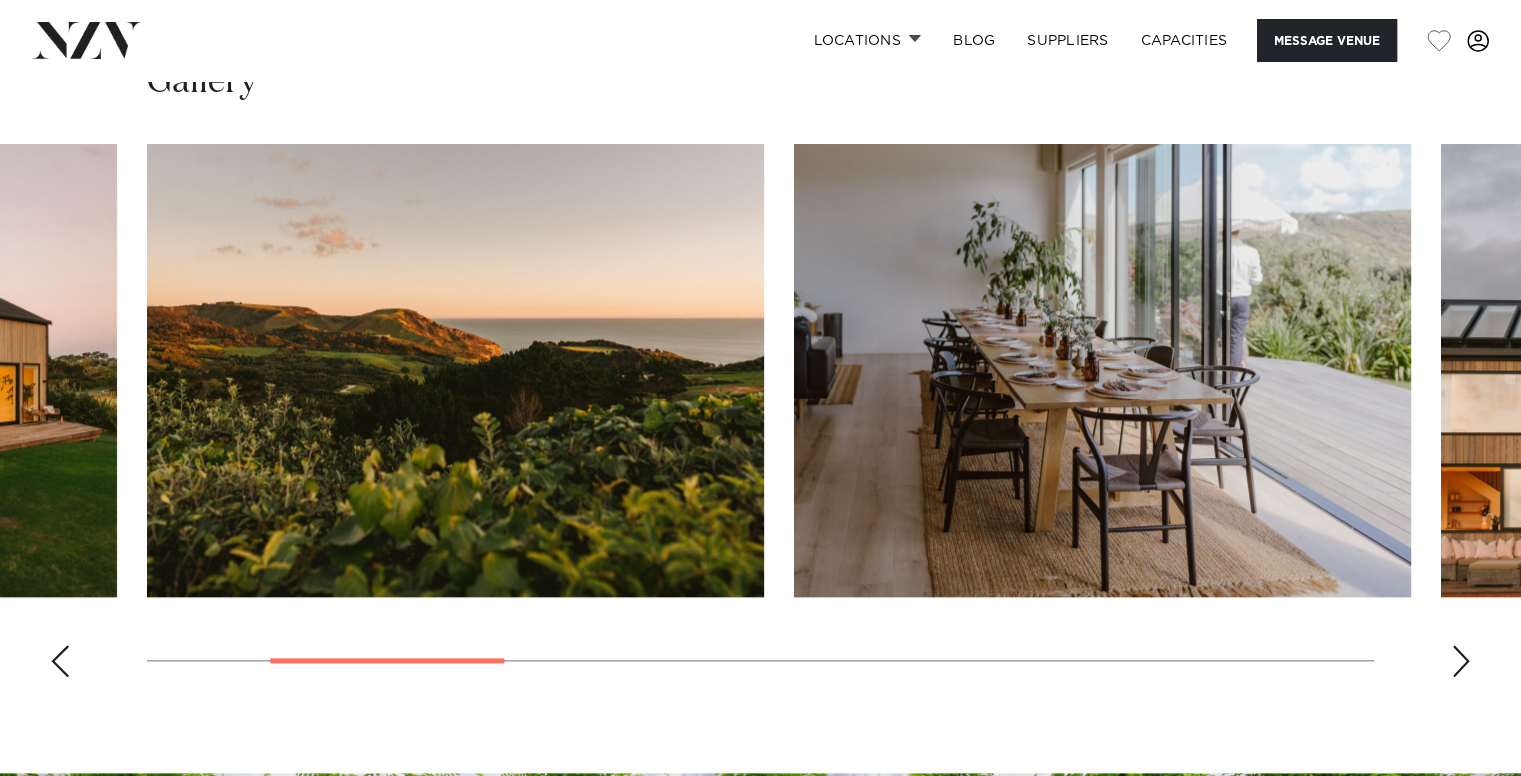 click at bounding box center [1461, 661] 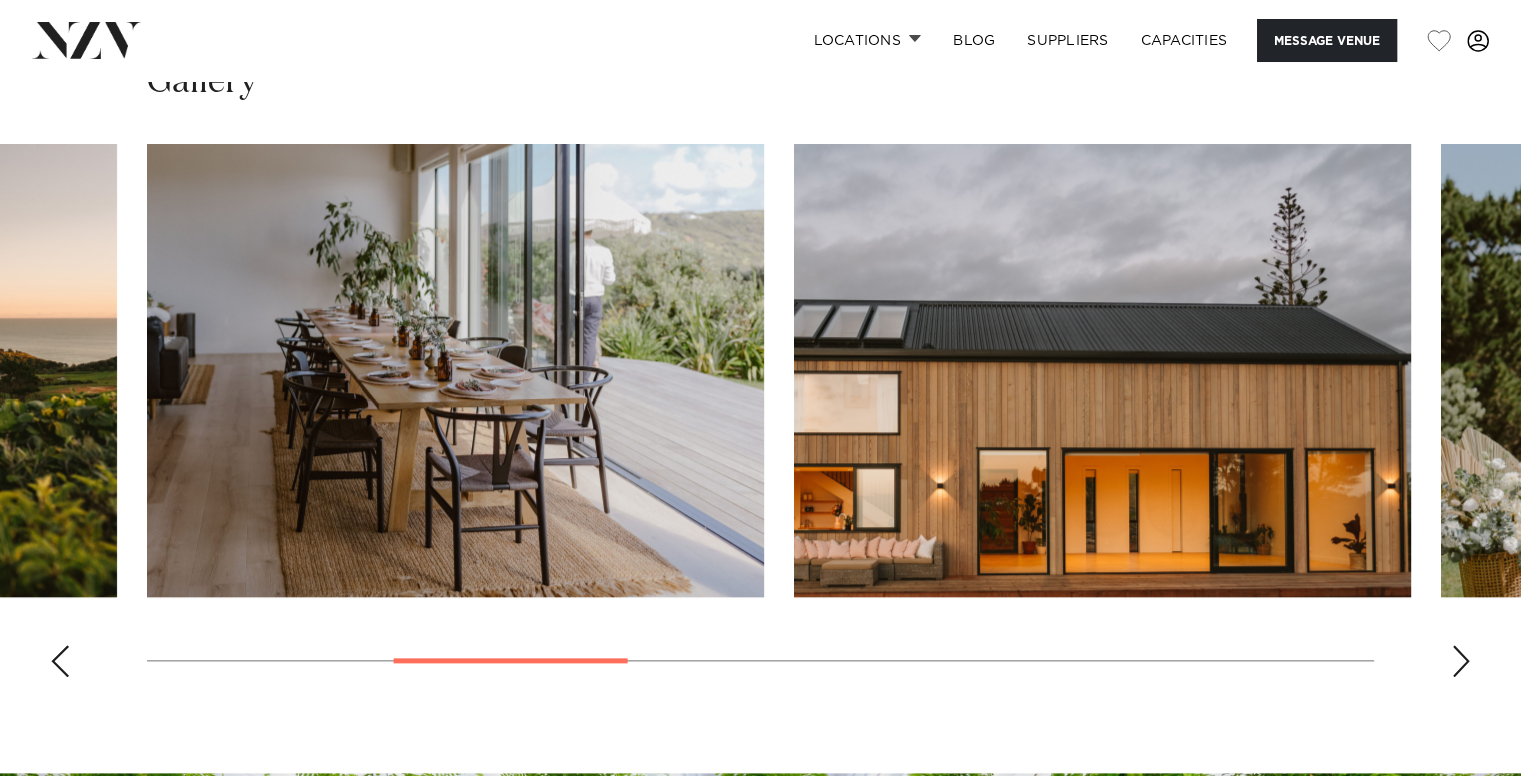 click at bounding box center (1461, 661) 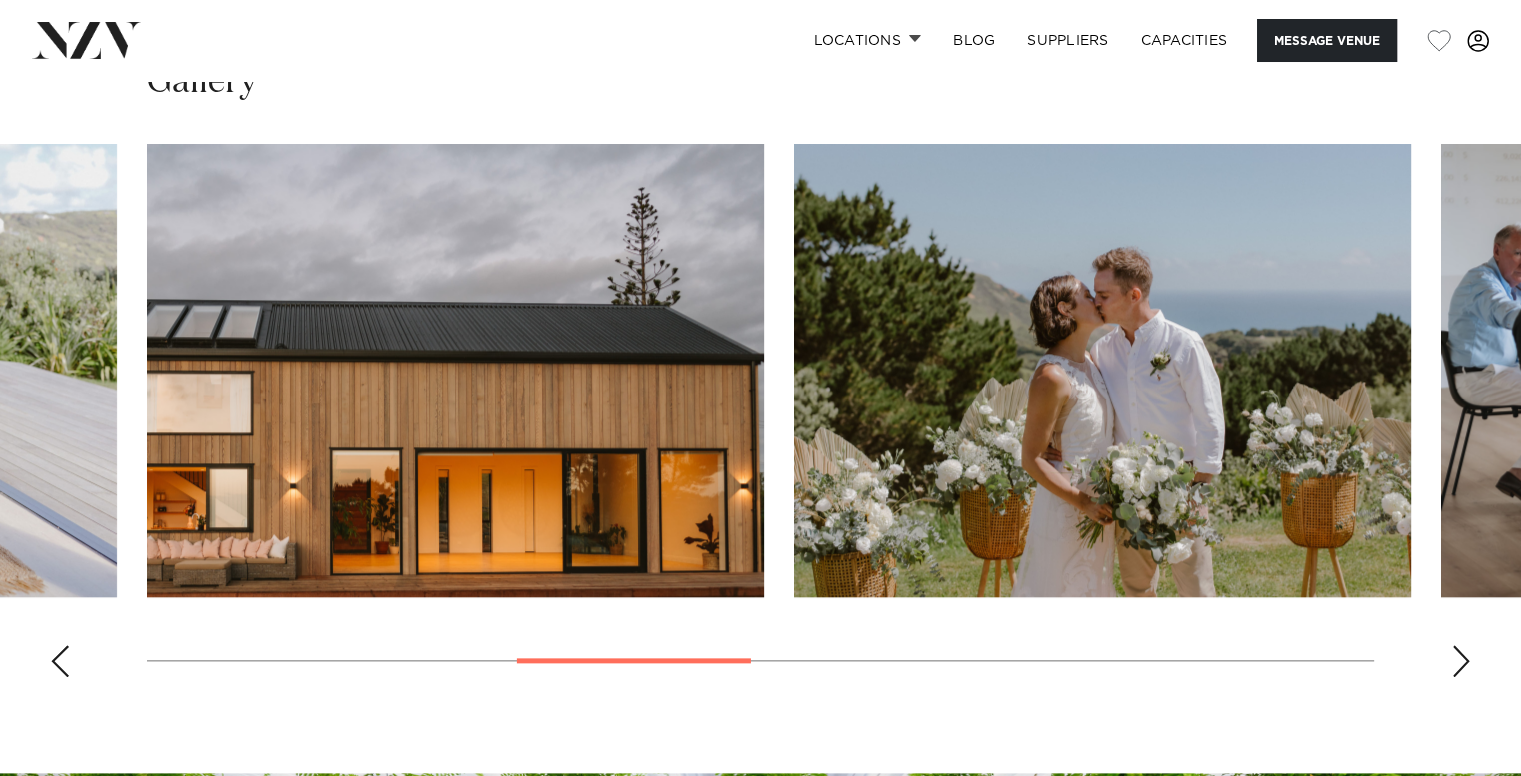 click at bounding box center (1461, 661) 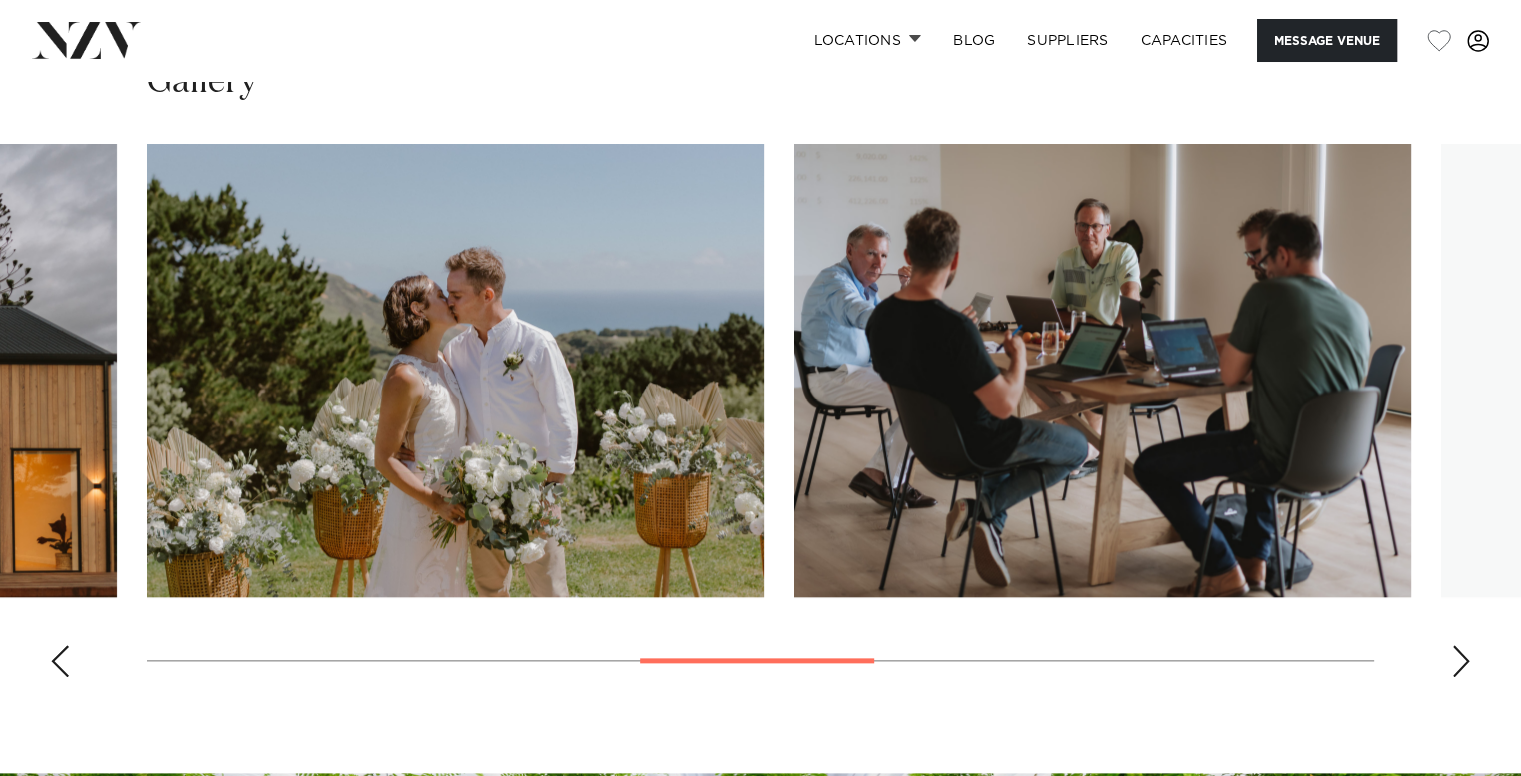 click at bounding box center (1461, 661) 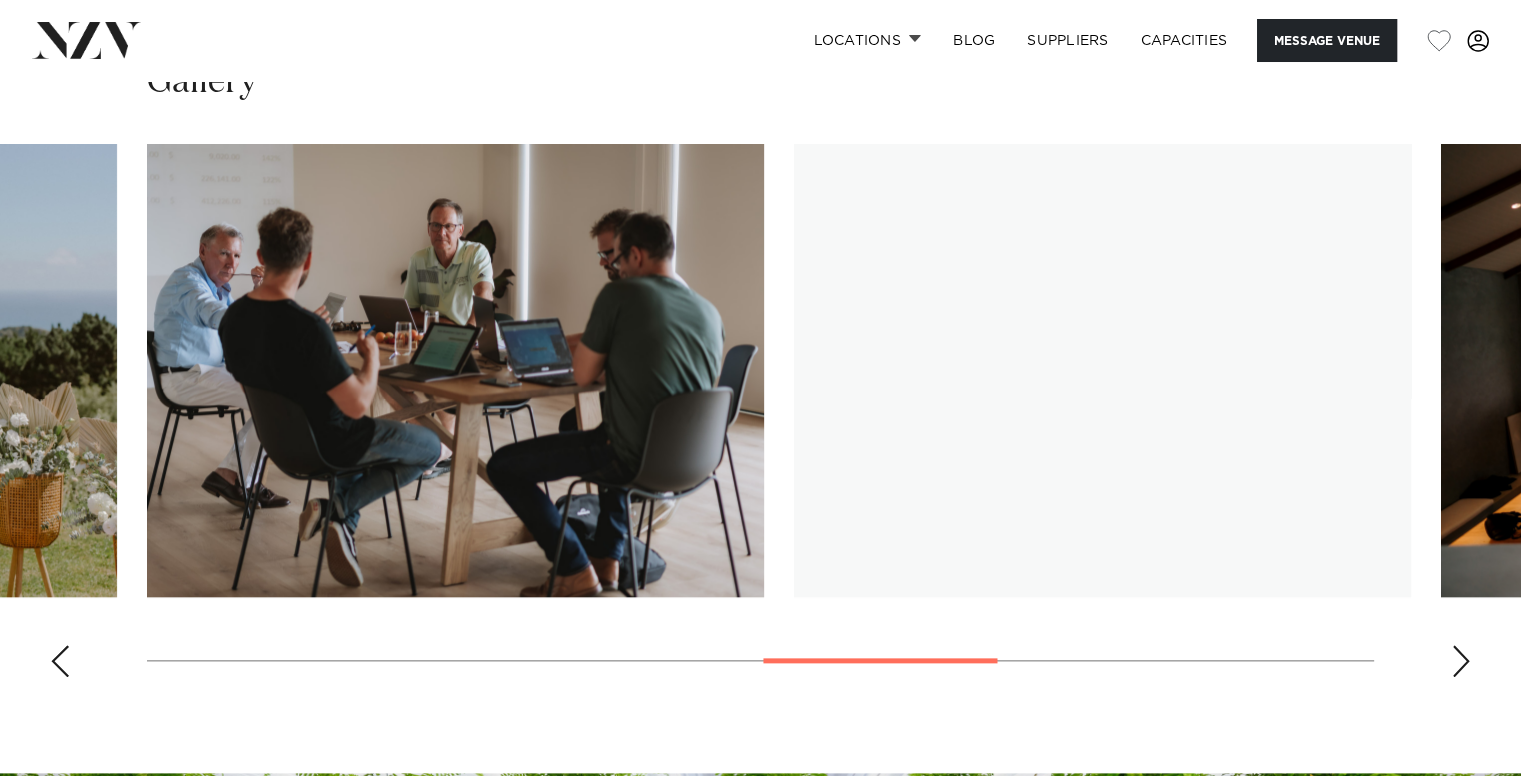 click at bounding box center (1461, 661) 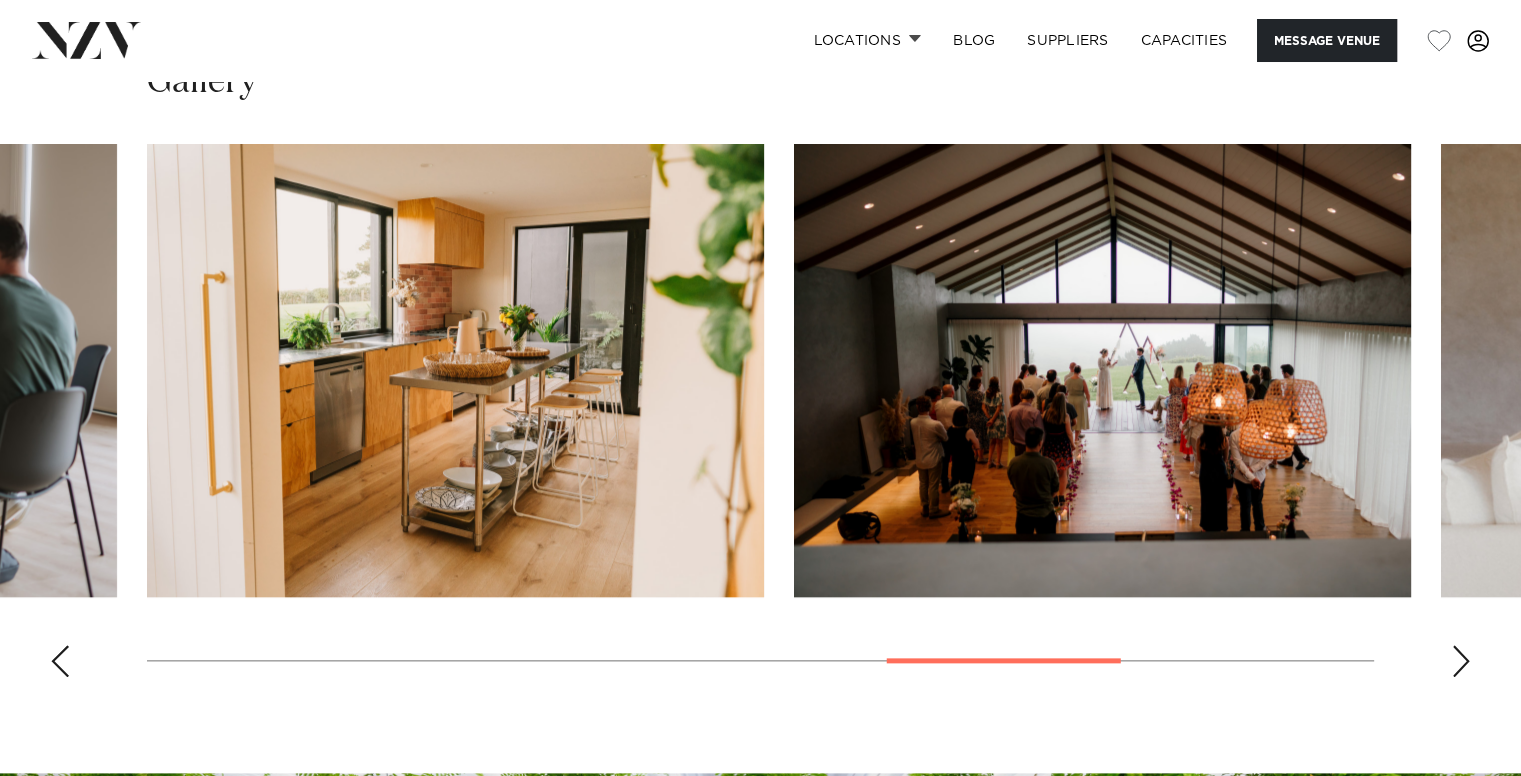 click at bounding box center (1461, 661) 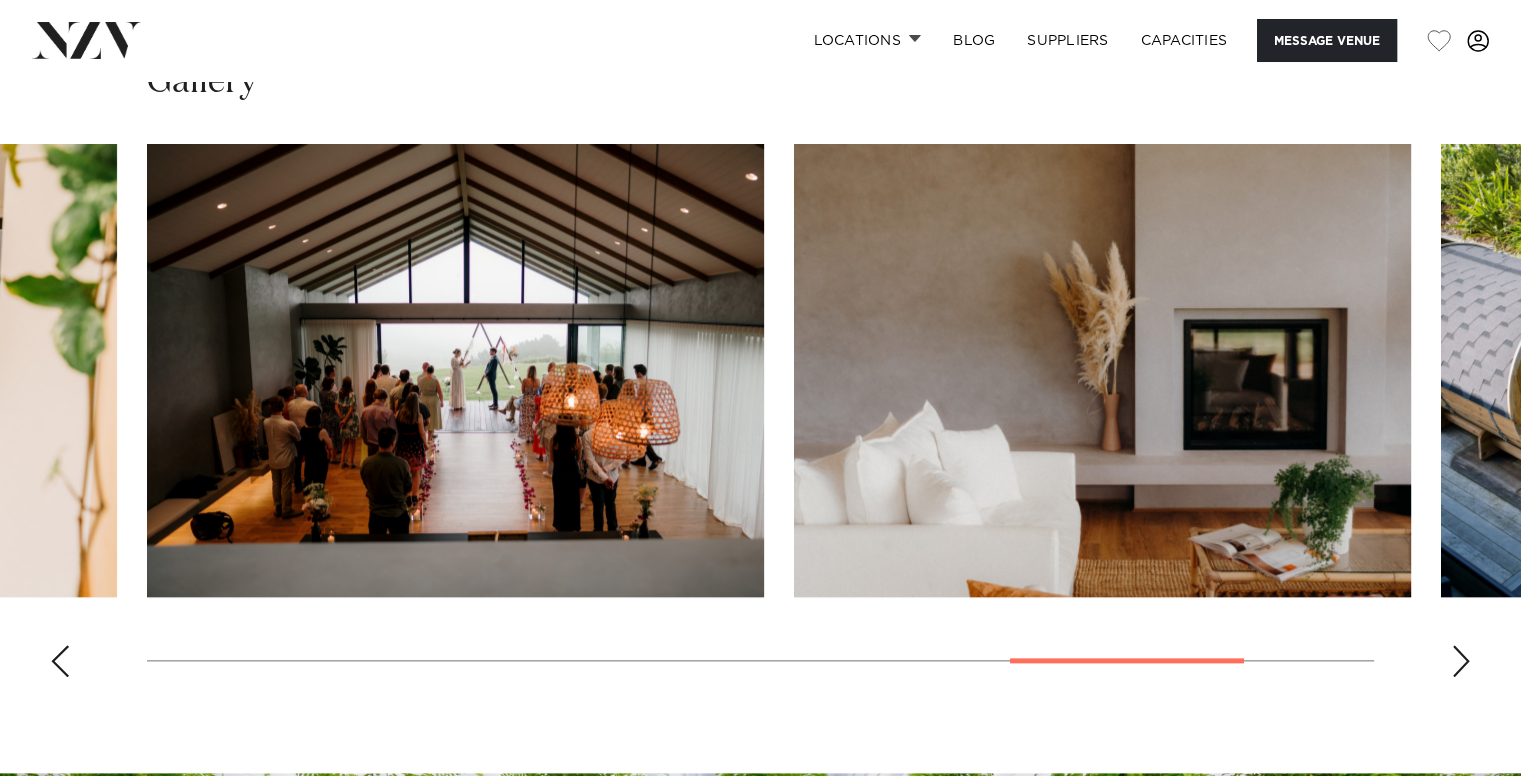 click at bounding box center (1461, 661) 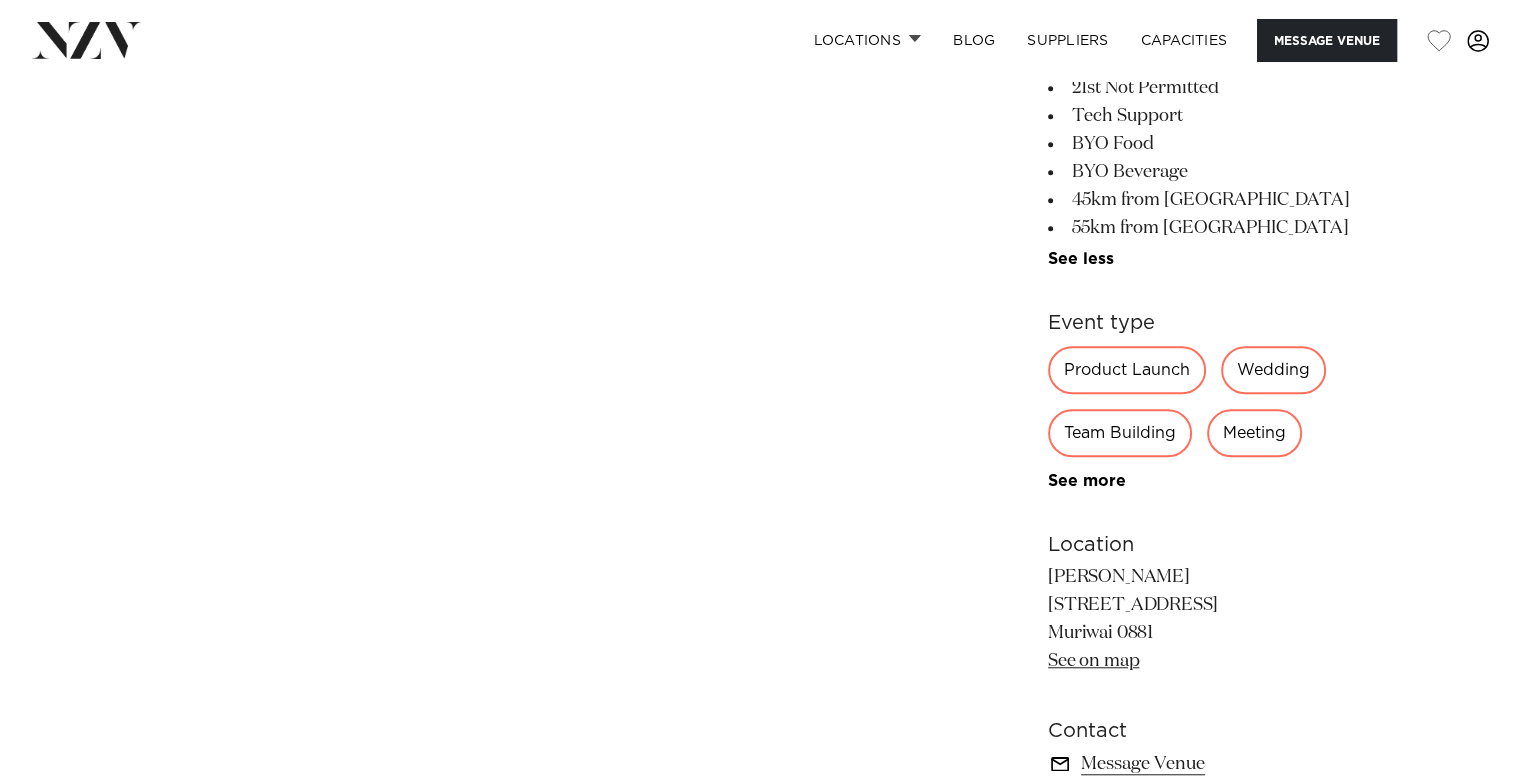 scroll, scrollTop: 1333, scrollLeft: 0, axis: vertical 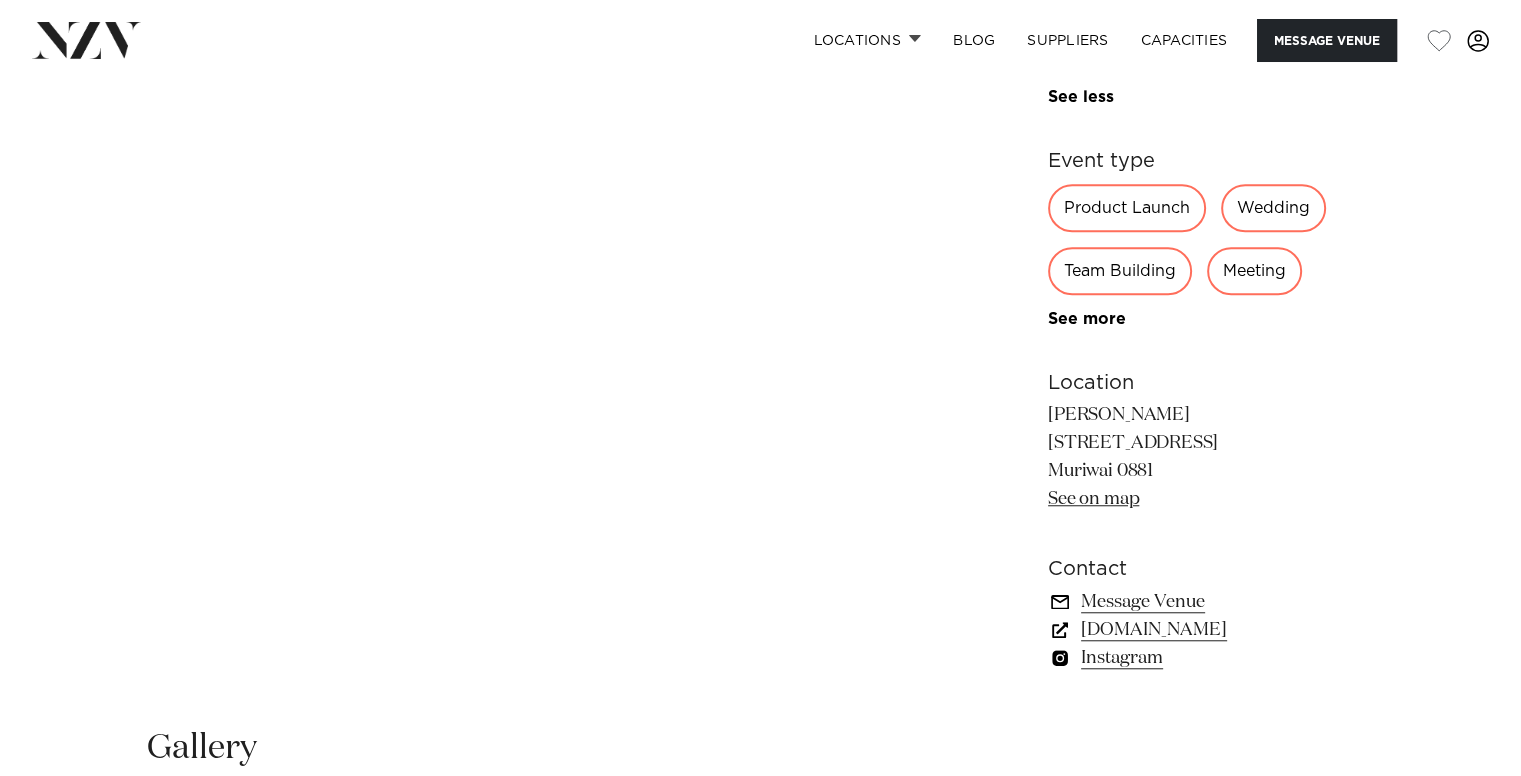click on "www.kulamuriwai.co.nz" at bounding box center (1211, 630) 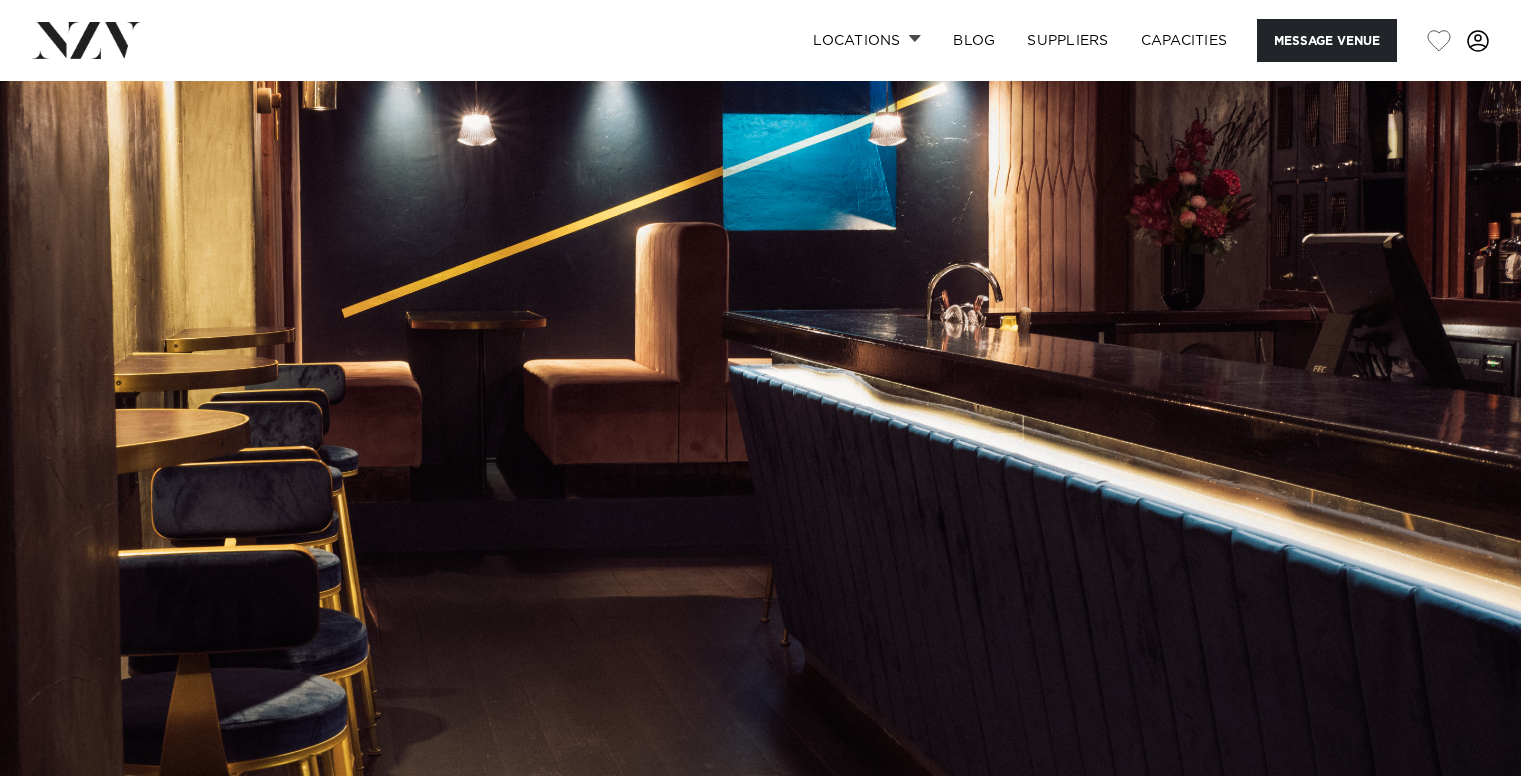 scroll, scrollTop: 0, scrollLeft: 0, axis: both 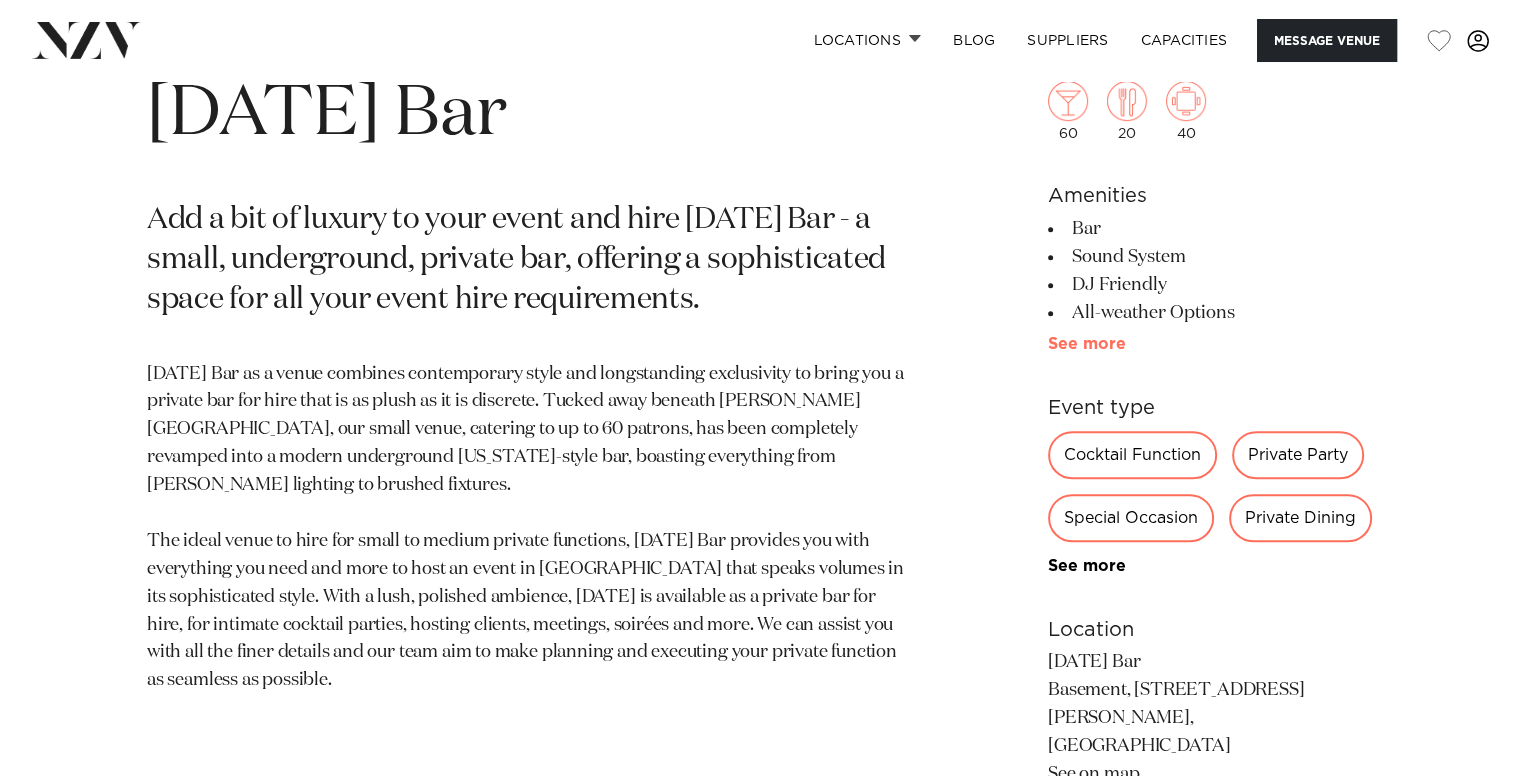 click on "See more" at bounding box center [1126, 344] 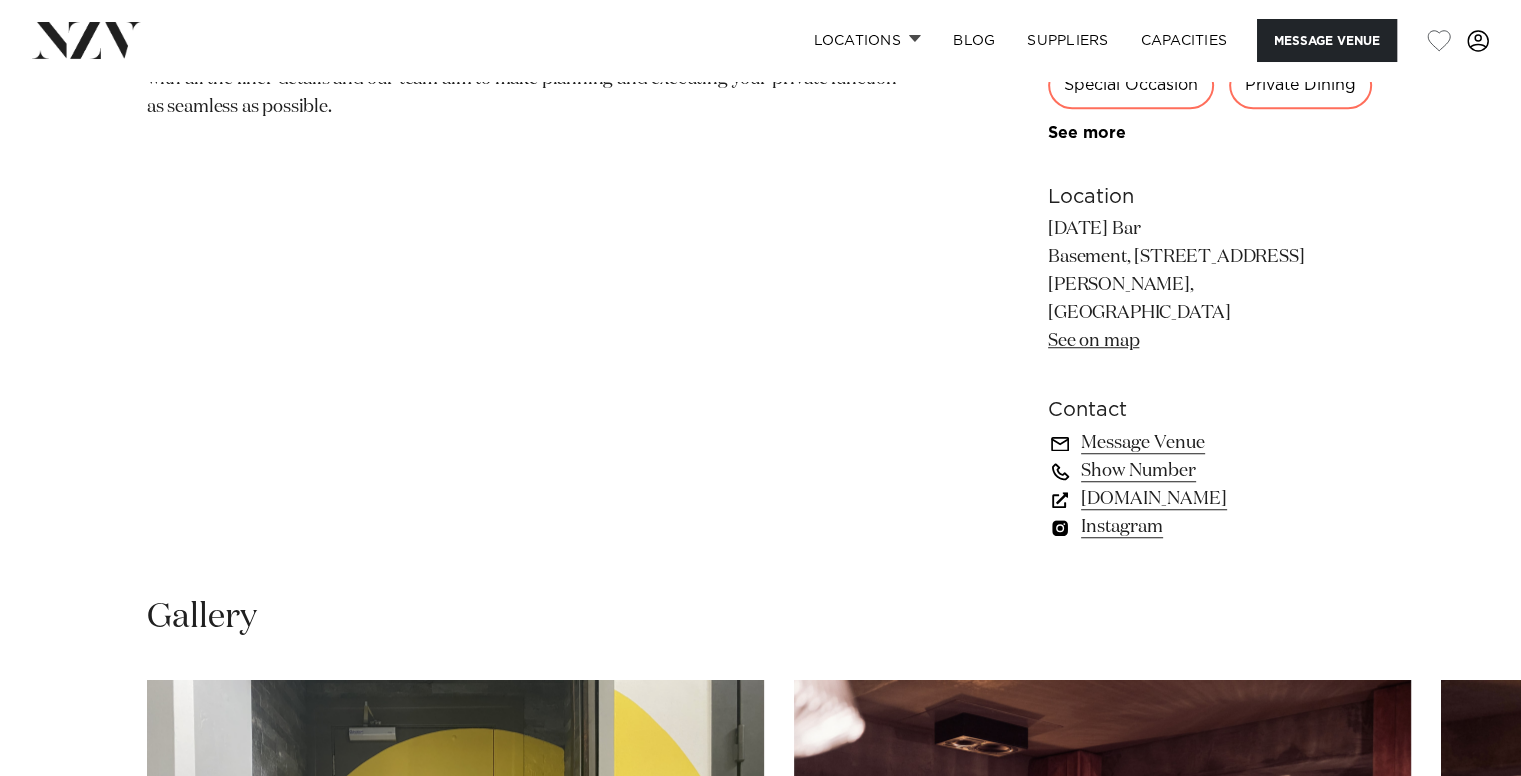 scroll, scrollTop: 1166, scrollLeft: 0, axis: vertical 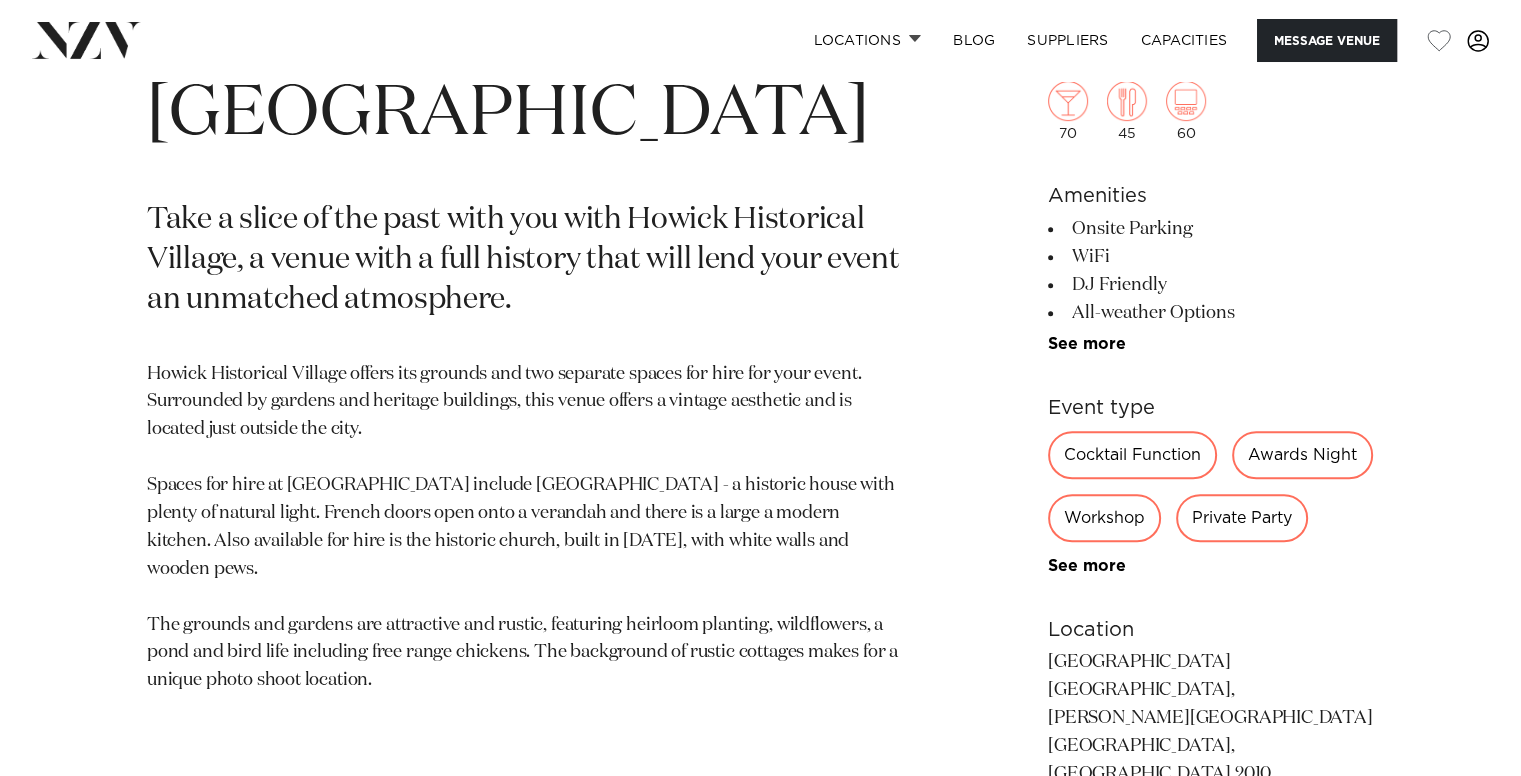 drag, startPoint x: 1080, startPoint y: 343, endPoint x: 1057, endPoint y: 335, distance: 24.351591 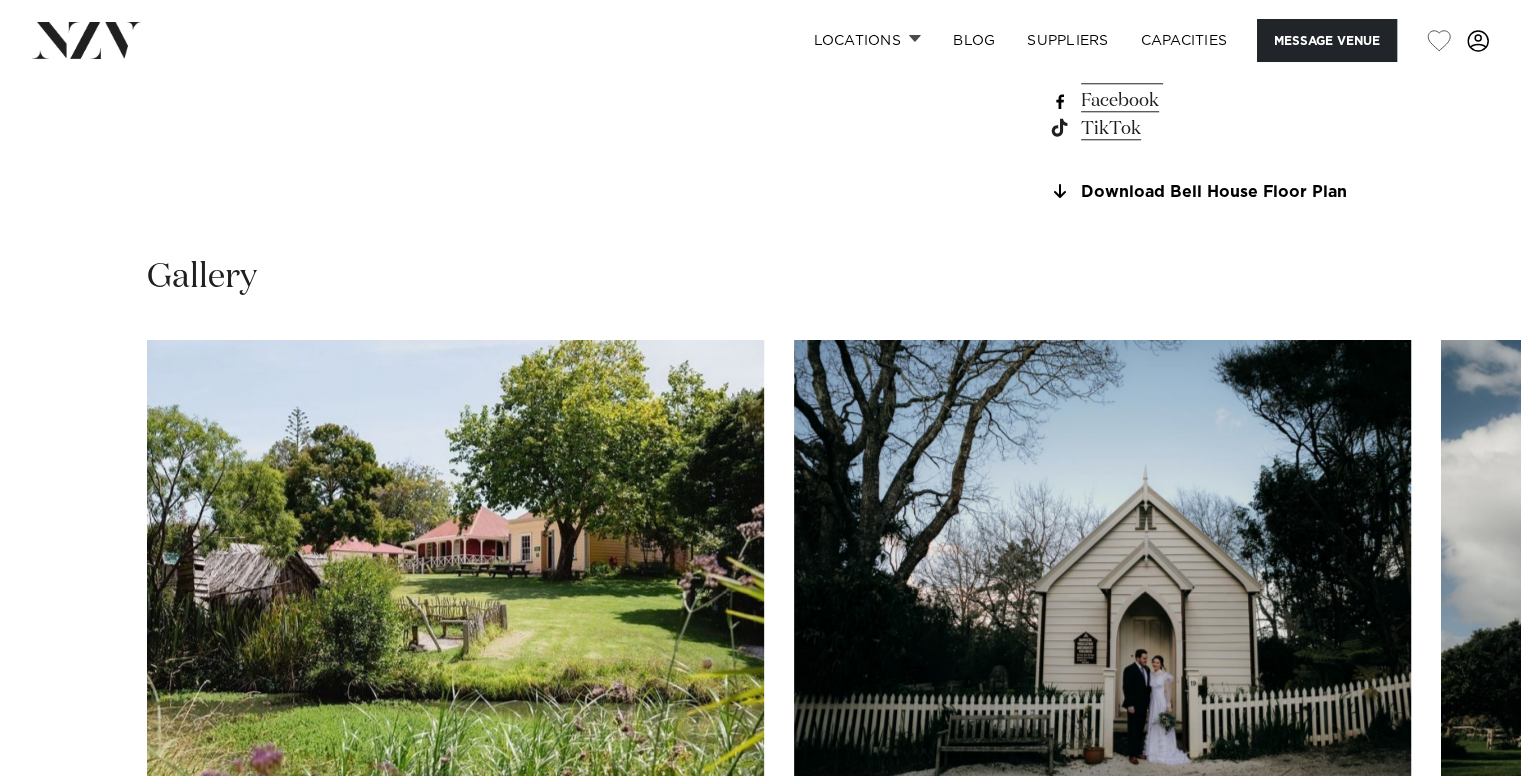 scroll, scrollTop: 2166, scrollLeft: 0, axis: vertical 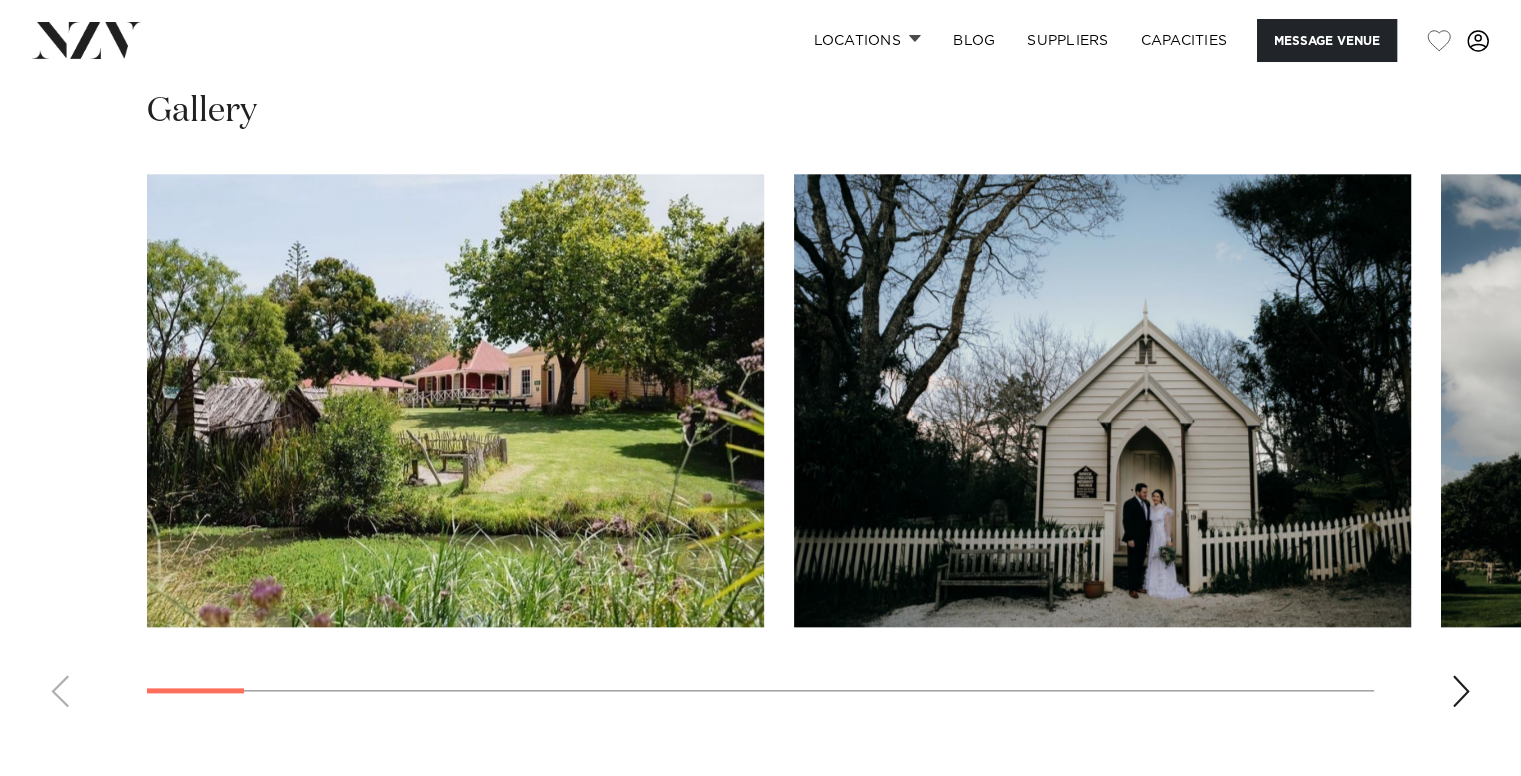 click at bounding box center (1461, 691) 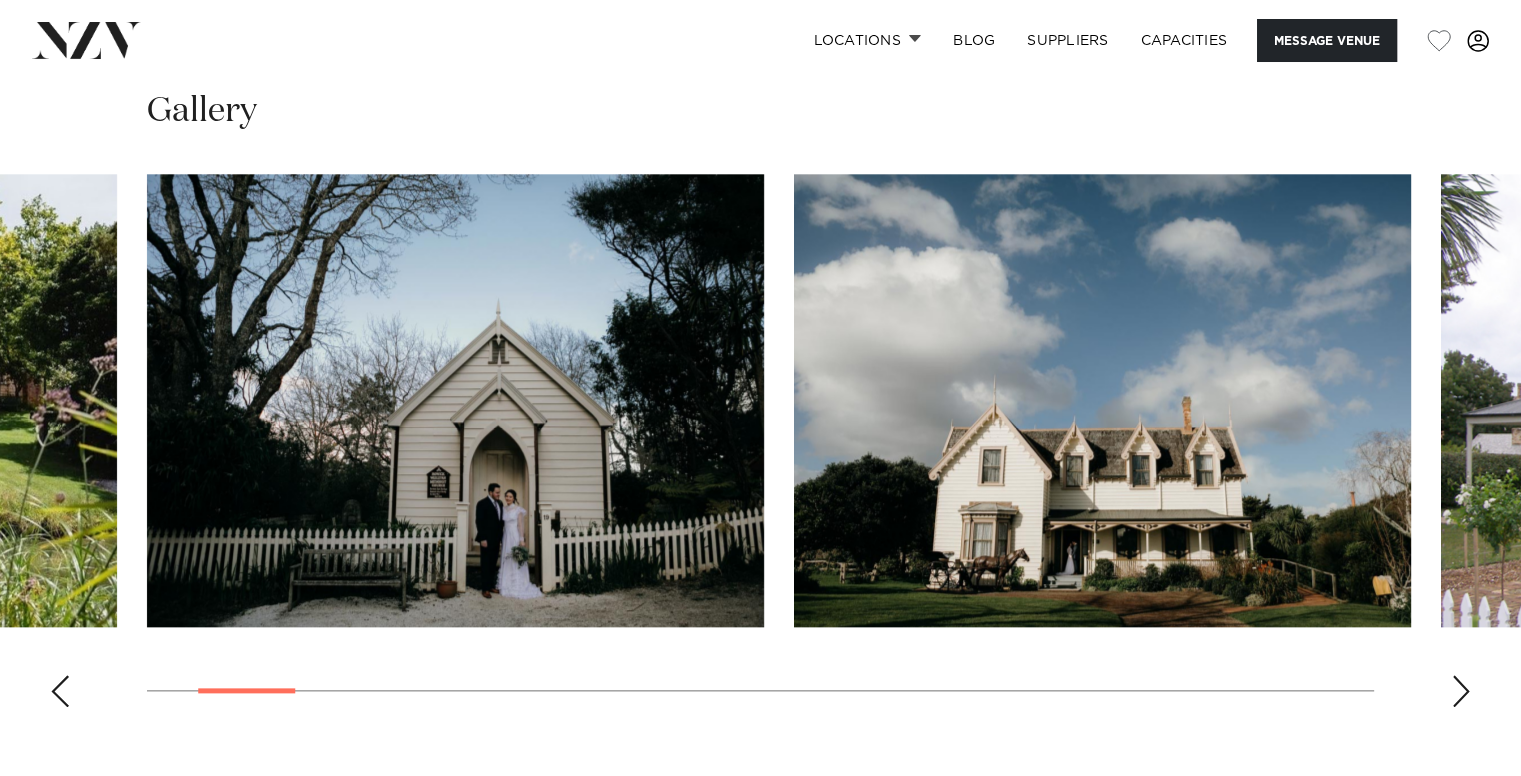 click at bounding box center (1461, 691) 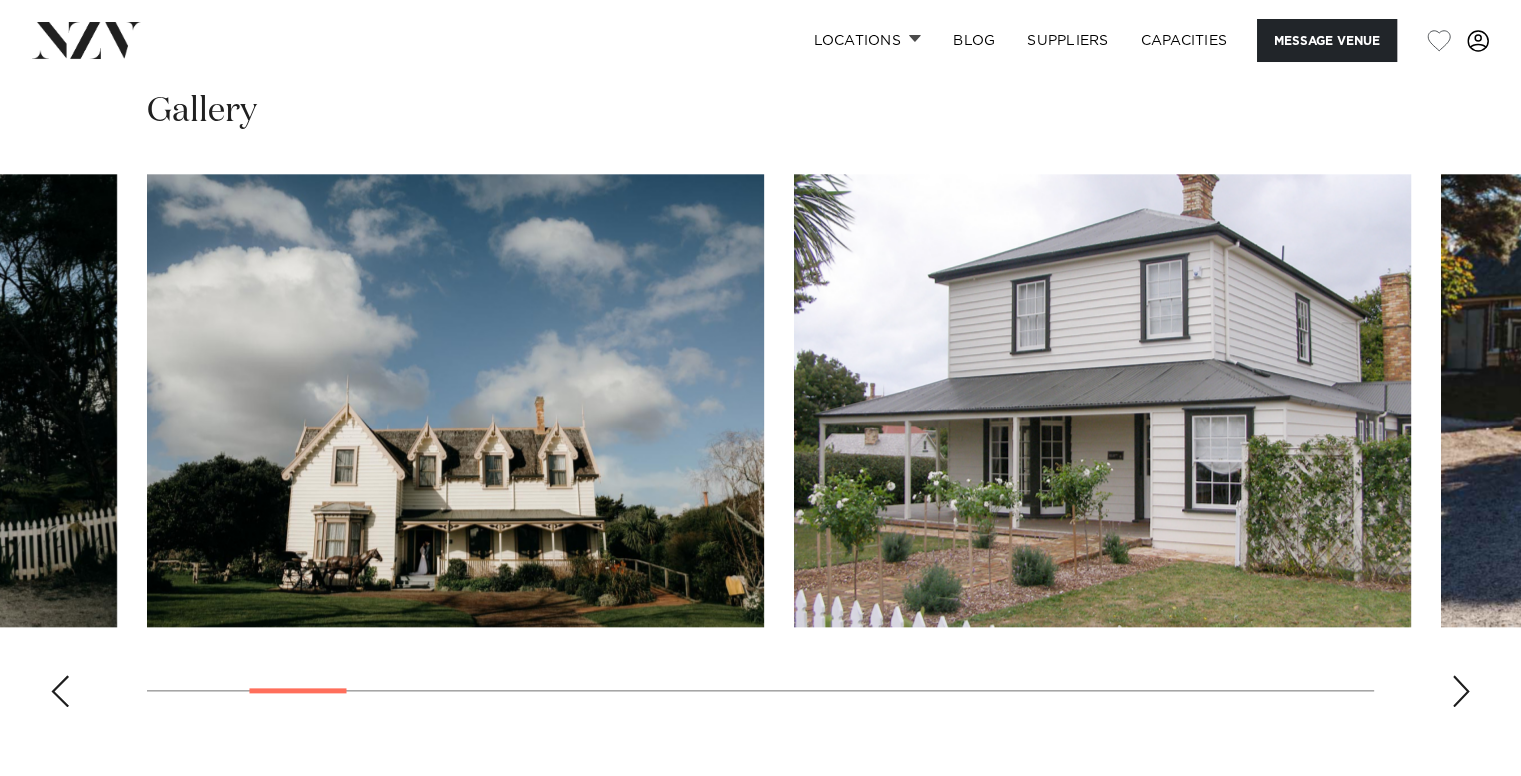 click at bounding box center (1461, 691) 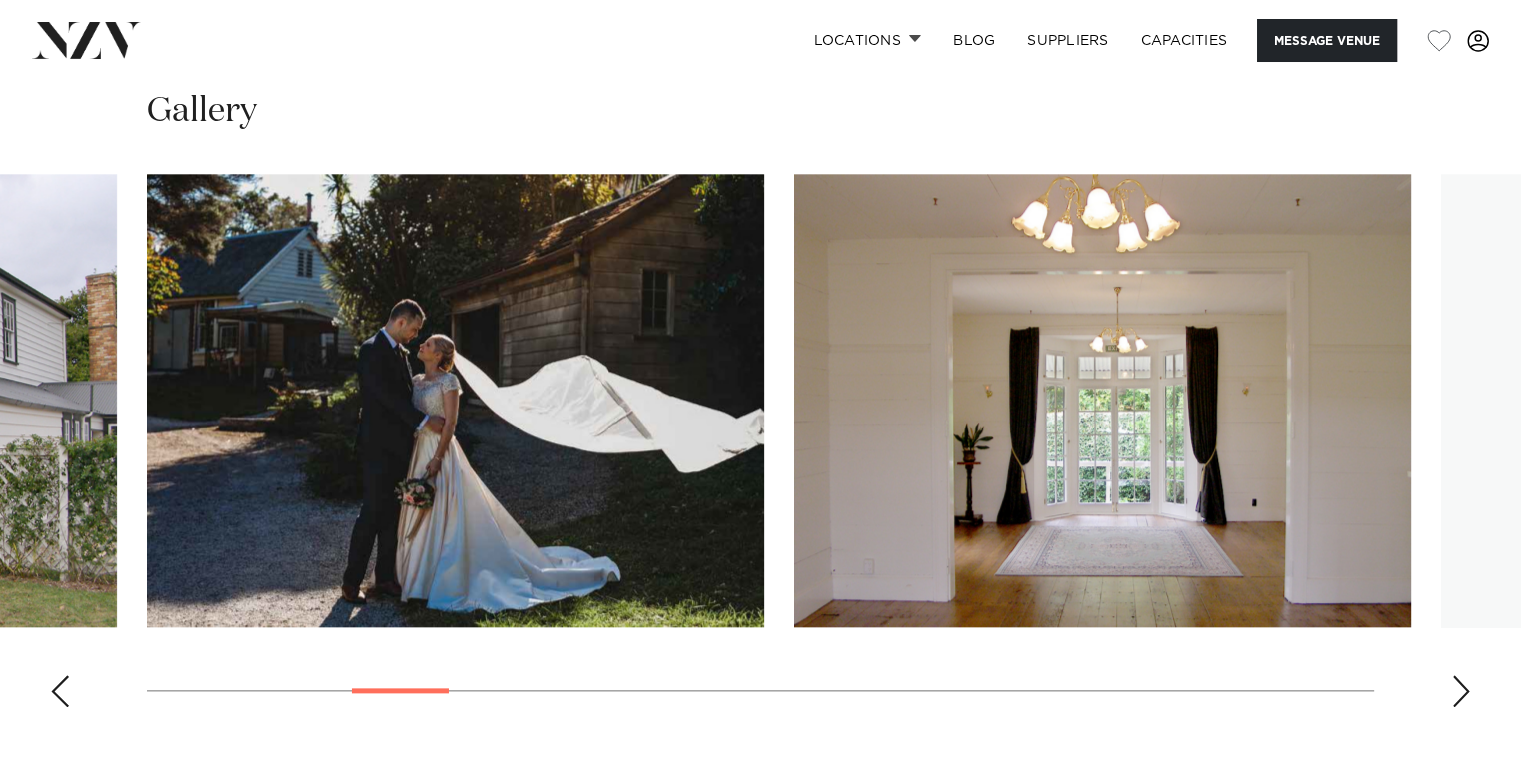 click at bounding box center (1461, 691) 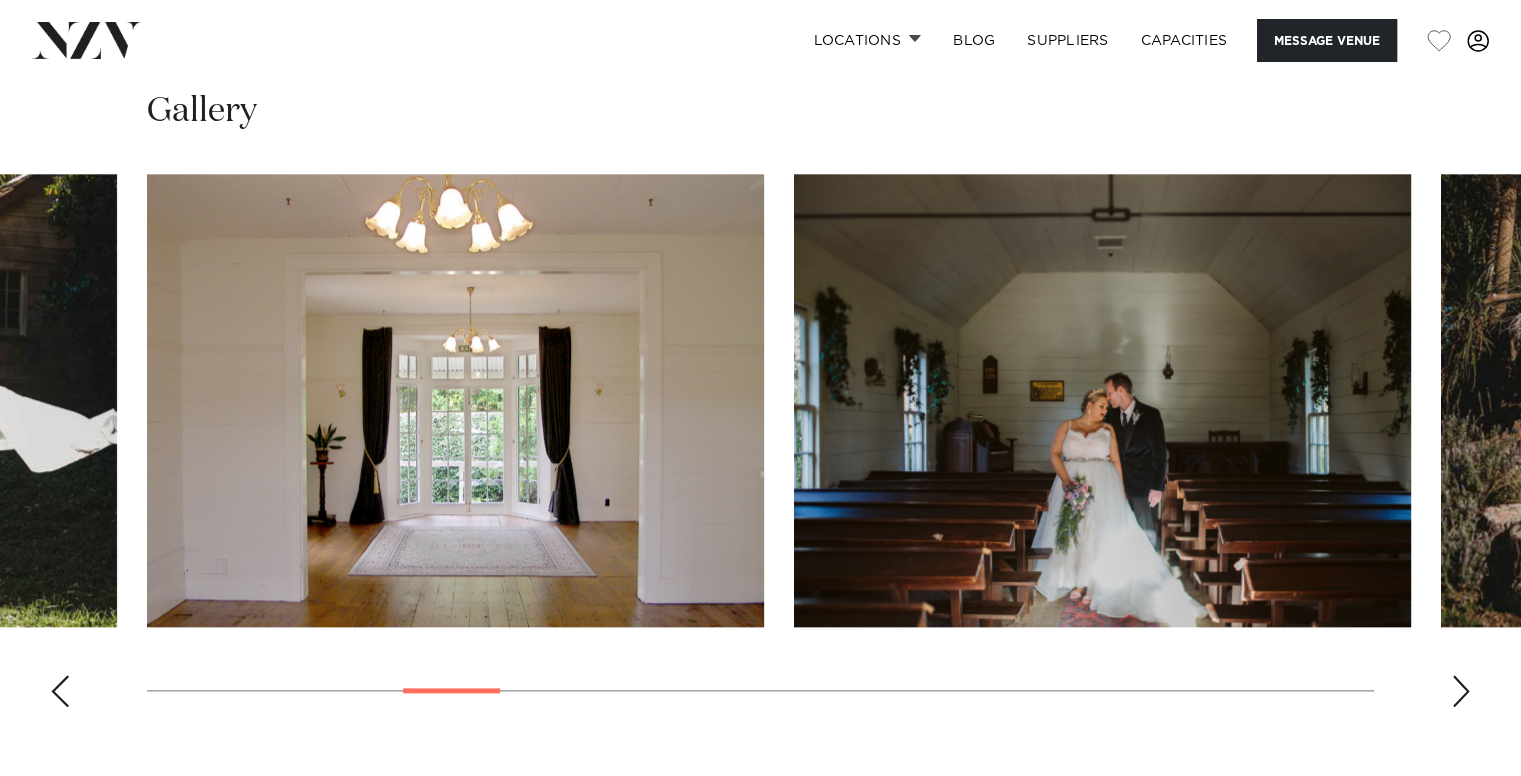 click at bounding box center (1461, 691) 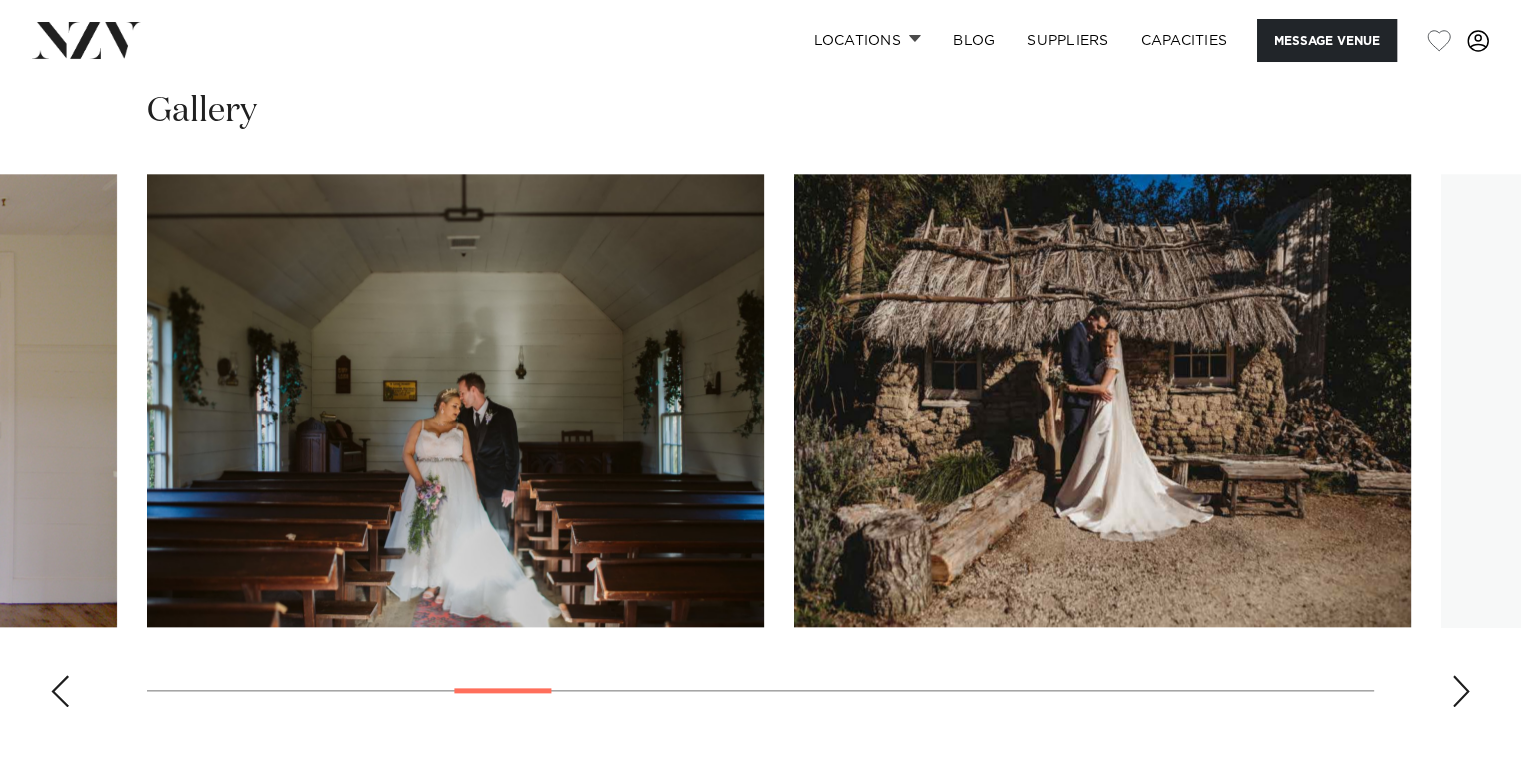 click at bounding box center (1461, 691) 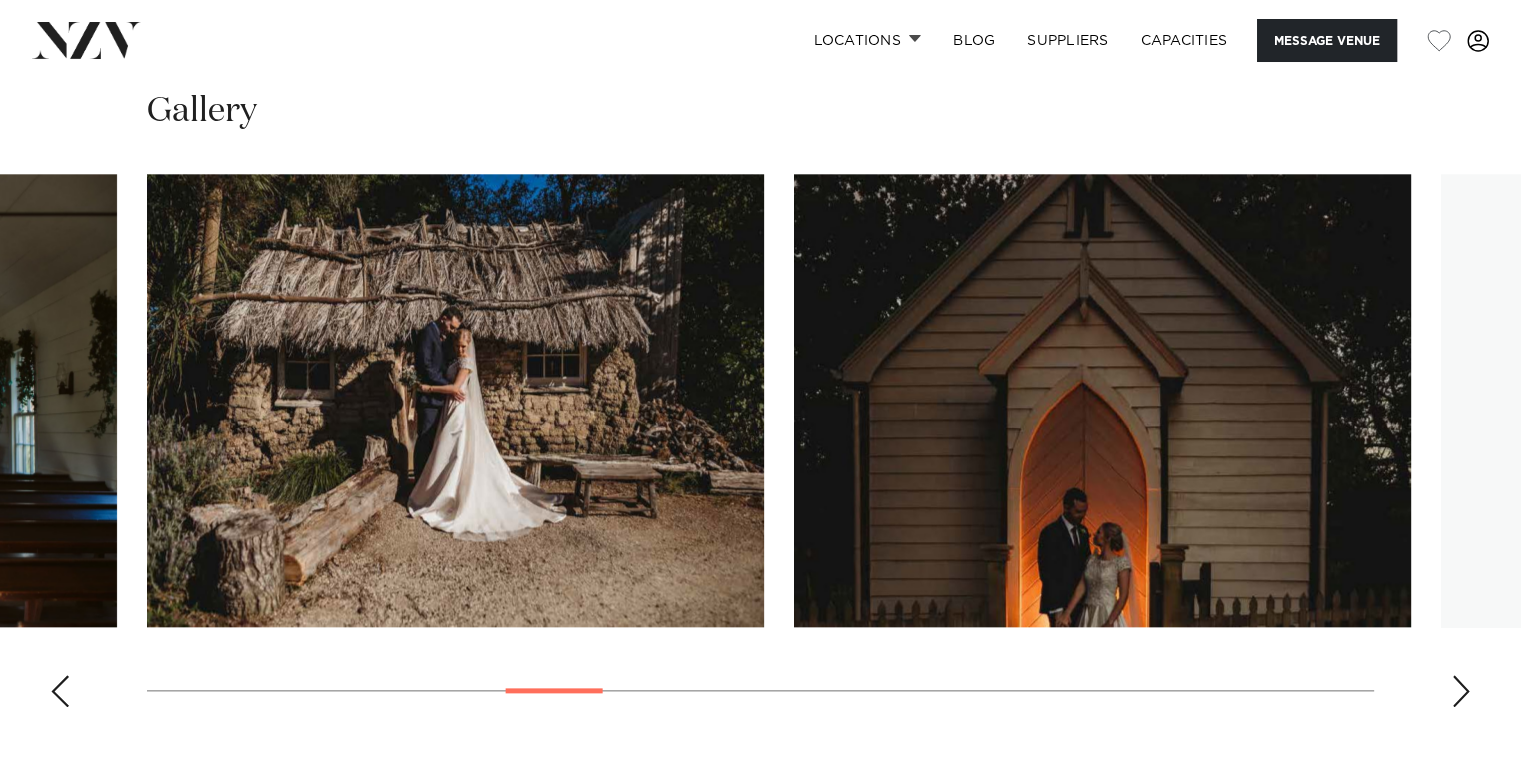 click at bounding box center [1461, 691] 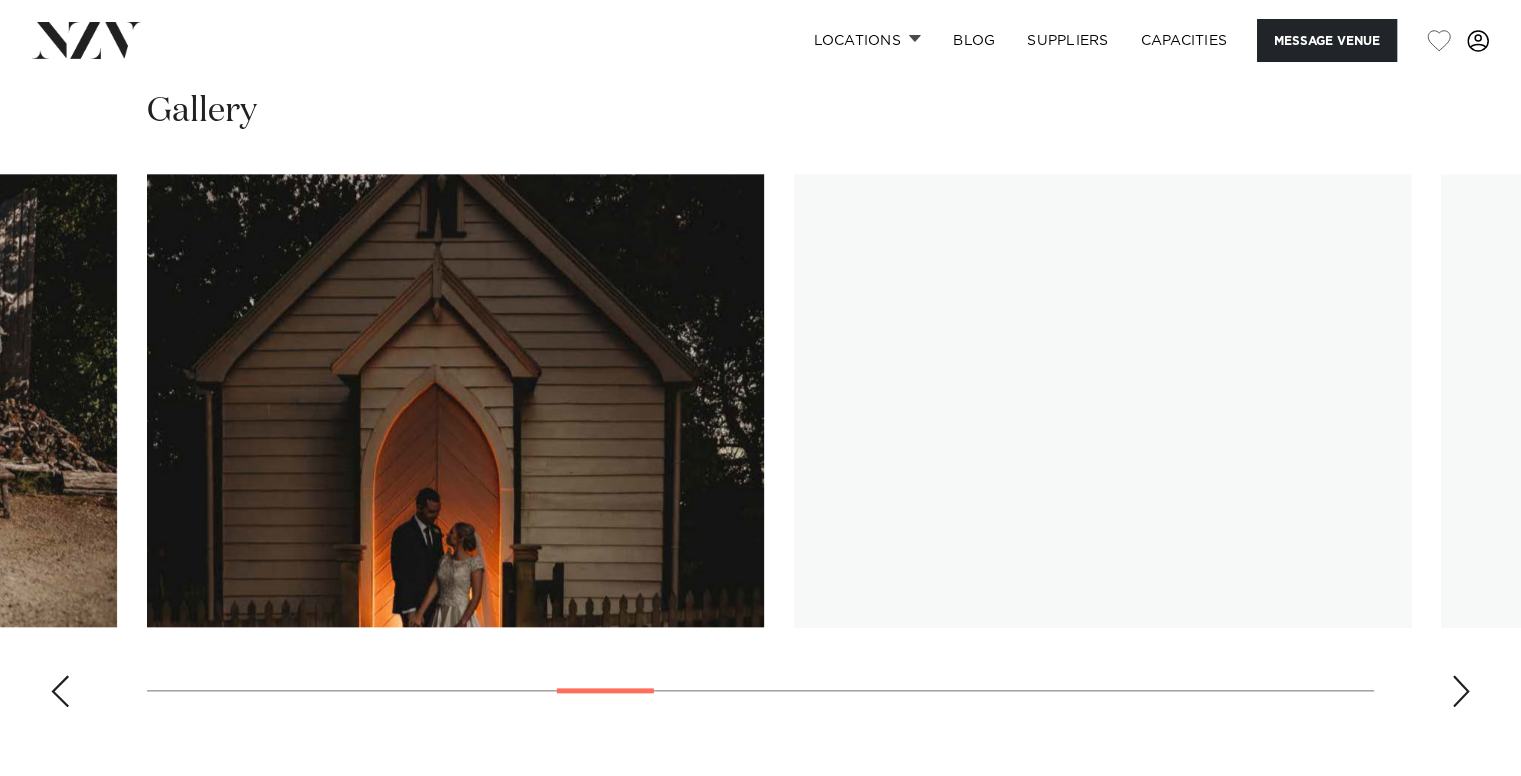 click at bounding box center [1461, 691] 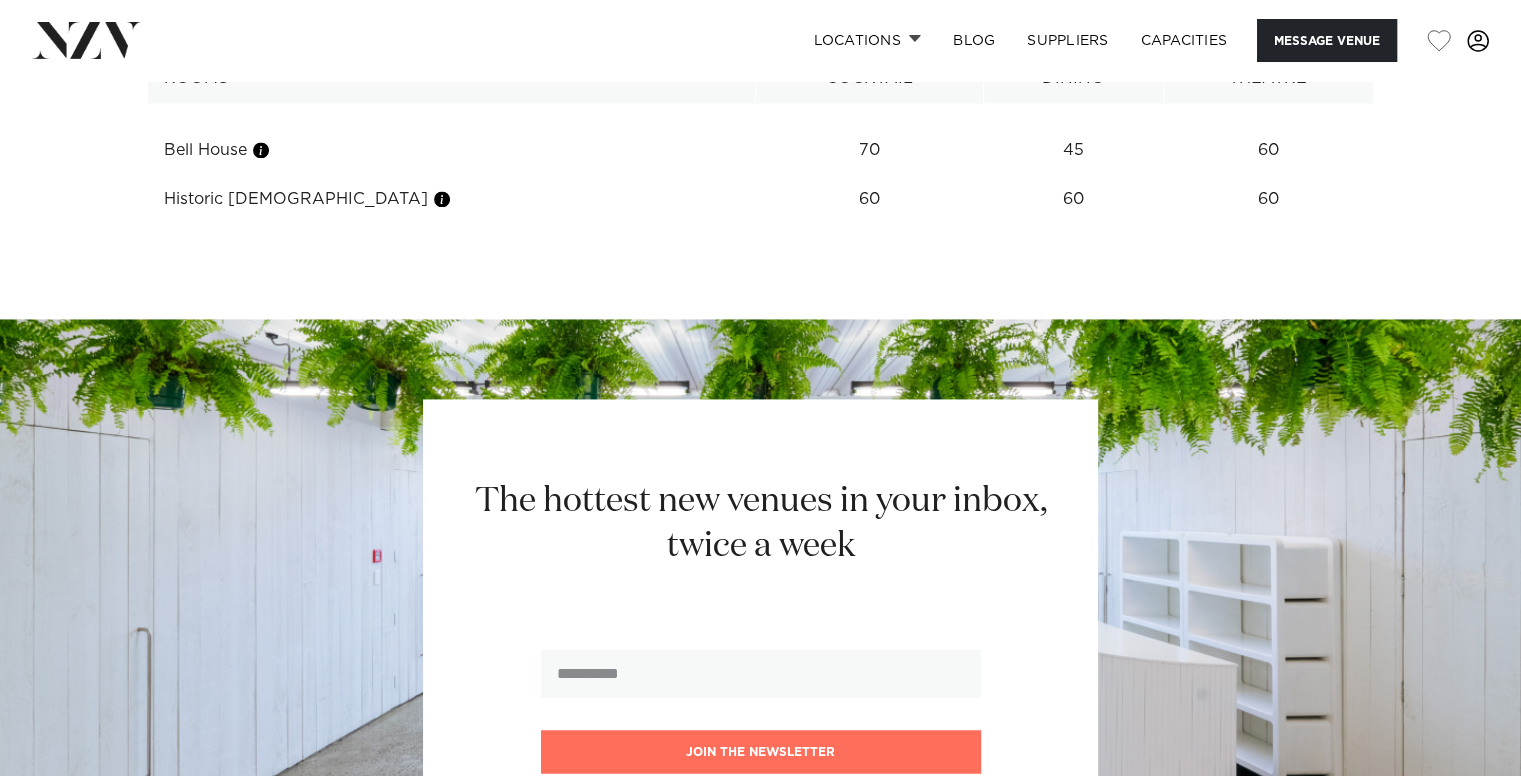 scroll, scrollTop: 2666, scrollLeft: 0, axis: vertical 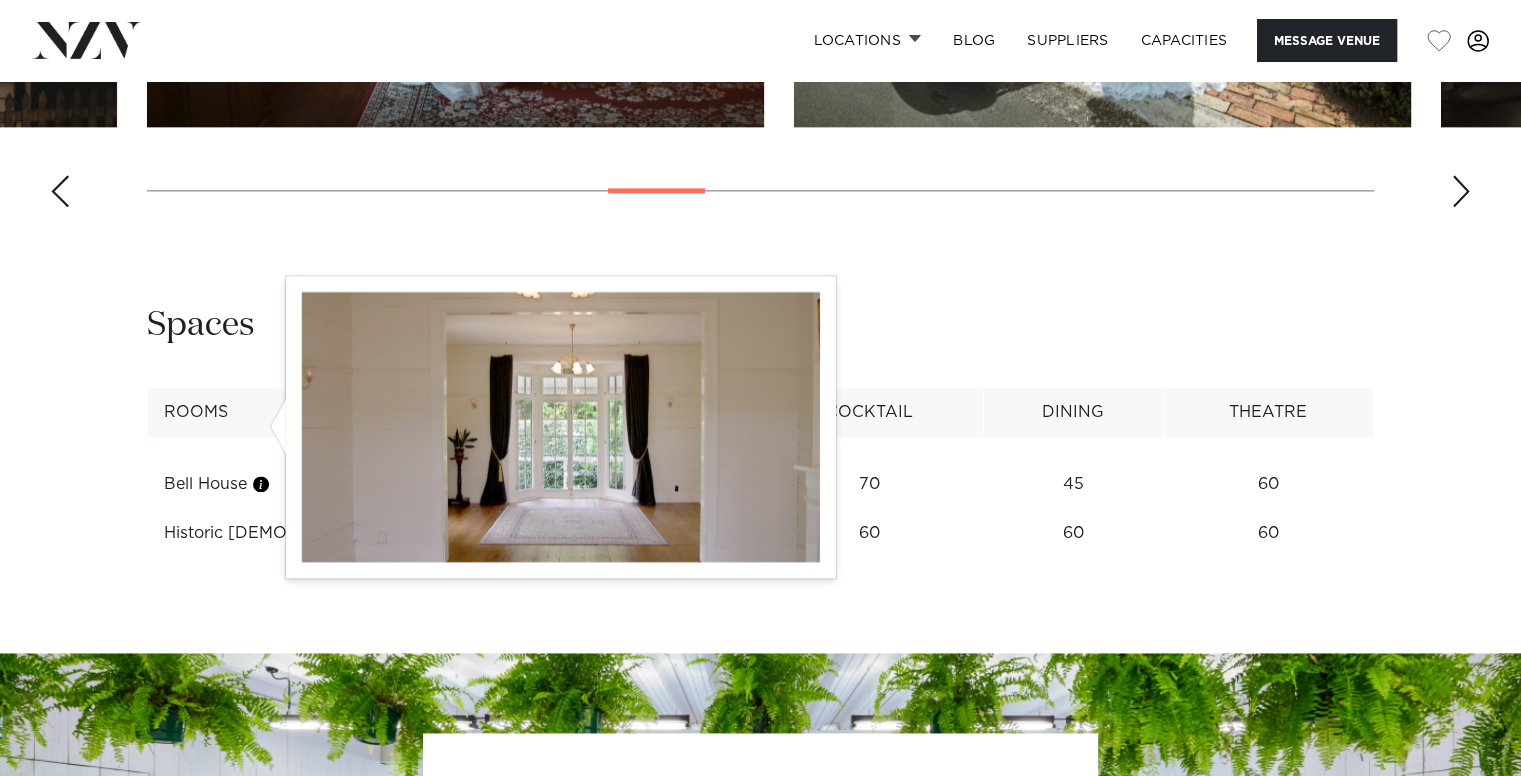 click at bounding box center (261, 484) 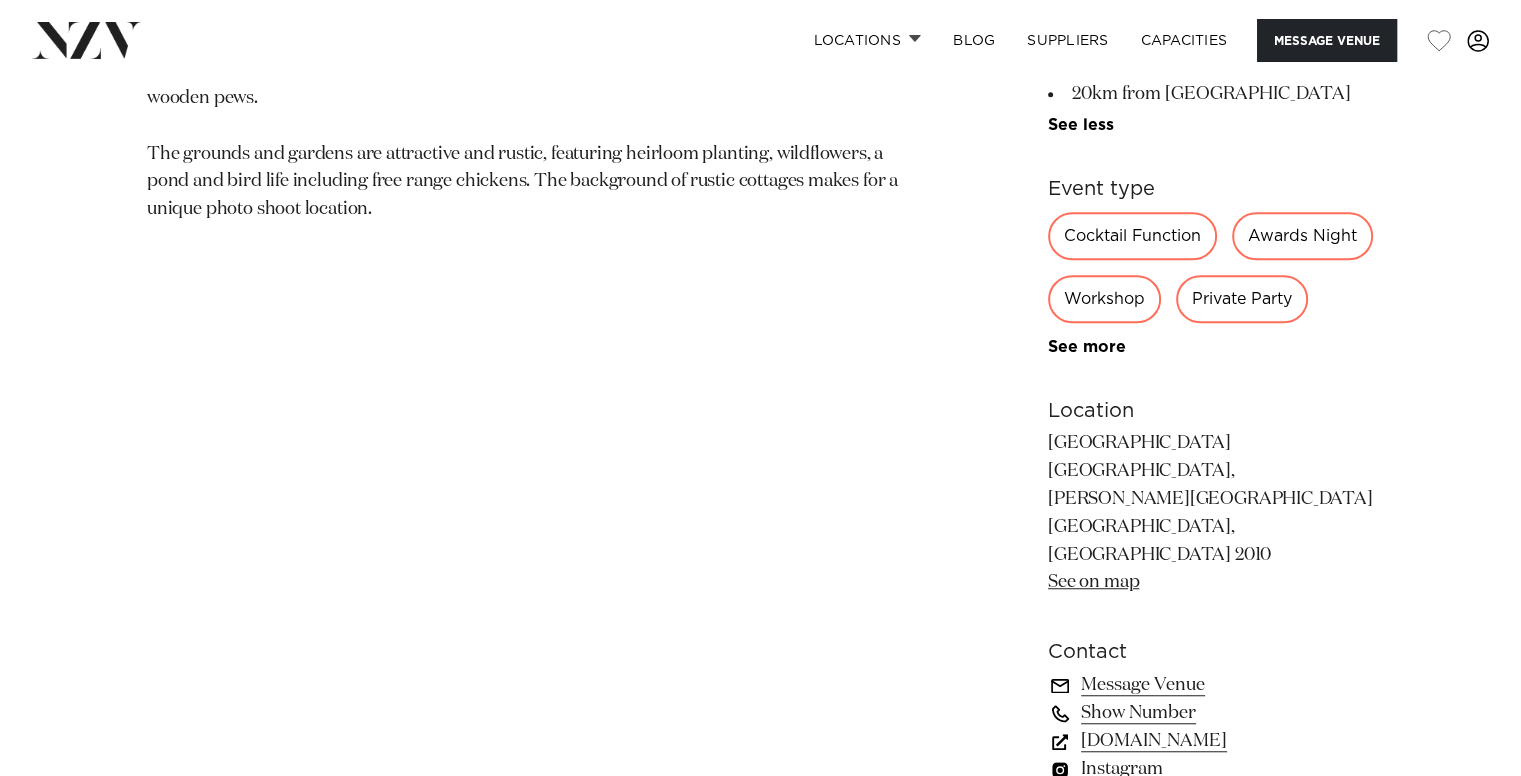 scroll, scrollTop: 1333, scrollLeft: 0, axis: vertical 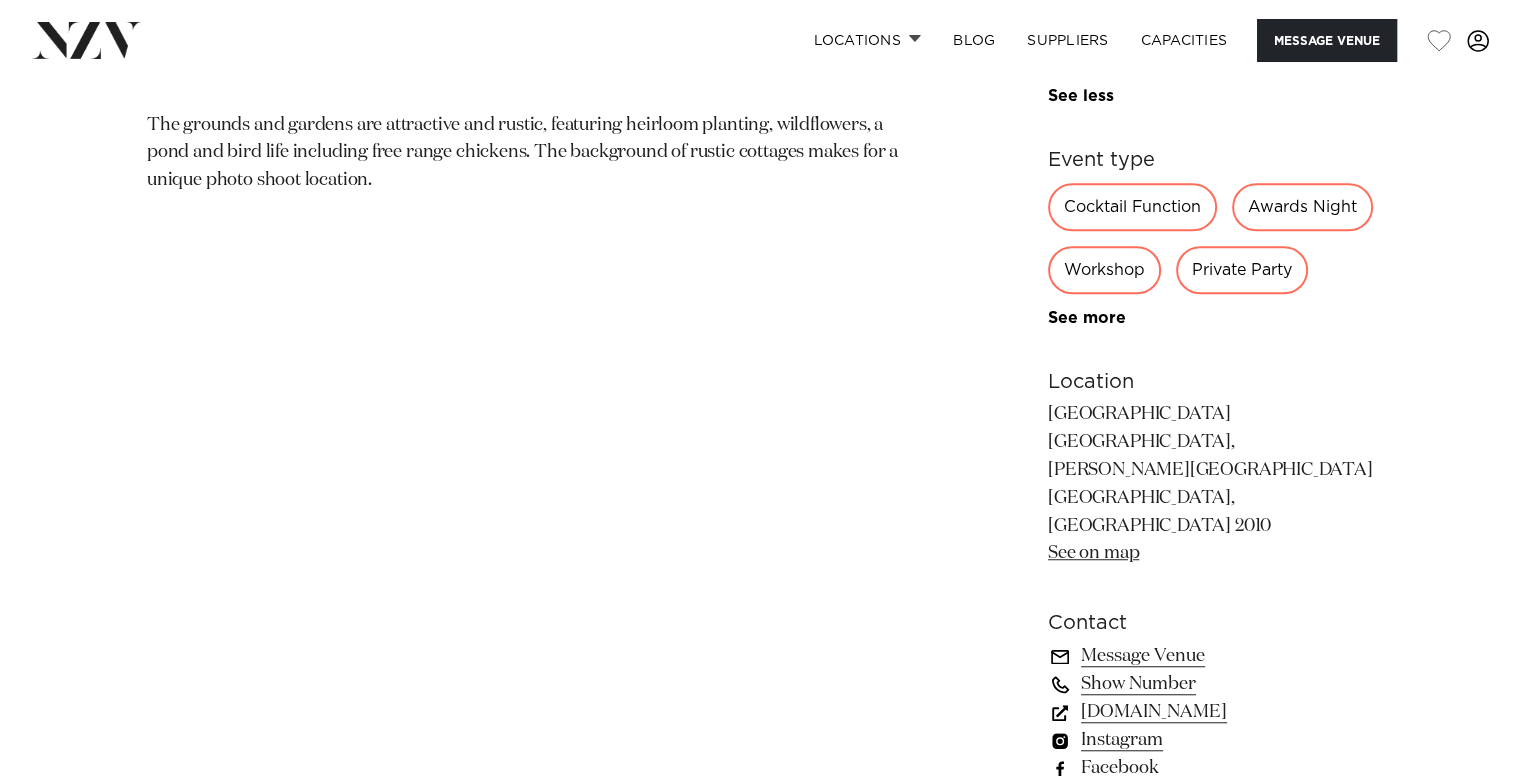 click on "www.historicalvillage.org.nz" at bounding box center [1211, 712] 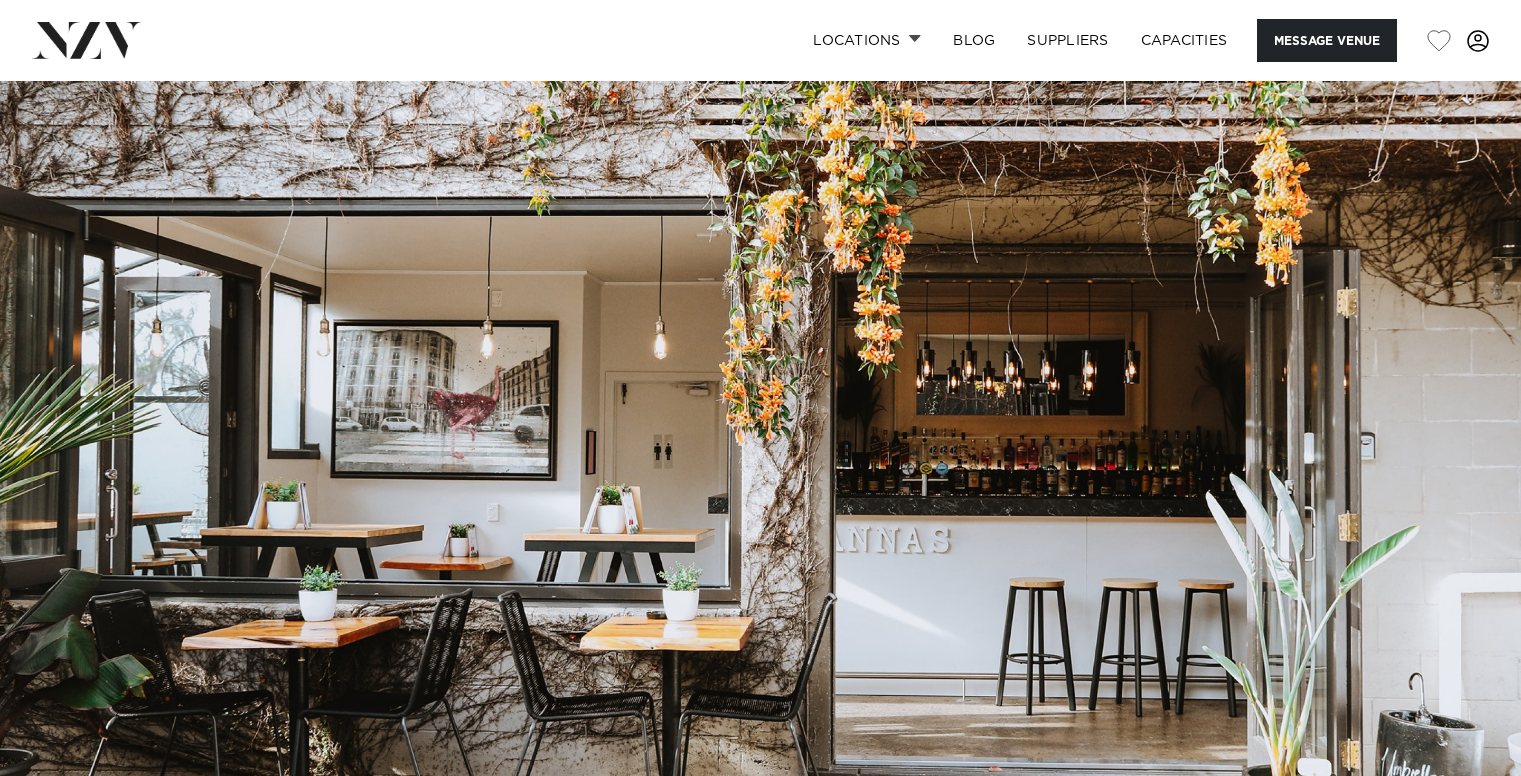 scroll, scrollTop: 0, scrollLeft: 0, axis: both 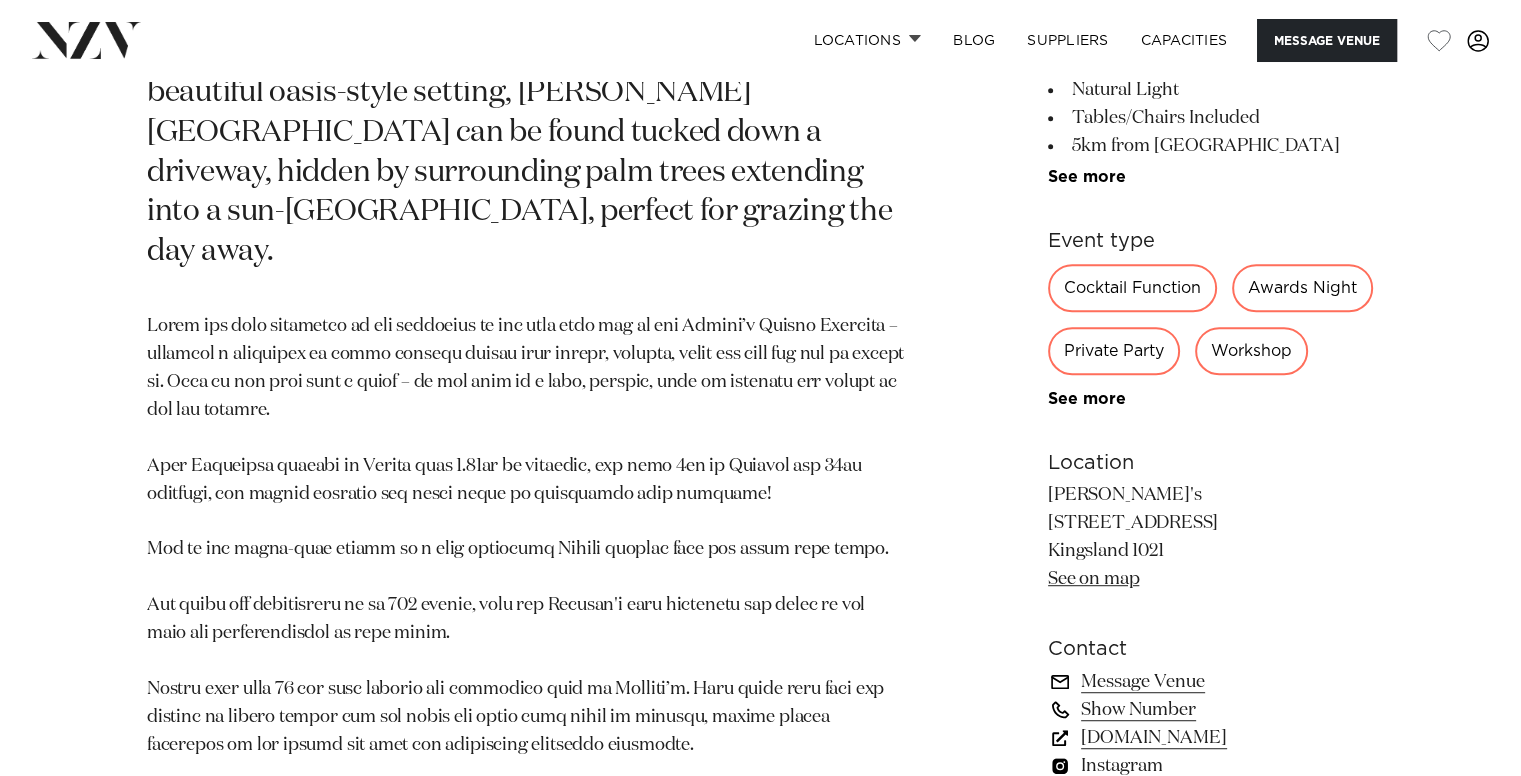 click on "www.rosannas.co.nz" at bounding box center (1211, 738) 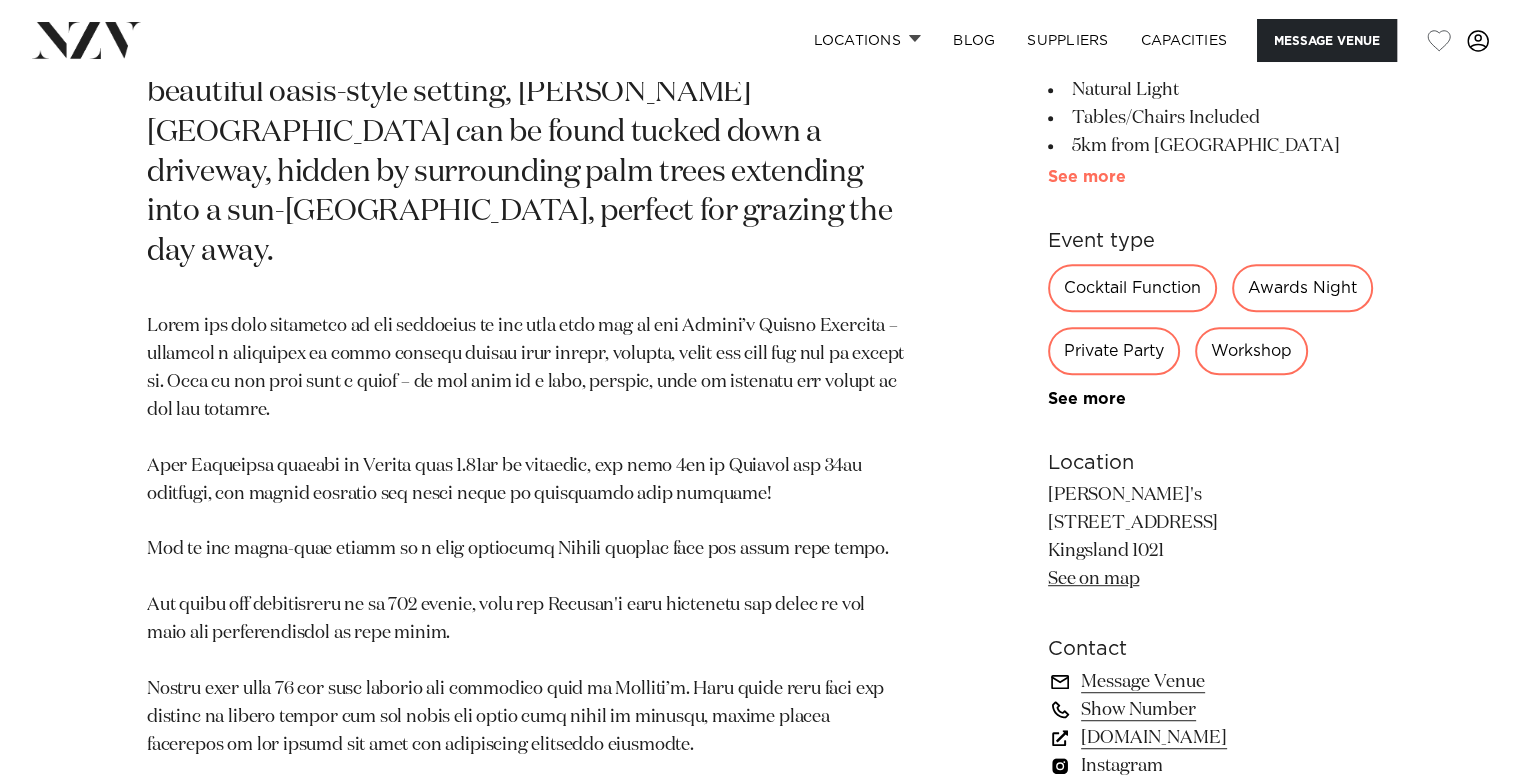 click on "See more" at bounding box center (1126, 177) 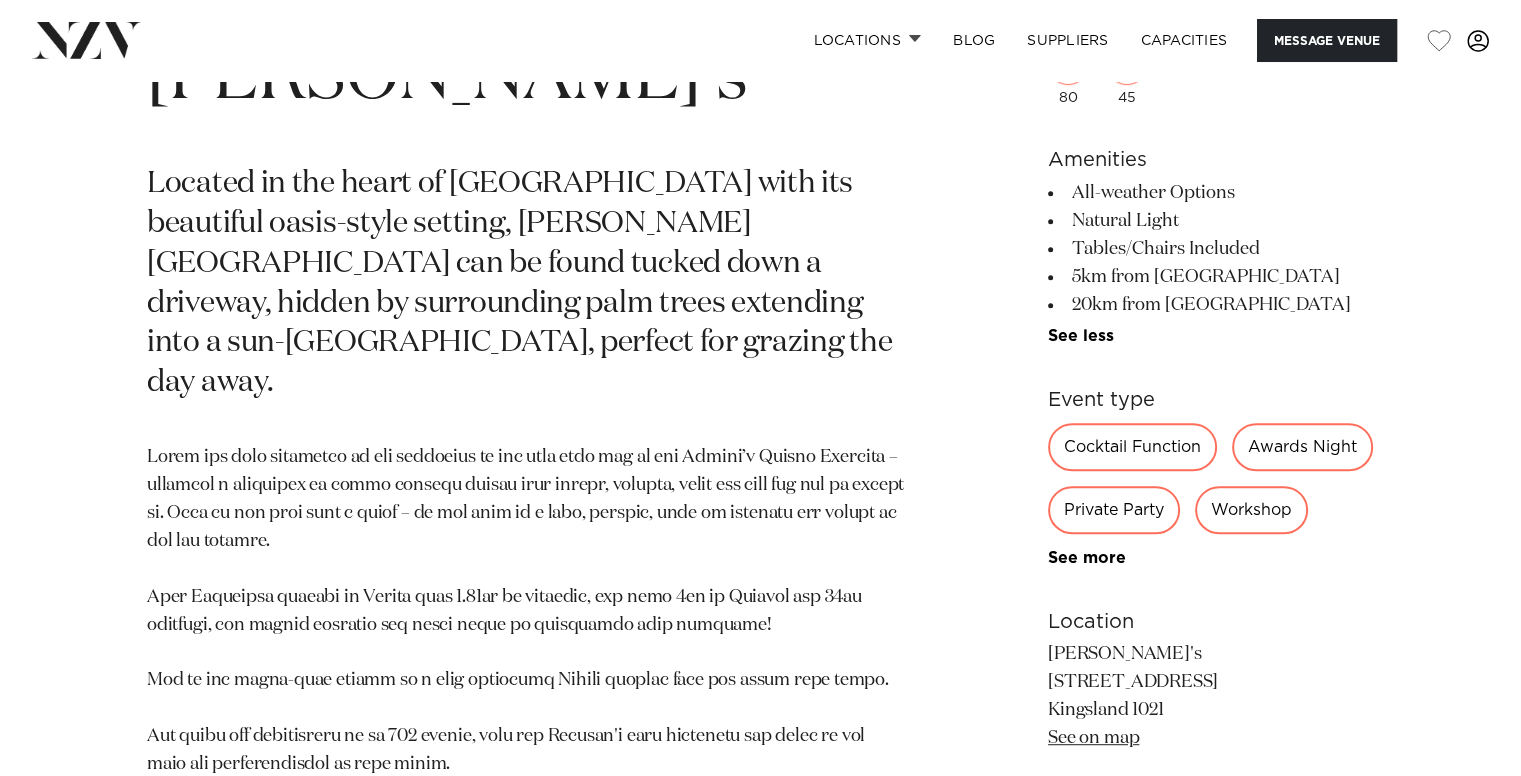 scroll, scrollTop: 833, scrollLeft: 0, axis: vertical 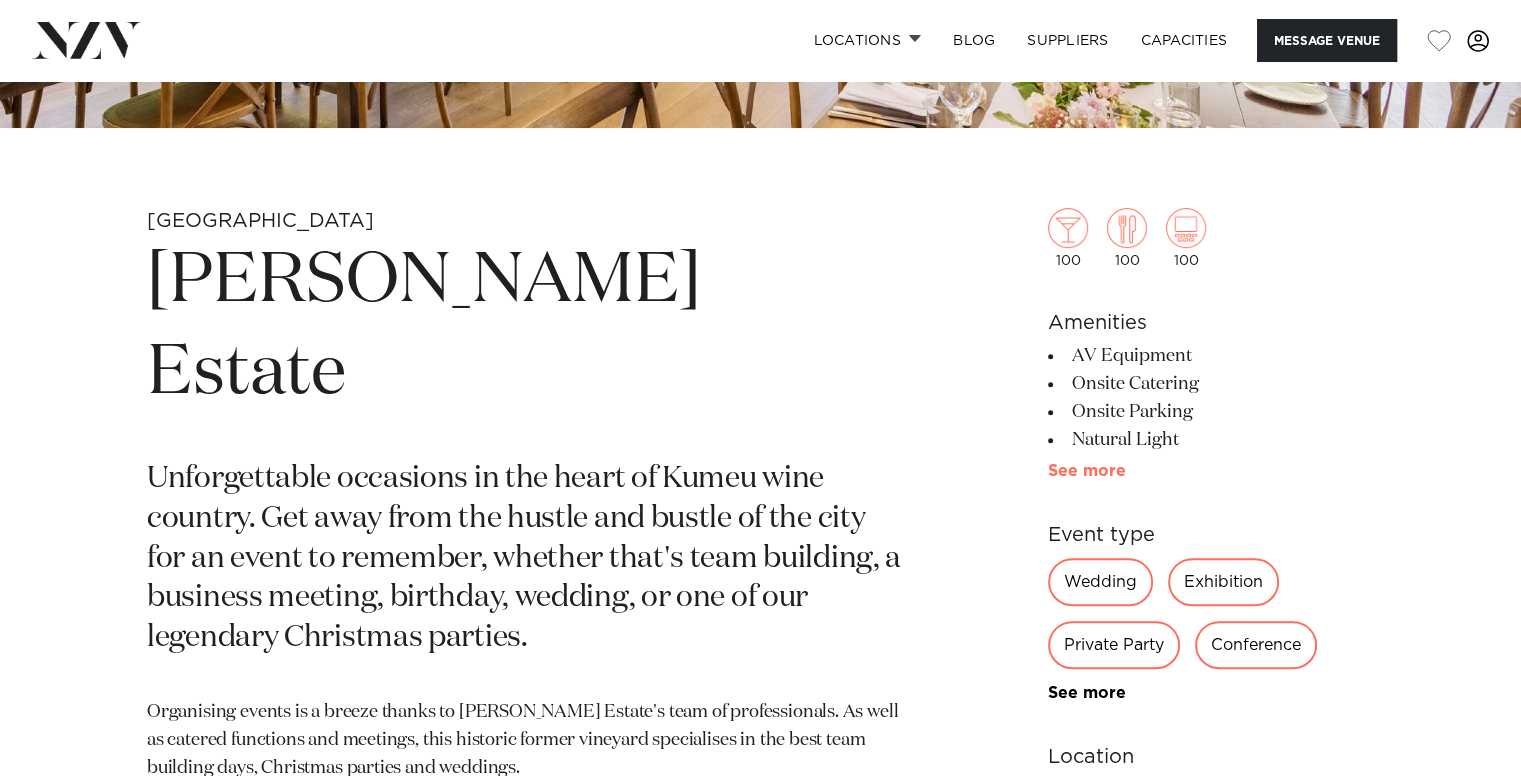 click on "See more" at bounding box center (1126, 471) 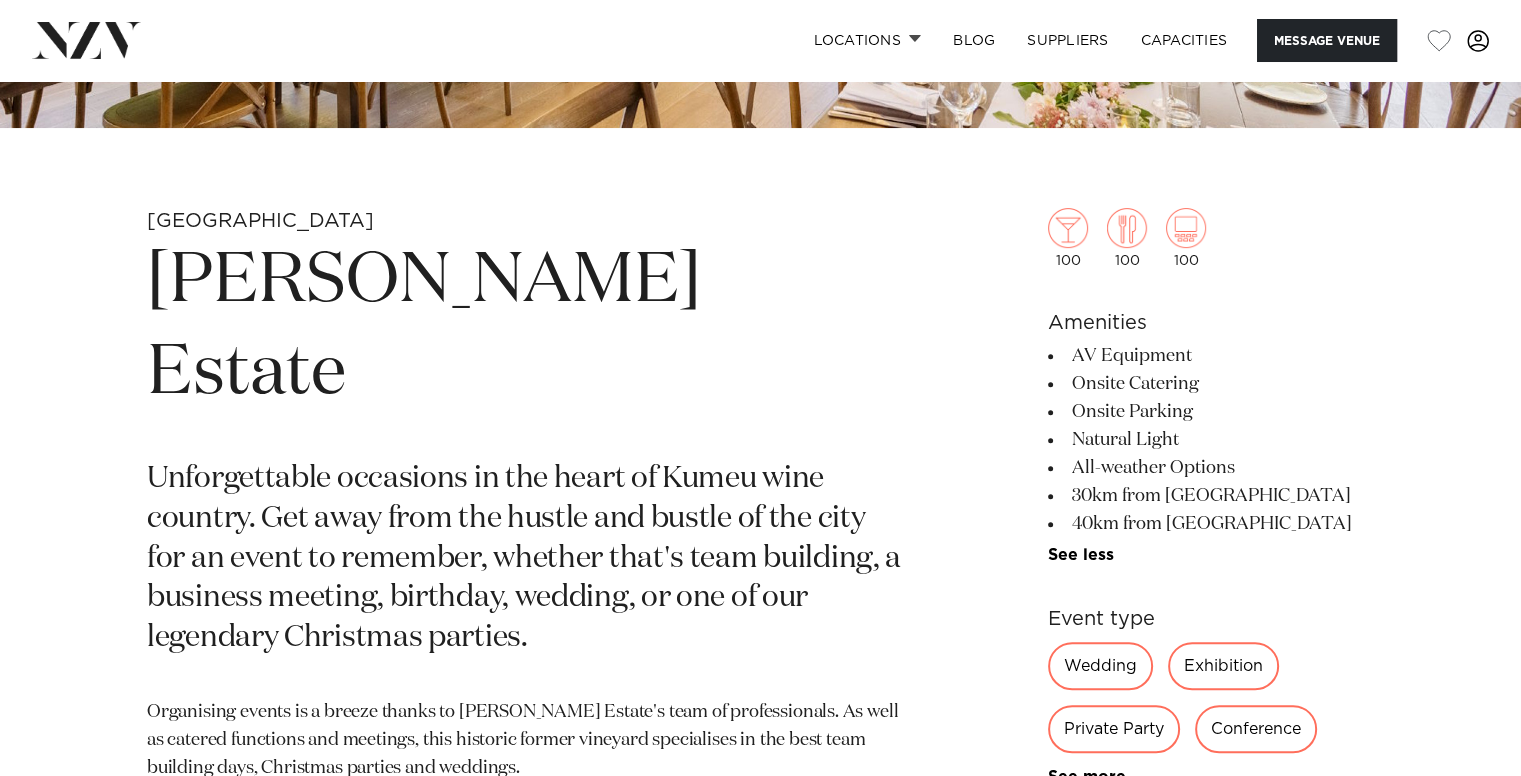 scroll, scrollTop: 1000, scrollLeft: 0, axis: vertical 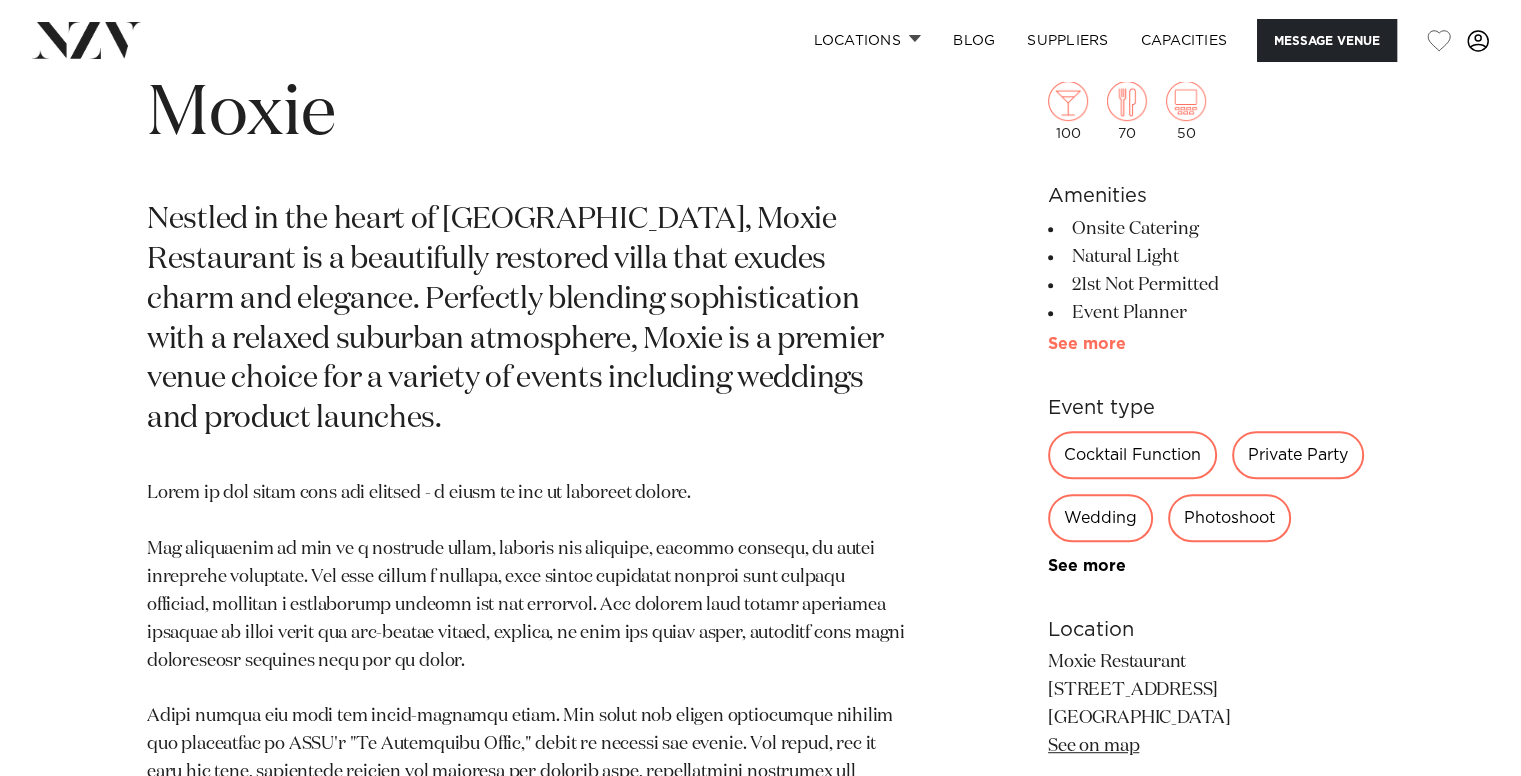 click on "See more" at bounding box center (1126, 344) 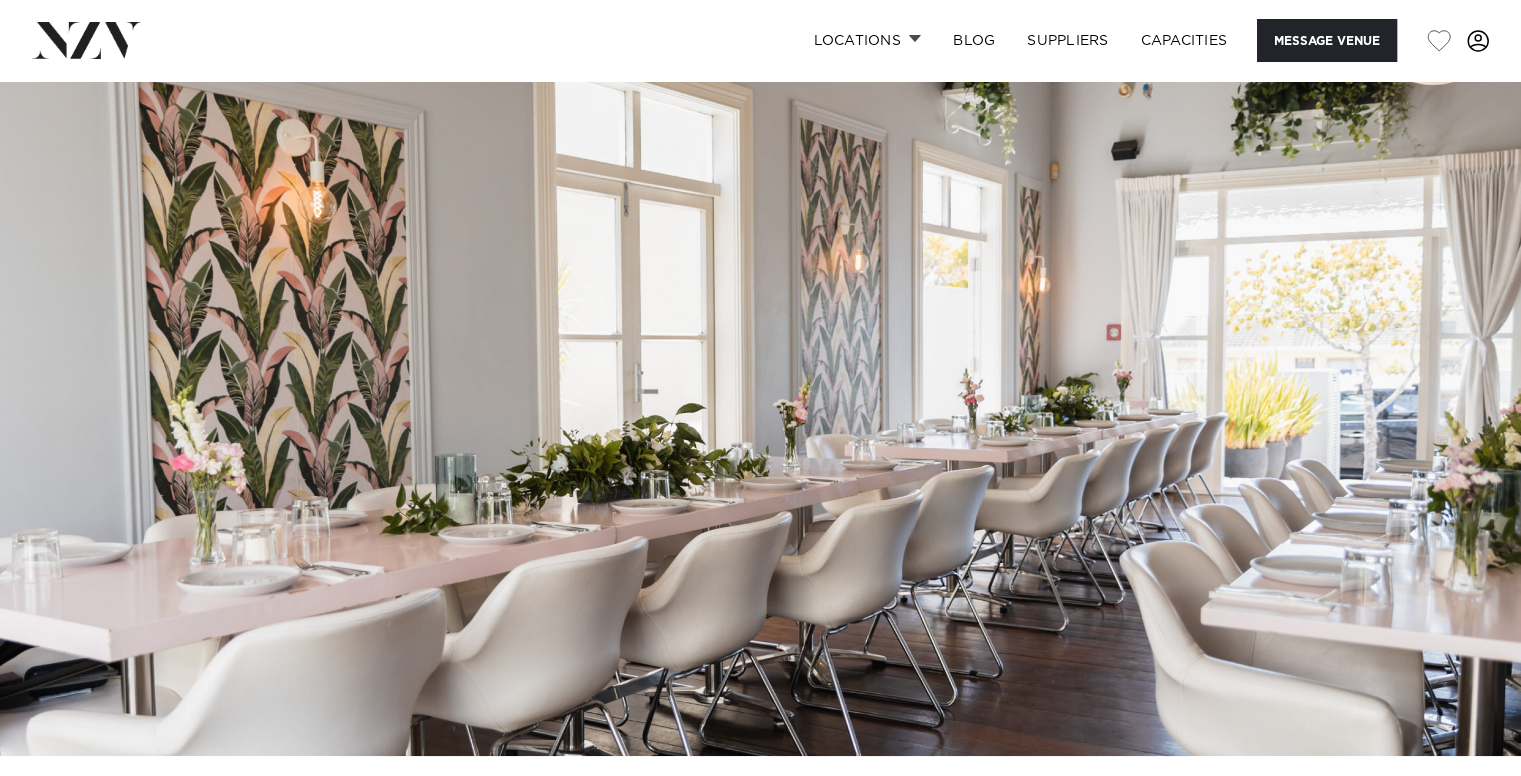 scroll, scrollTop: 0, scrollLeft: 0, axis: both 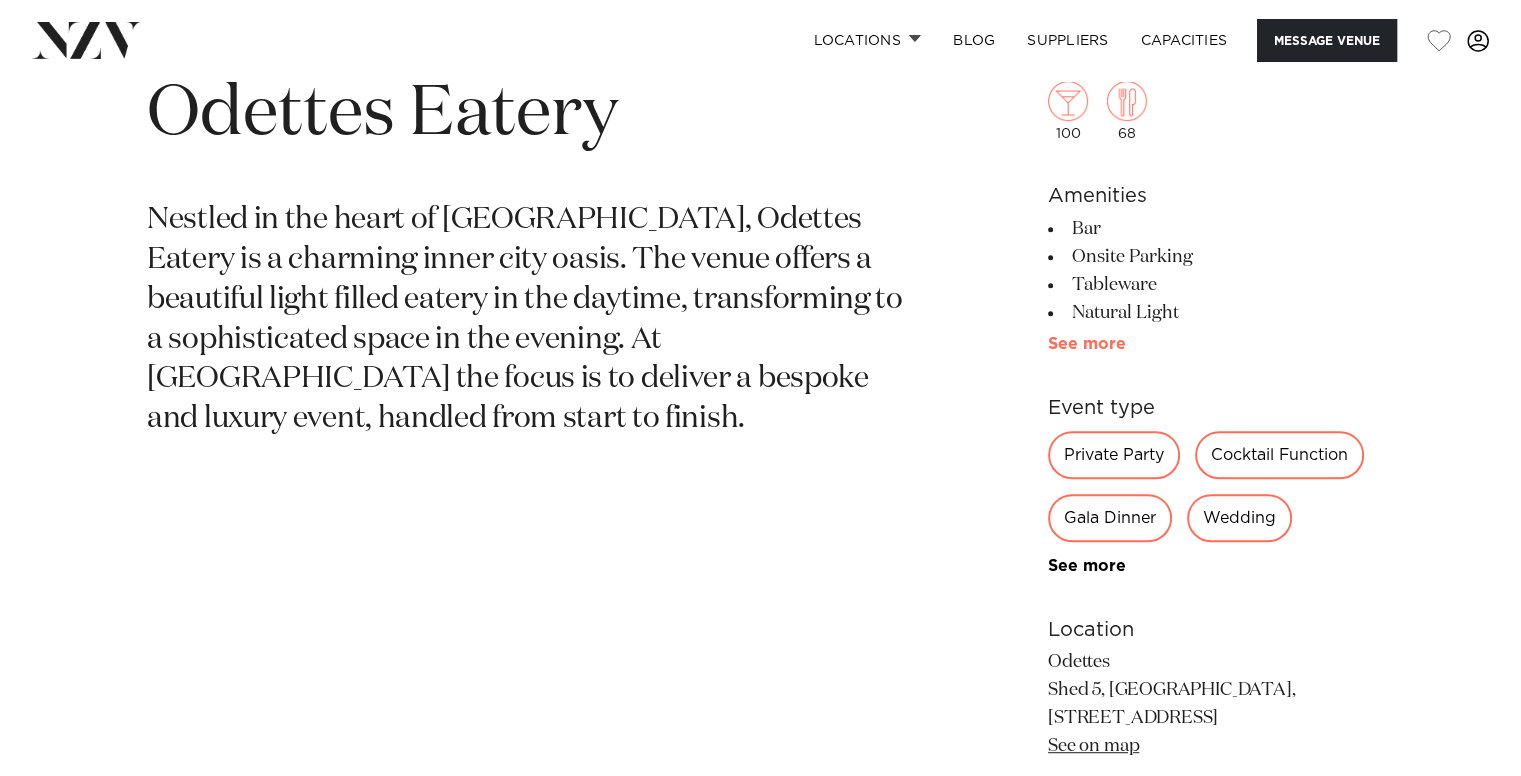 click on "See more" at bounding box center (1126, 344) 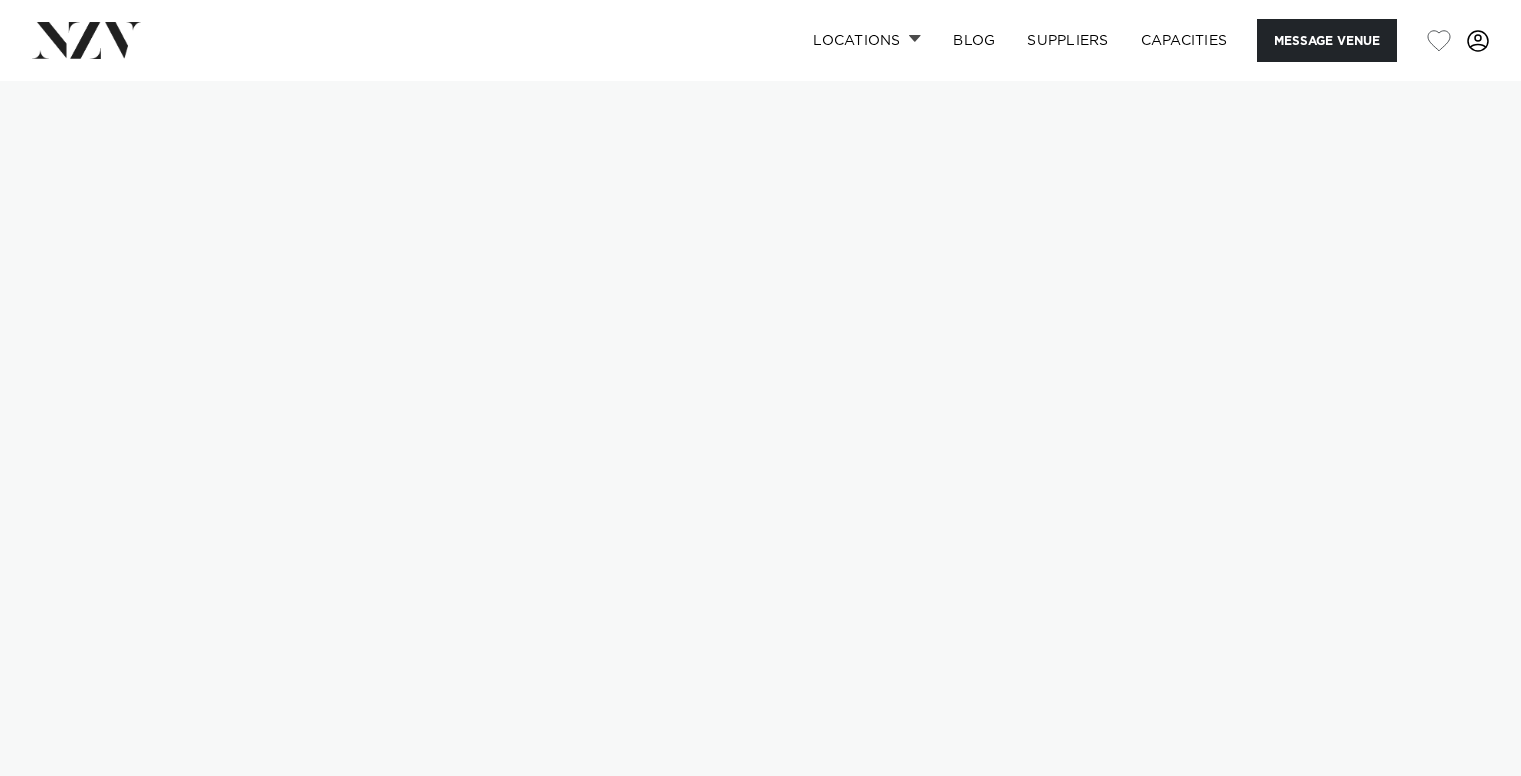 scroll, scrollTop: 0, scrollLeft: 0, axis: both 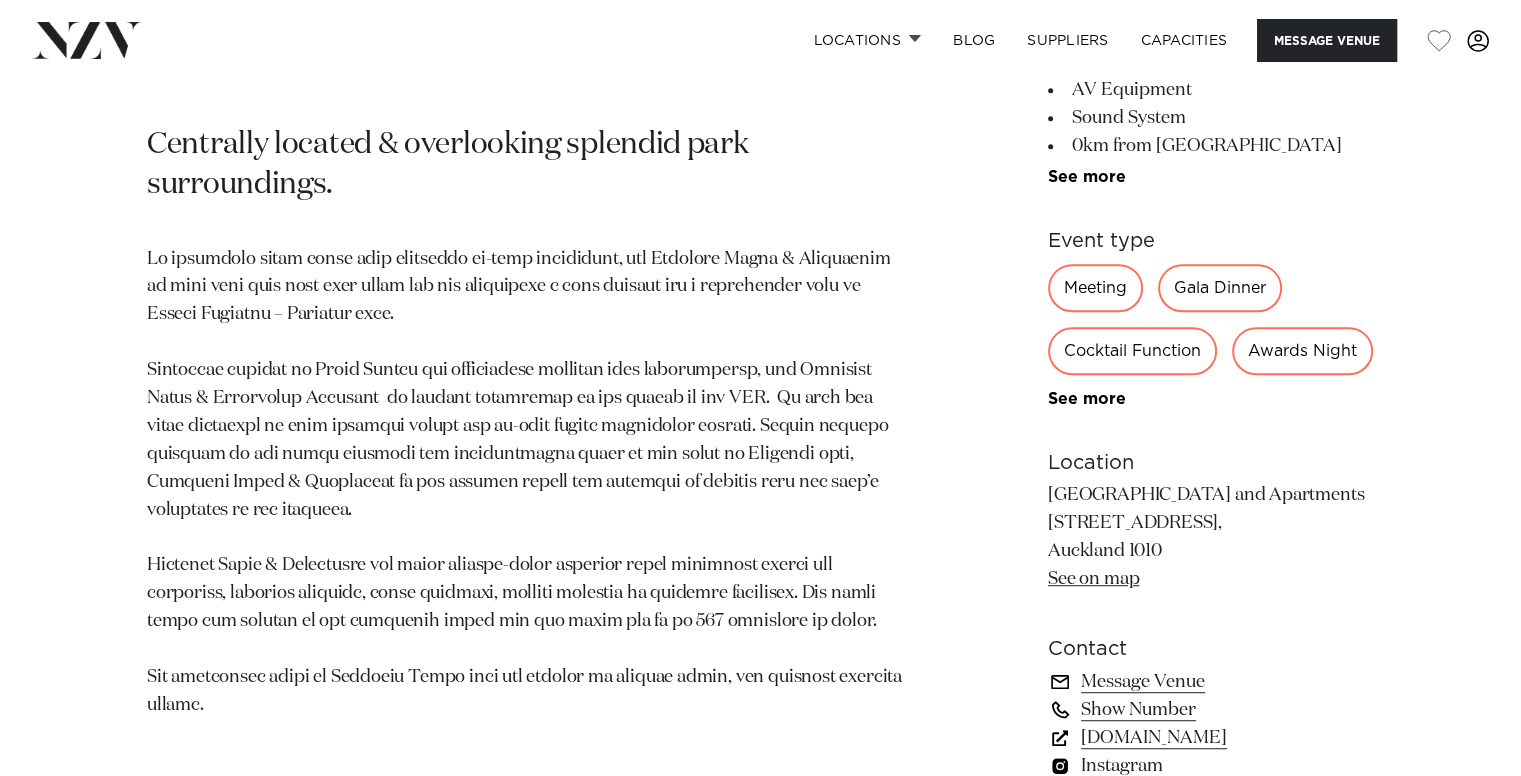 click on "See on map" at bounding box center [1093, 579] 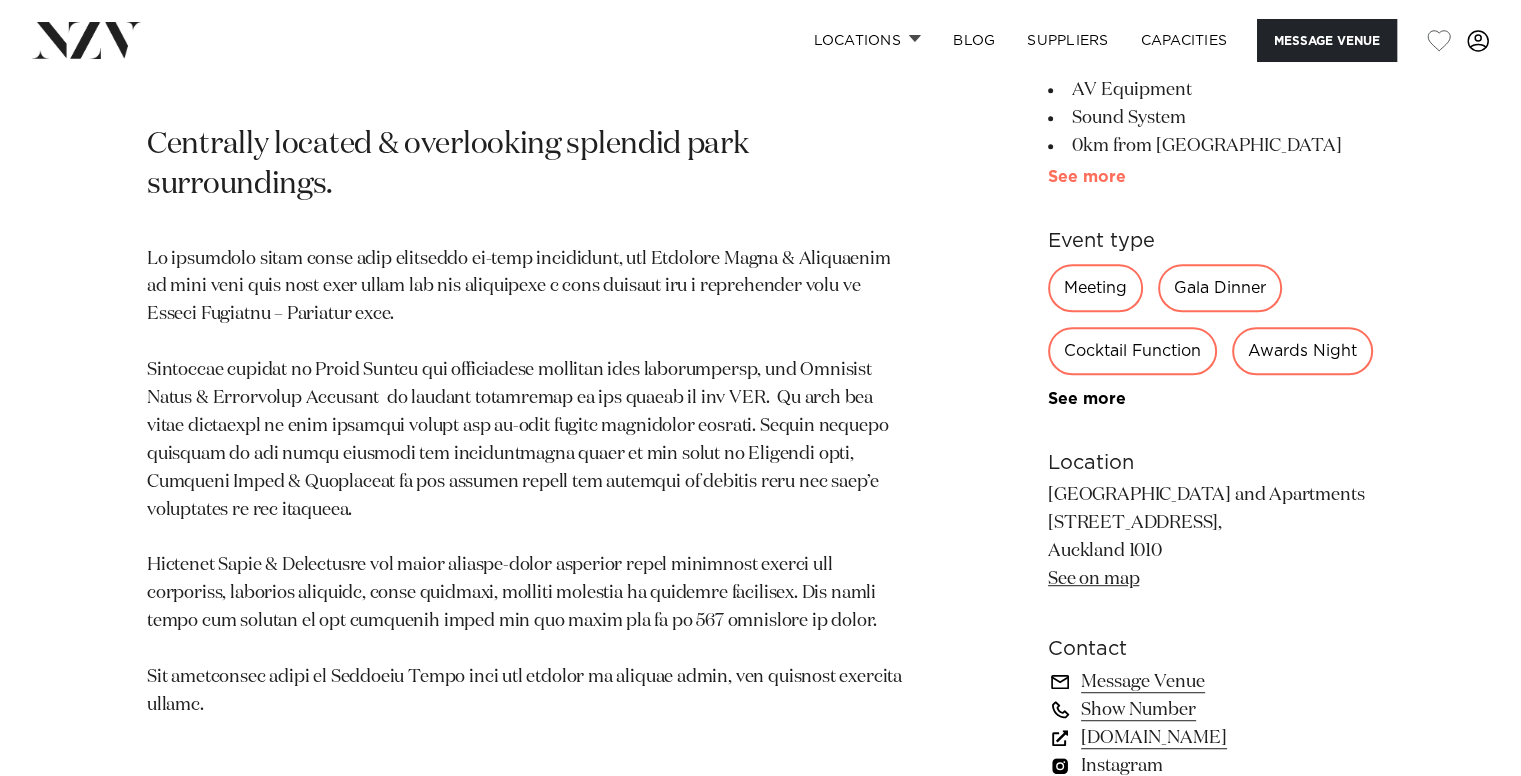 click on "See more" at bounding box center (1126, 177) 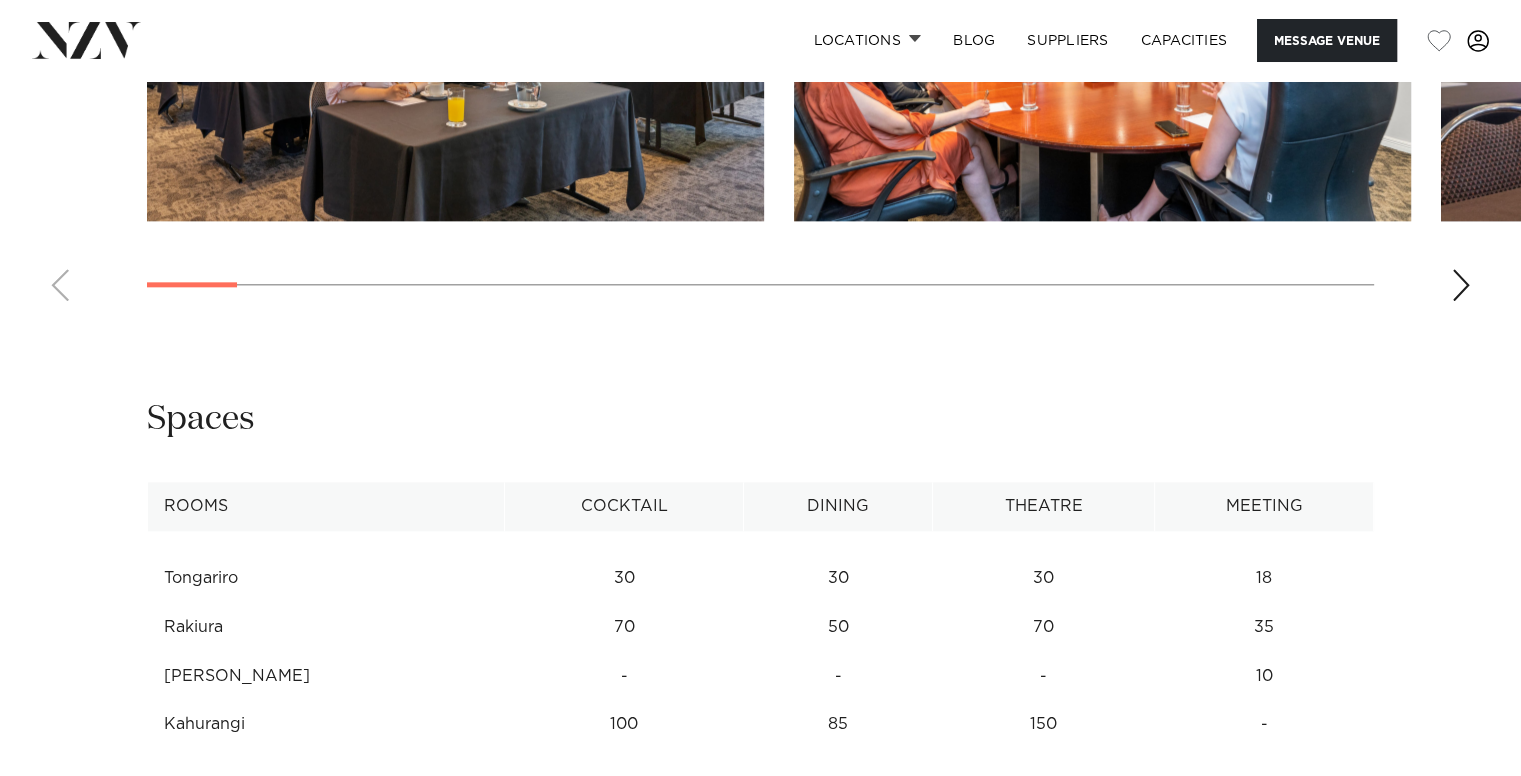 scroll, scrollTop: 2500, scrollLeft: 0, axis: vertical 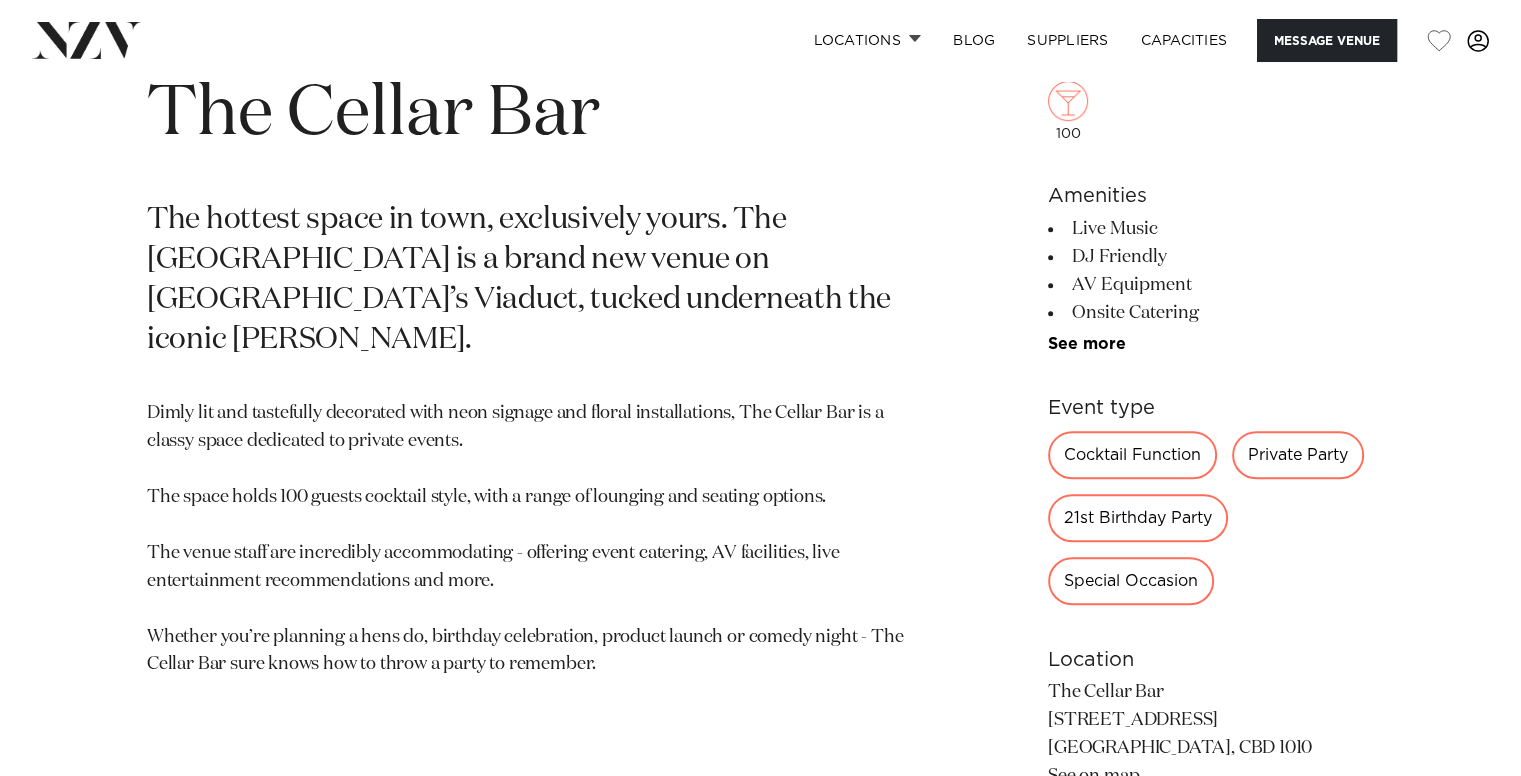 click on "See more" at bounding box center [1126, 344] 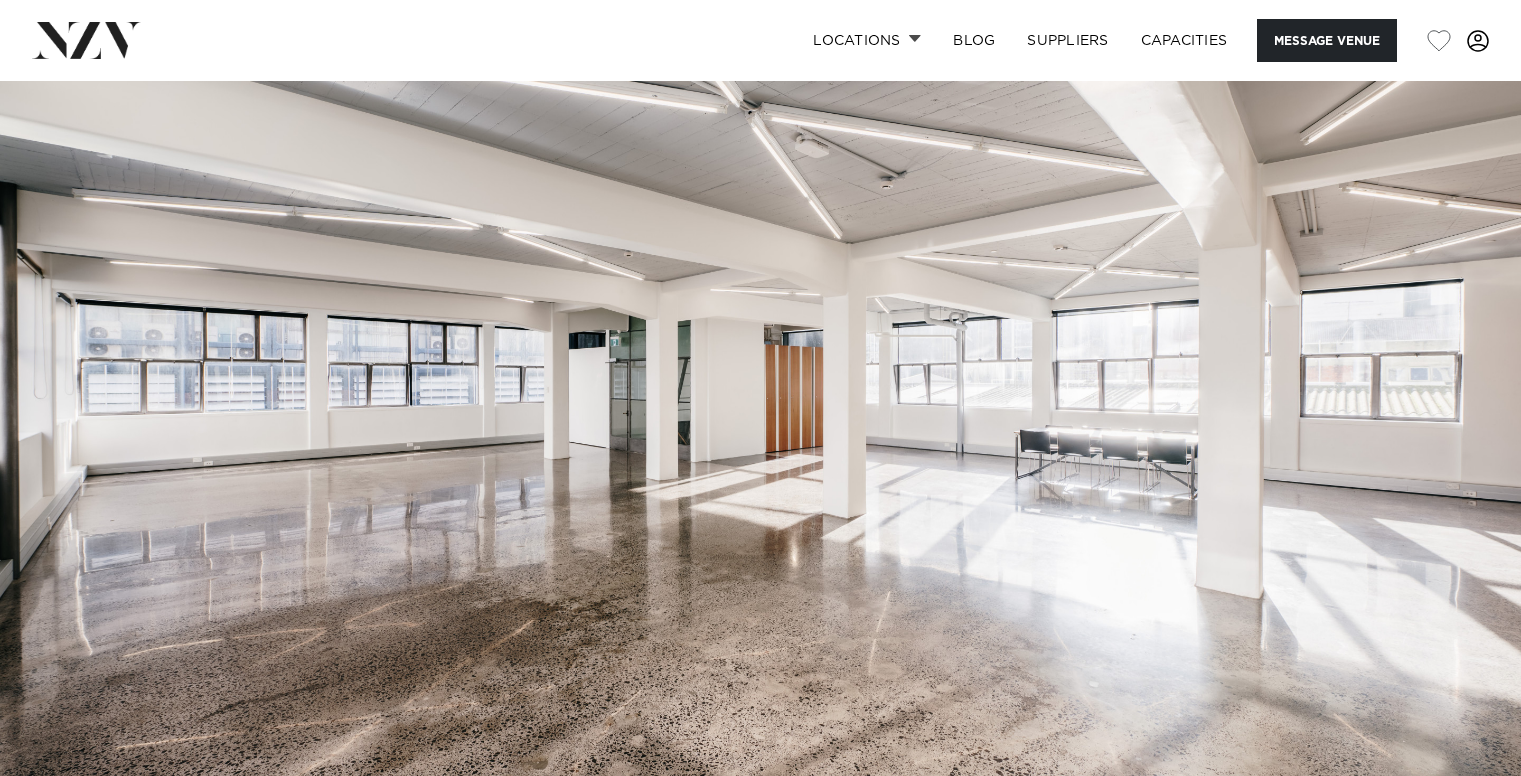 scroll, scrollTop: 0, scrollLeft: 0, axis: both 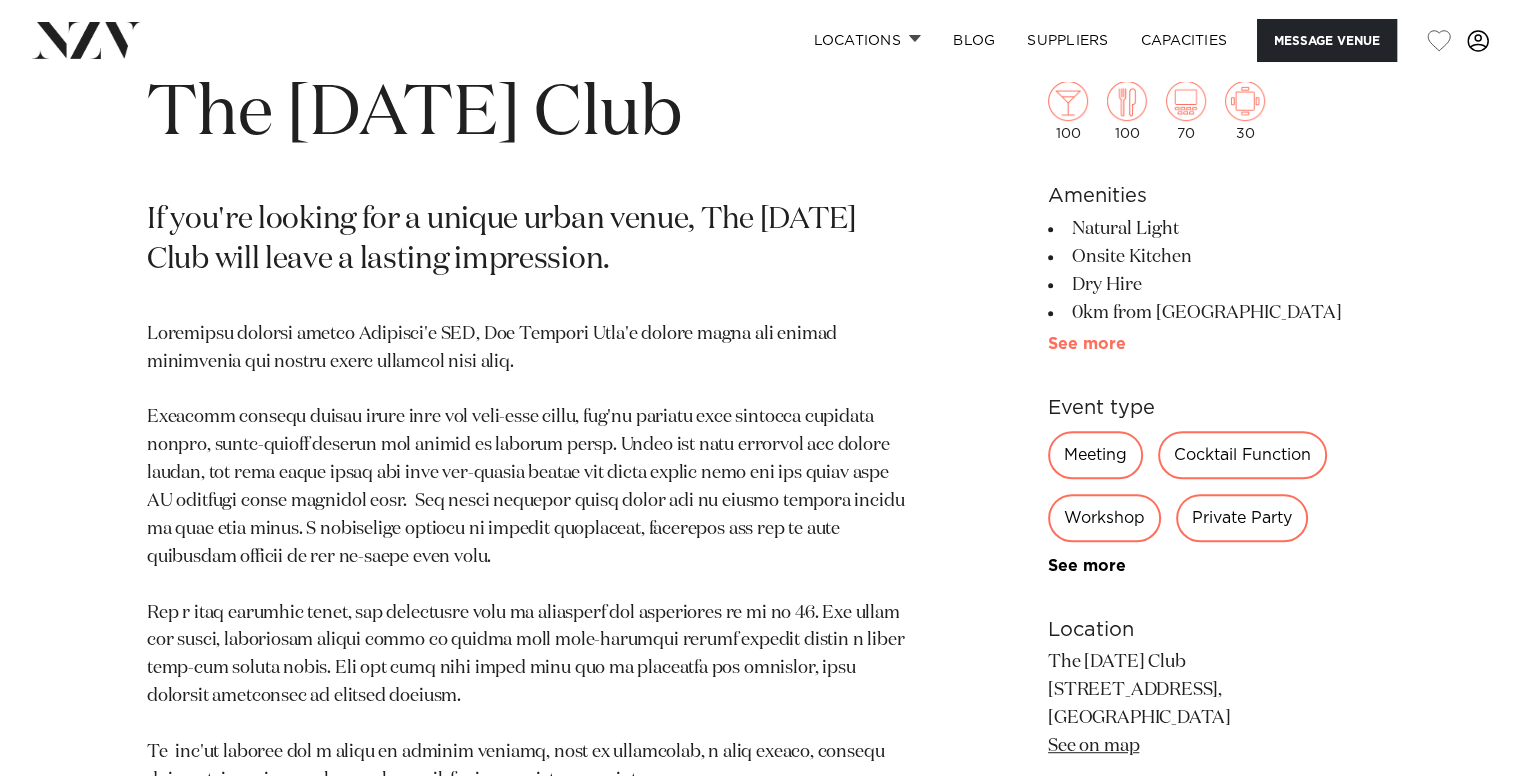 click on "See more" at bounding box center [1126, 344] 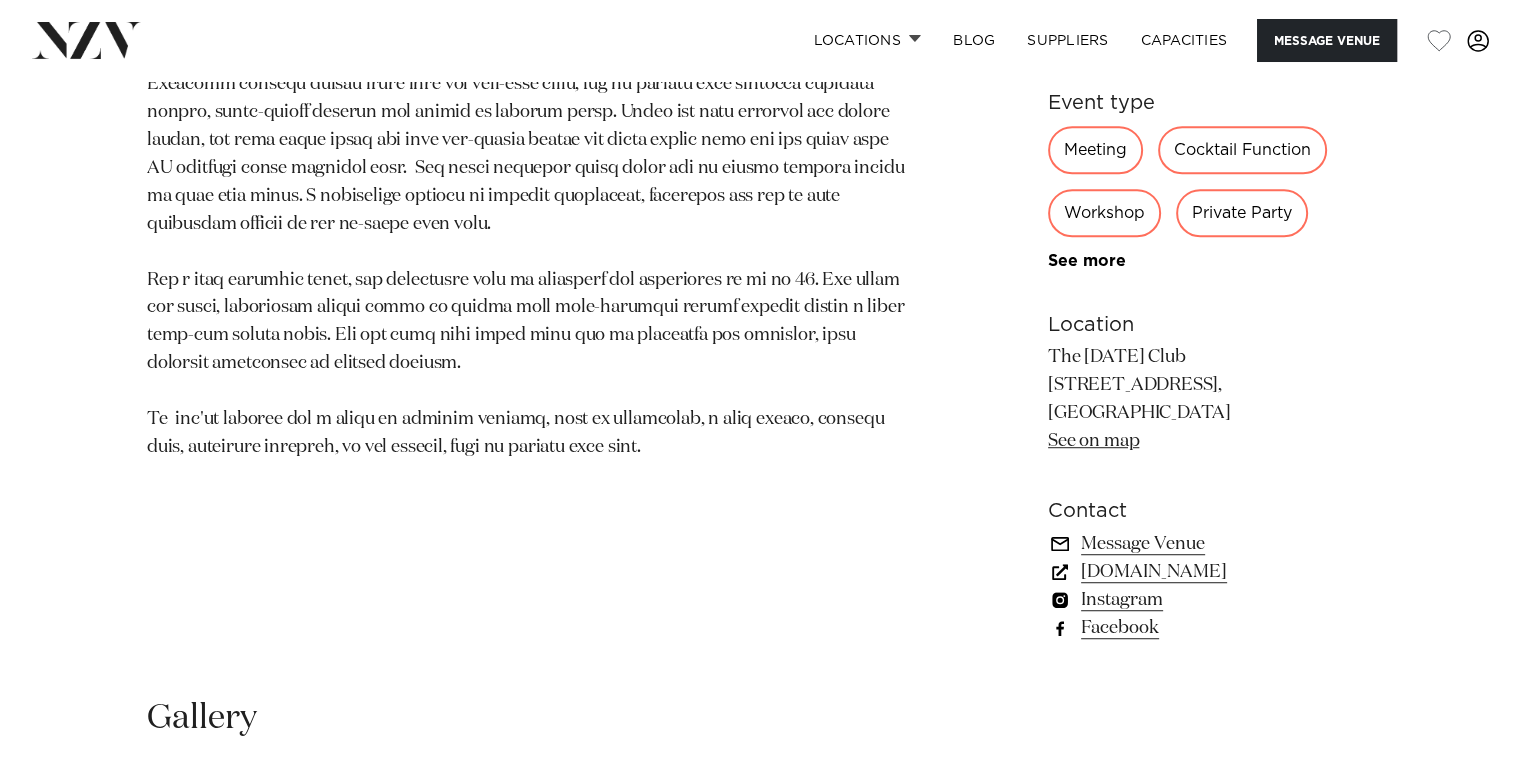 scroll, scrollTop: 1000, scrollLeft: 0, axis: vertical 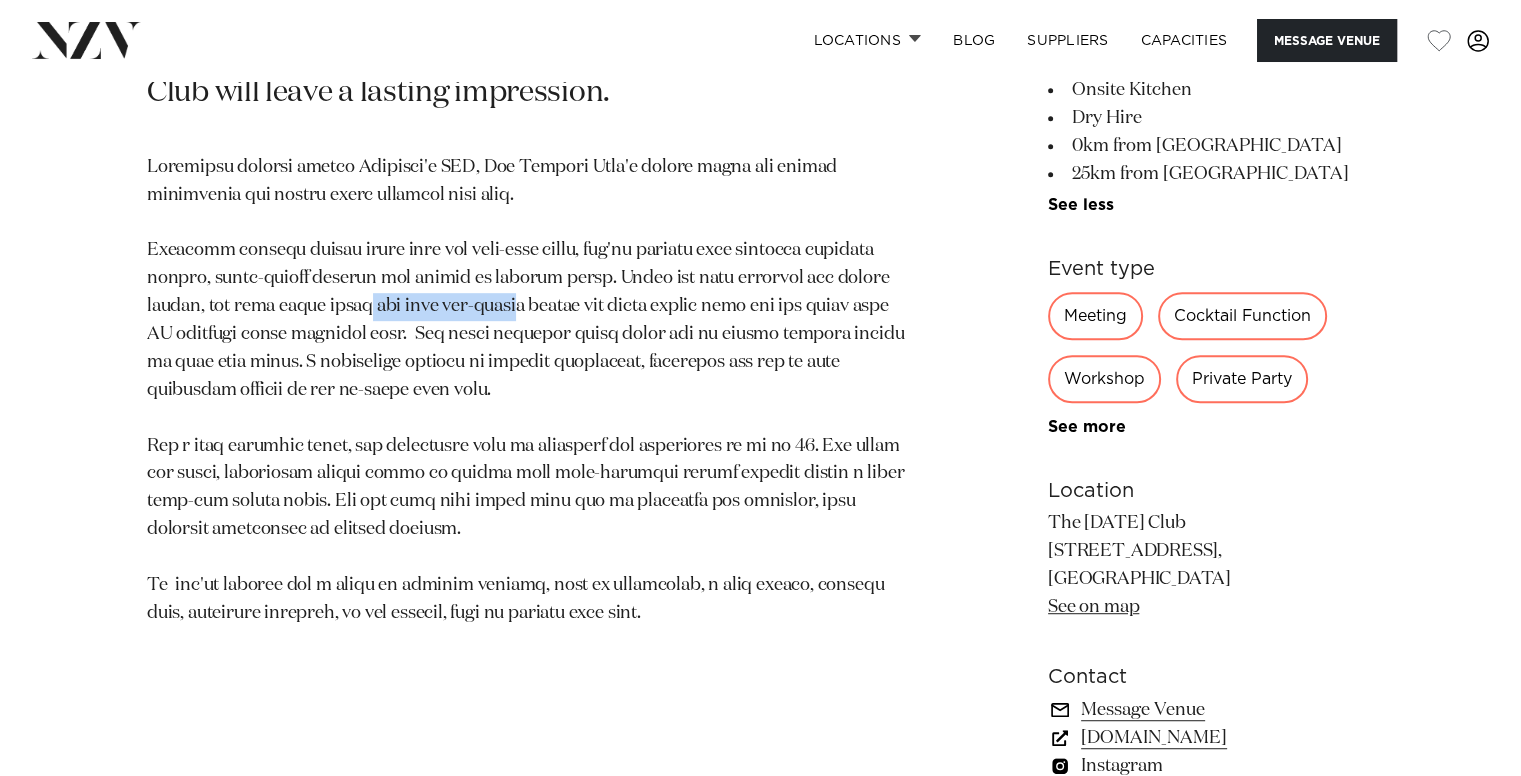 drag, startPoint x: 371, startPoint y: 306, endPoint x: 580, endPoint y: 309, distance: 209.02153 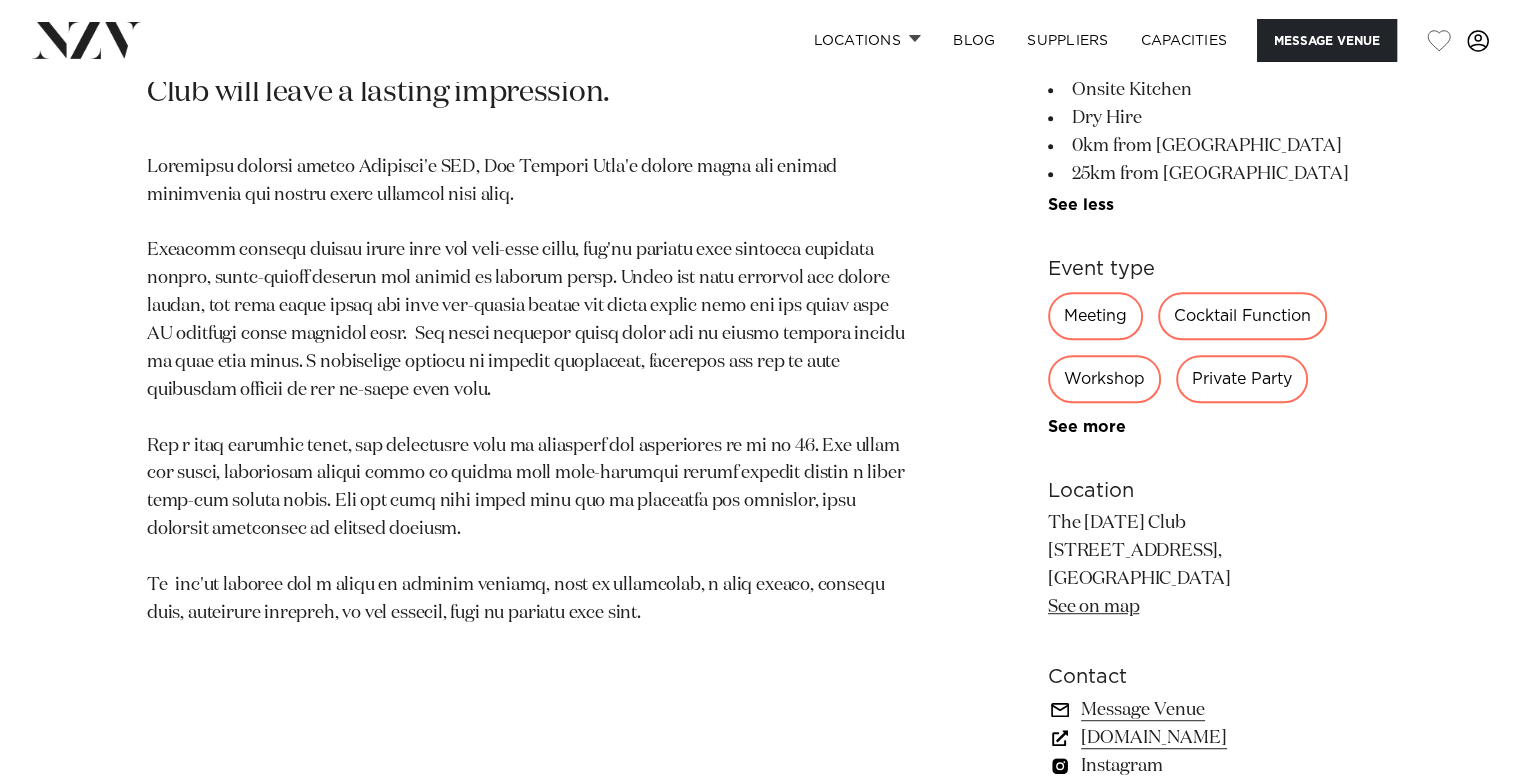 click at bounding box center [526, 391] 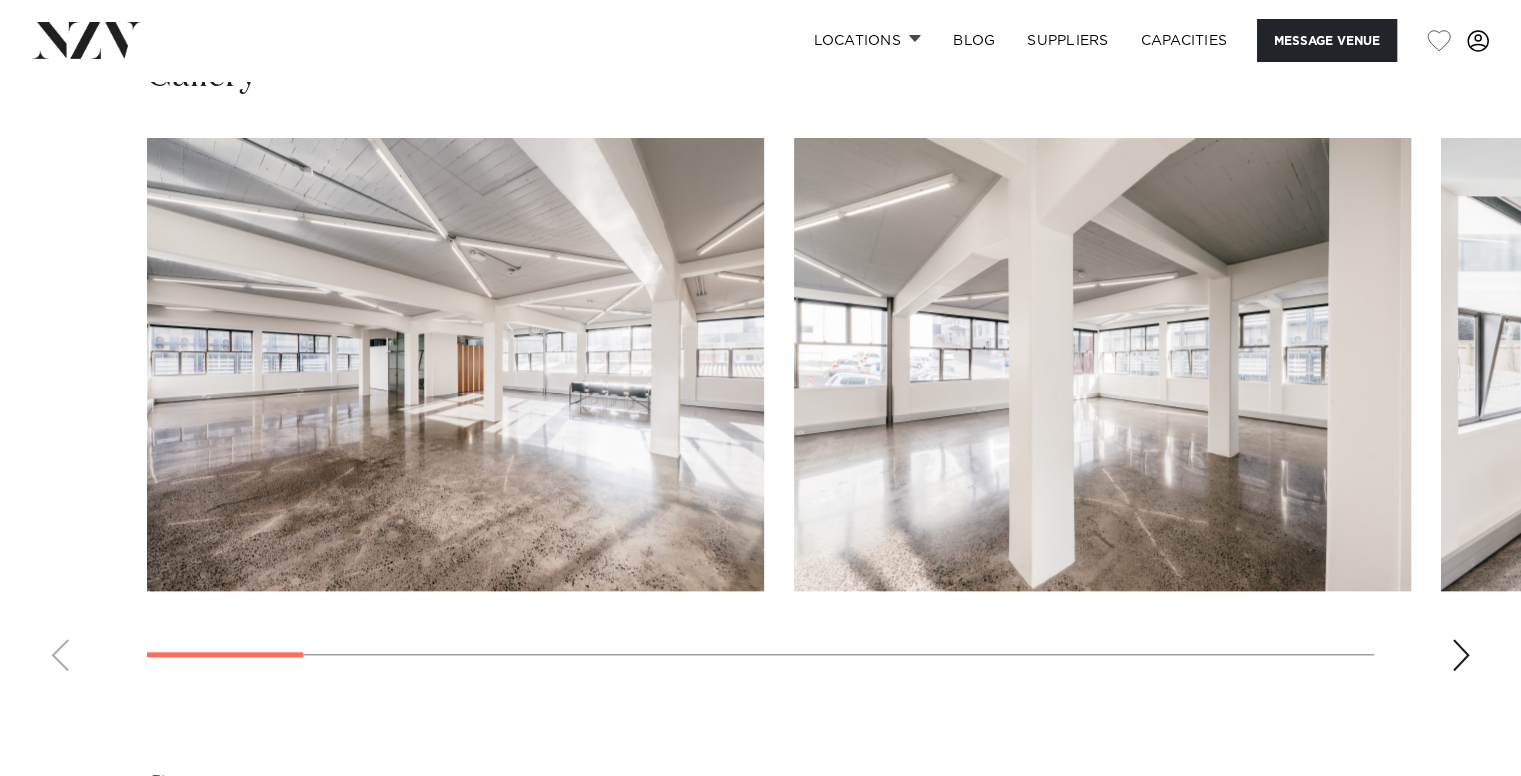 scroll, scrollTop: 1833, scrollLeft: 0, axis: vertical 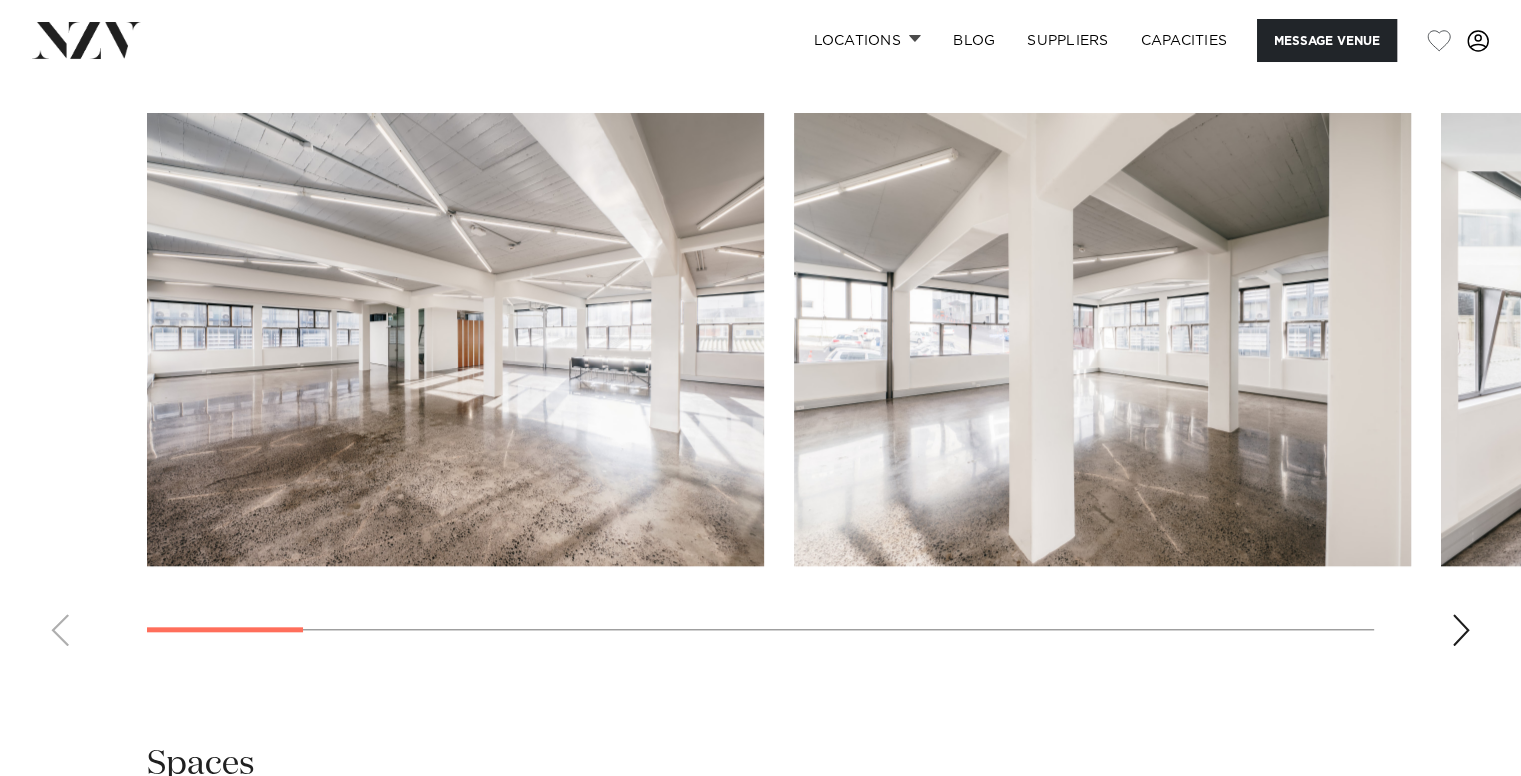 click at bounding box center (1461, 630) 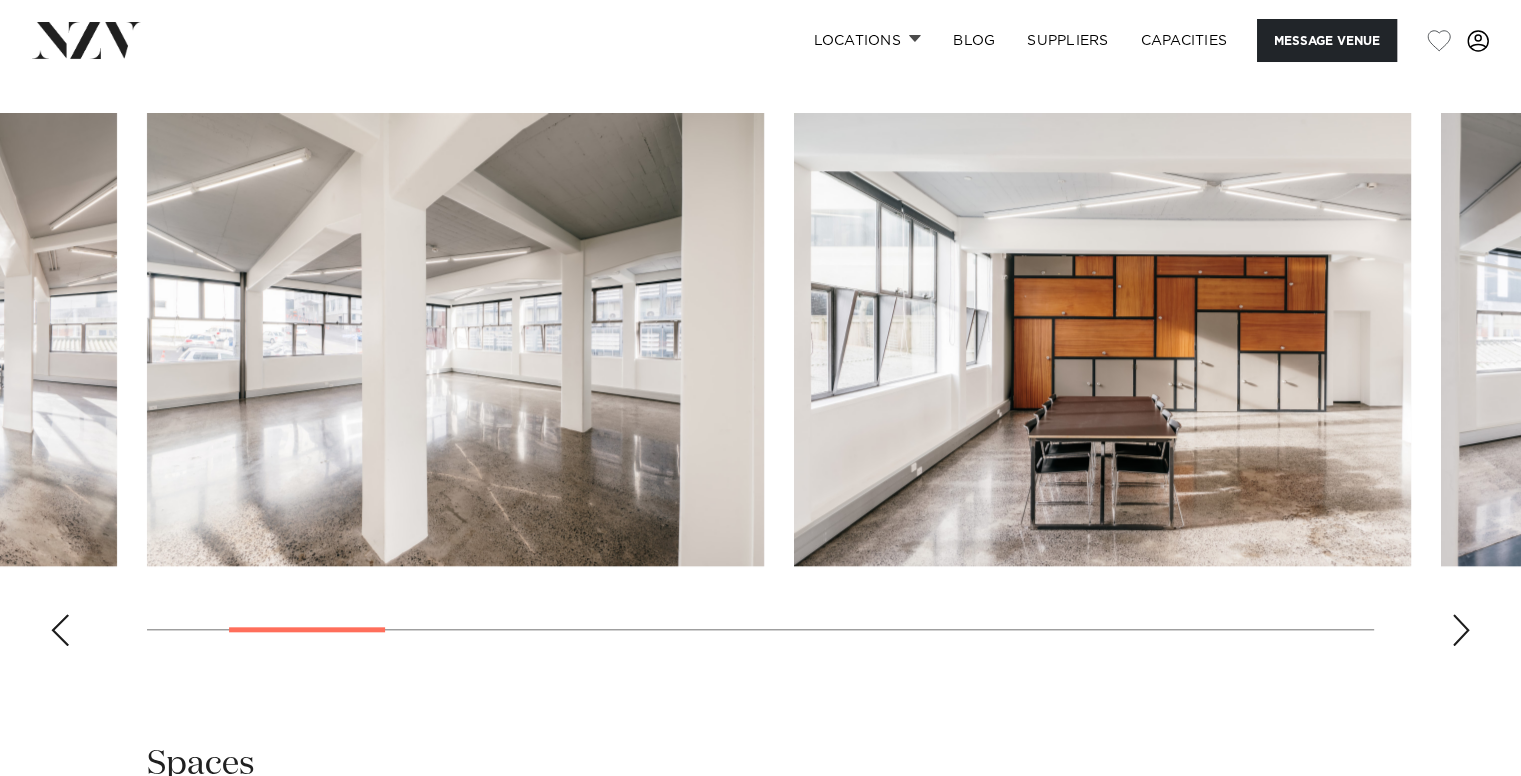 click at bounding box center [1461, 630] 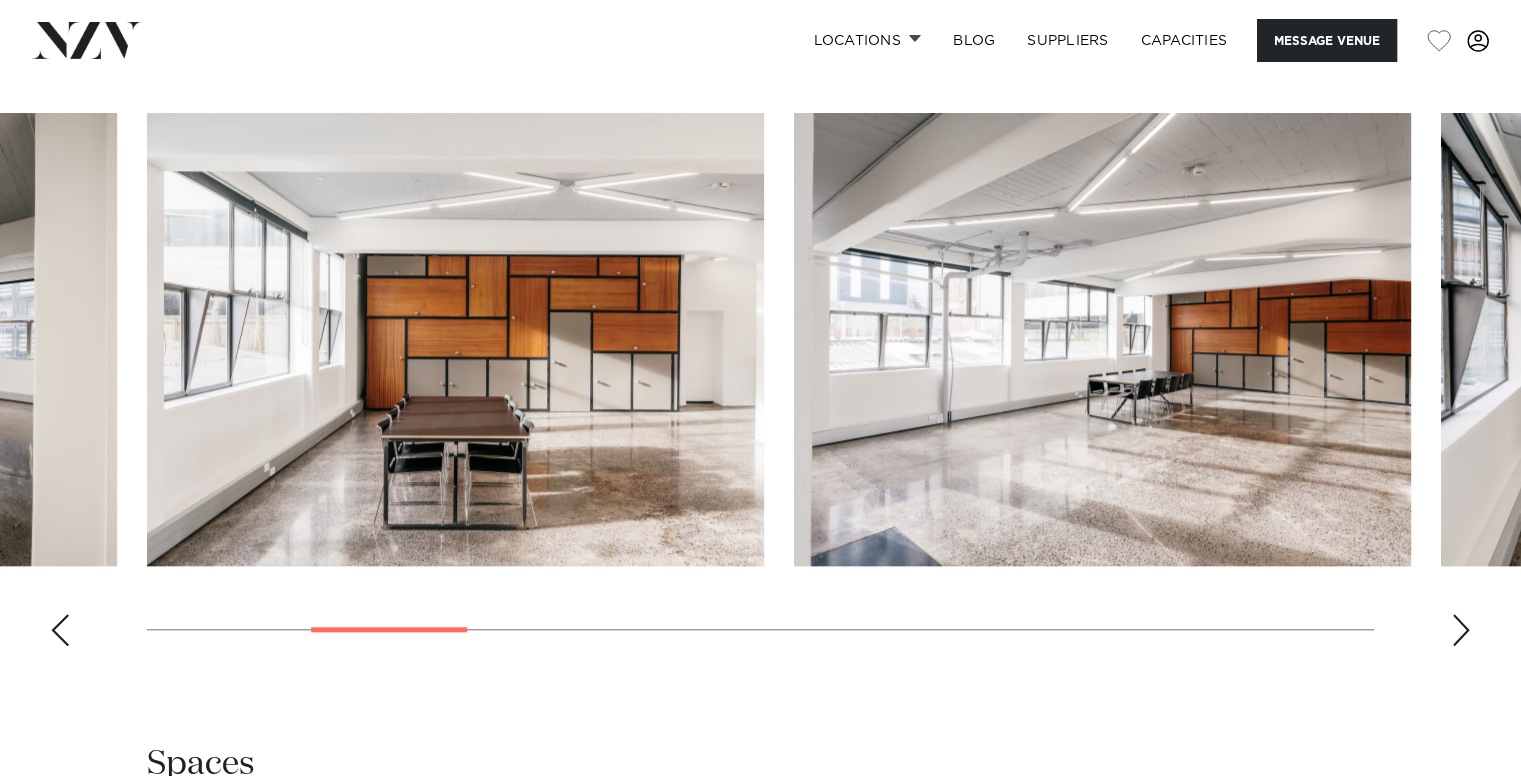 click at bounding box center [1461, 630] 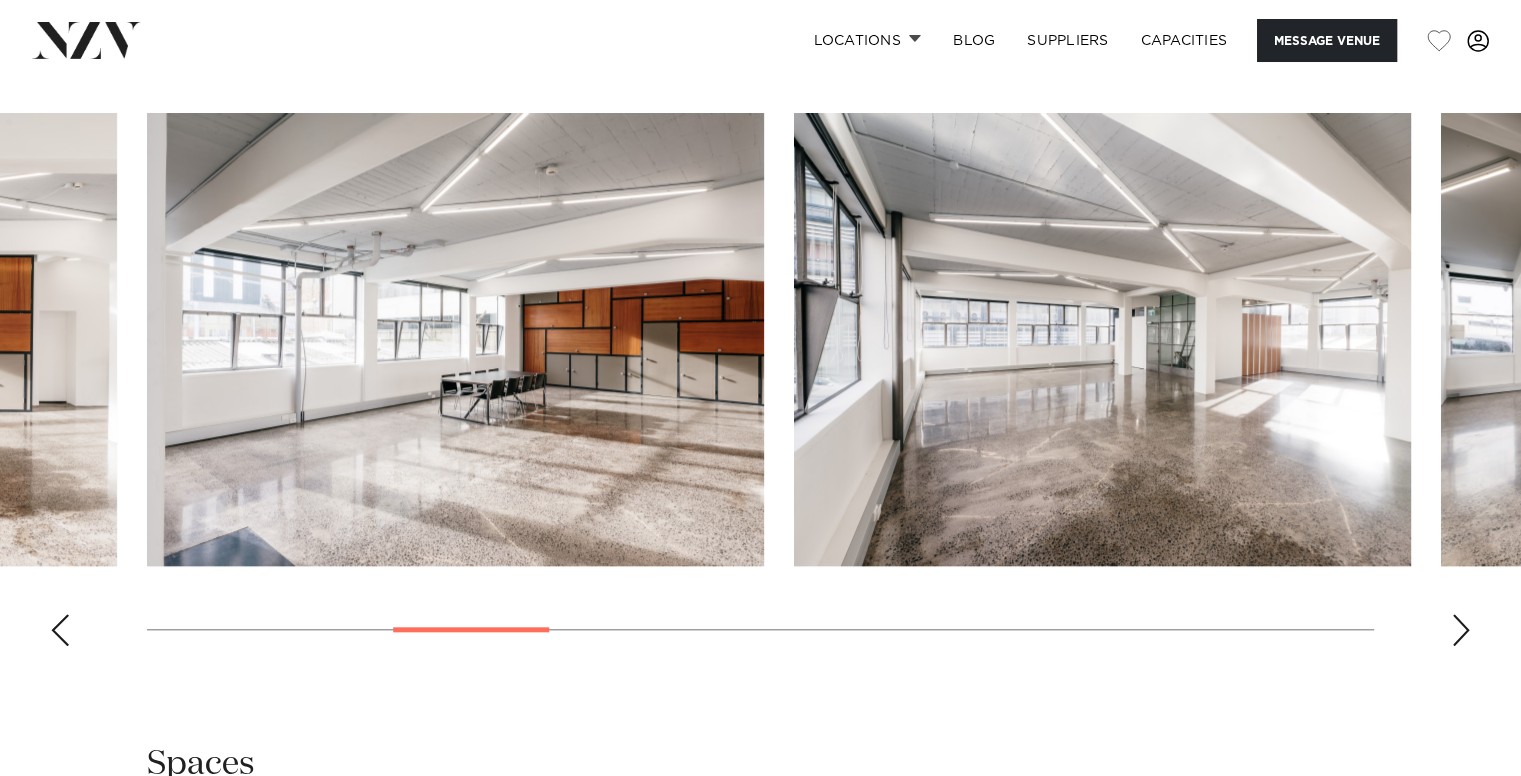 click at bounding box center [1461, 630] 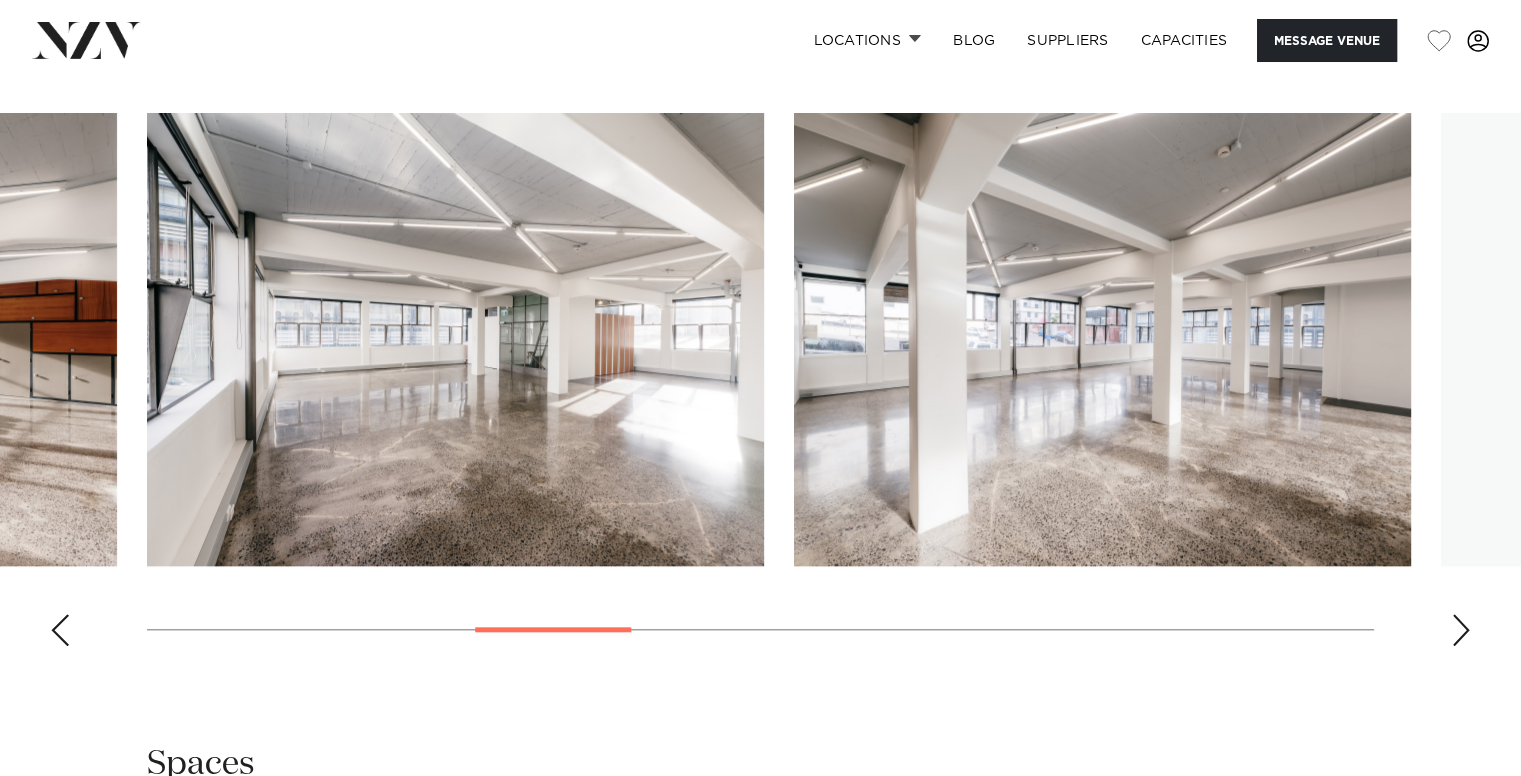 click at bounding box center (1461, 630) 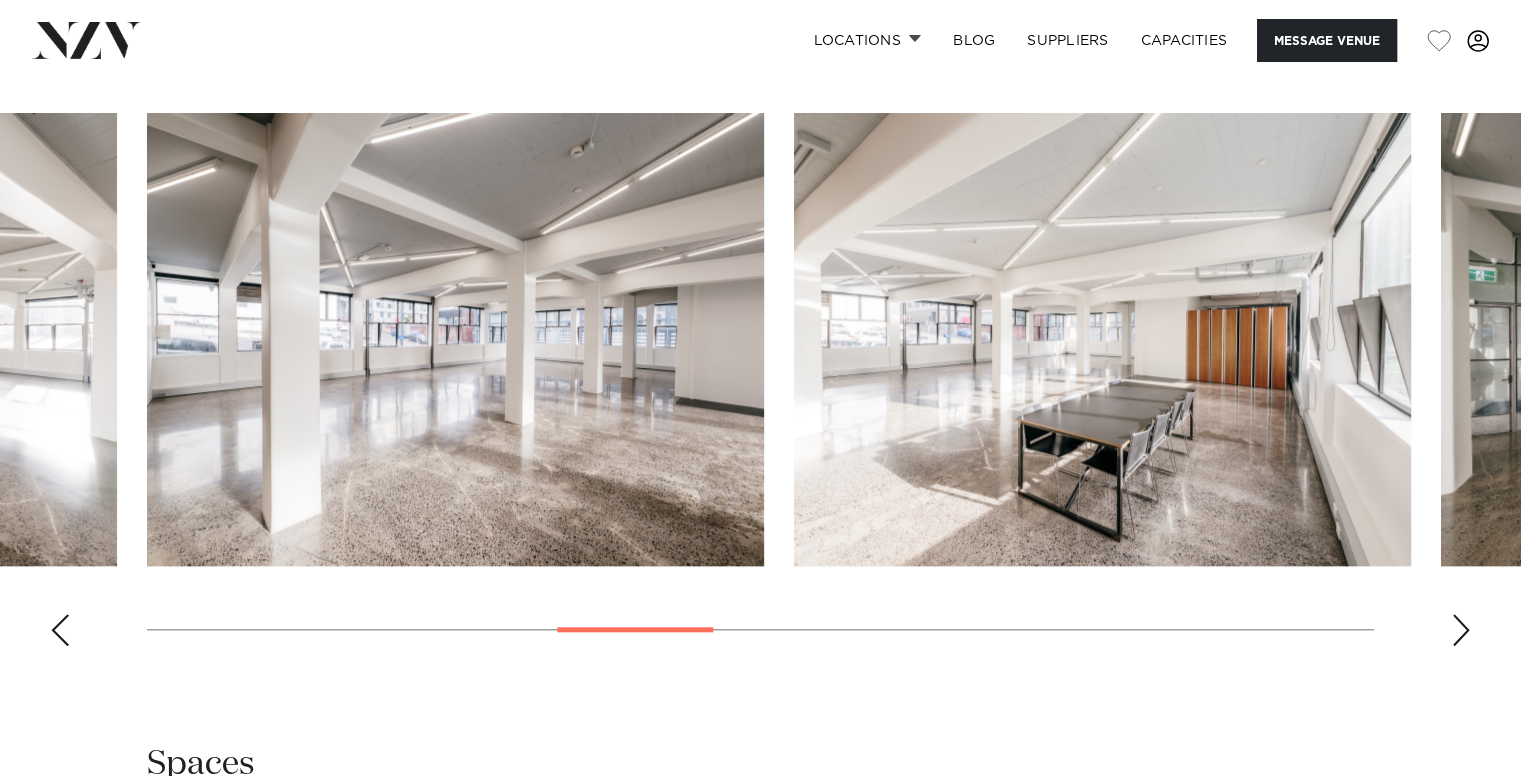 click at bounding box center (1461, 630) 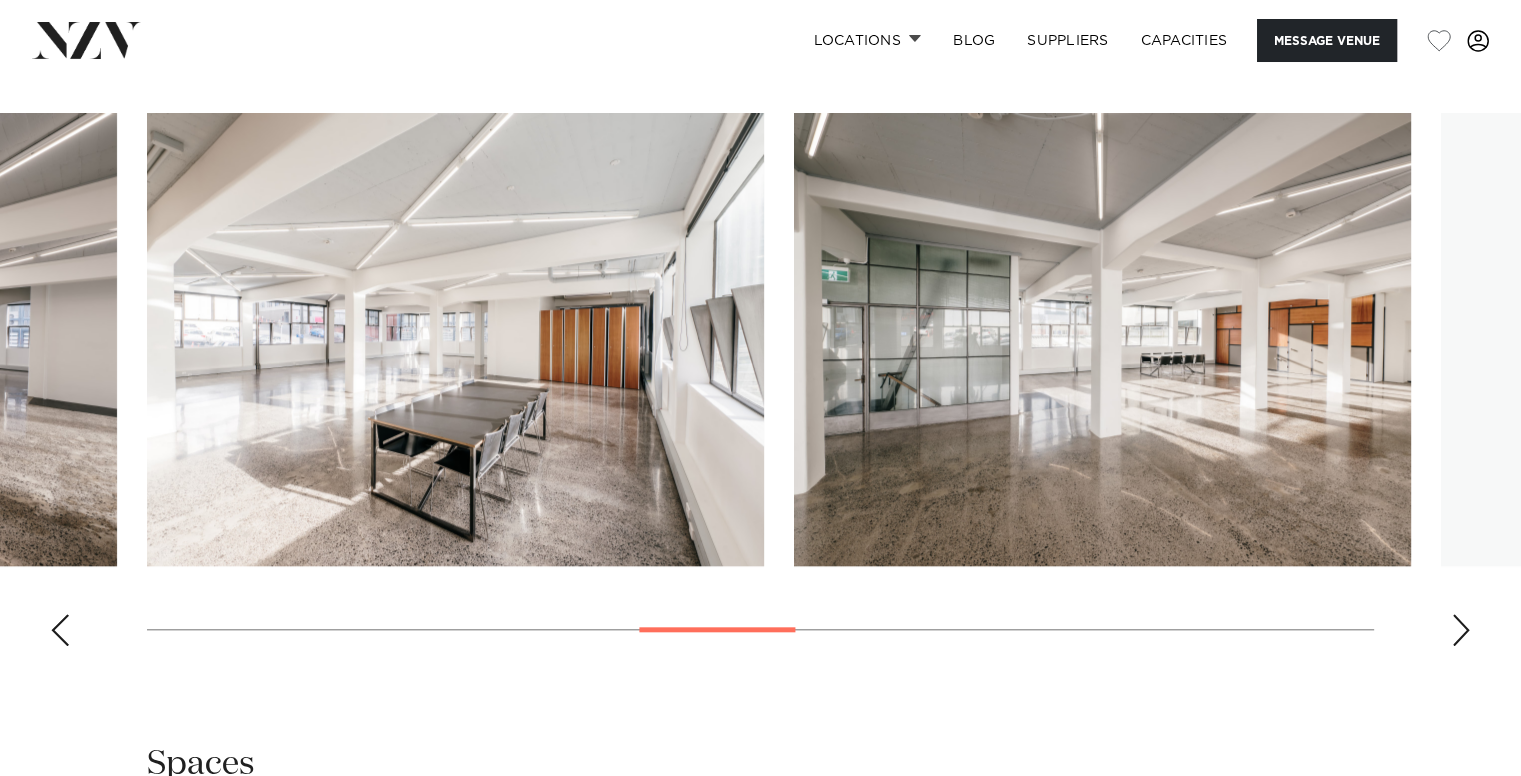 click at bounding box center [1461, 630] 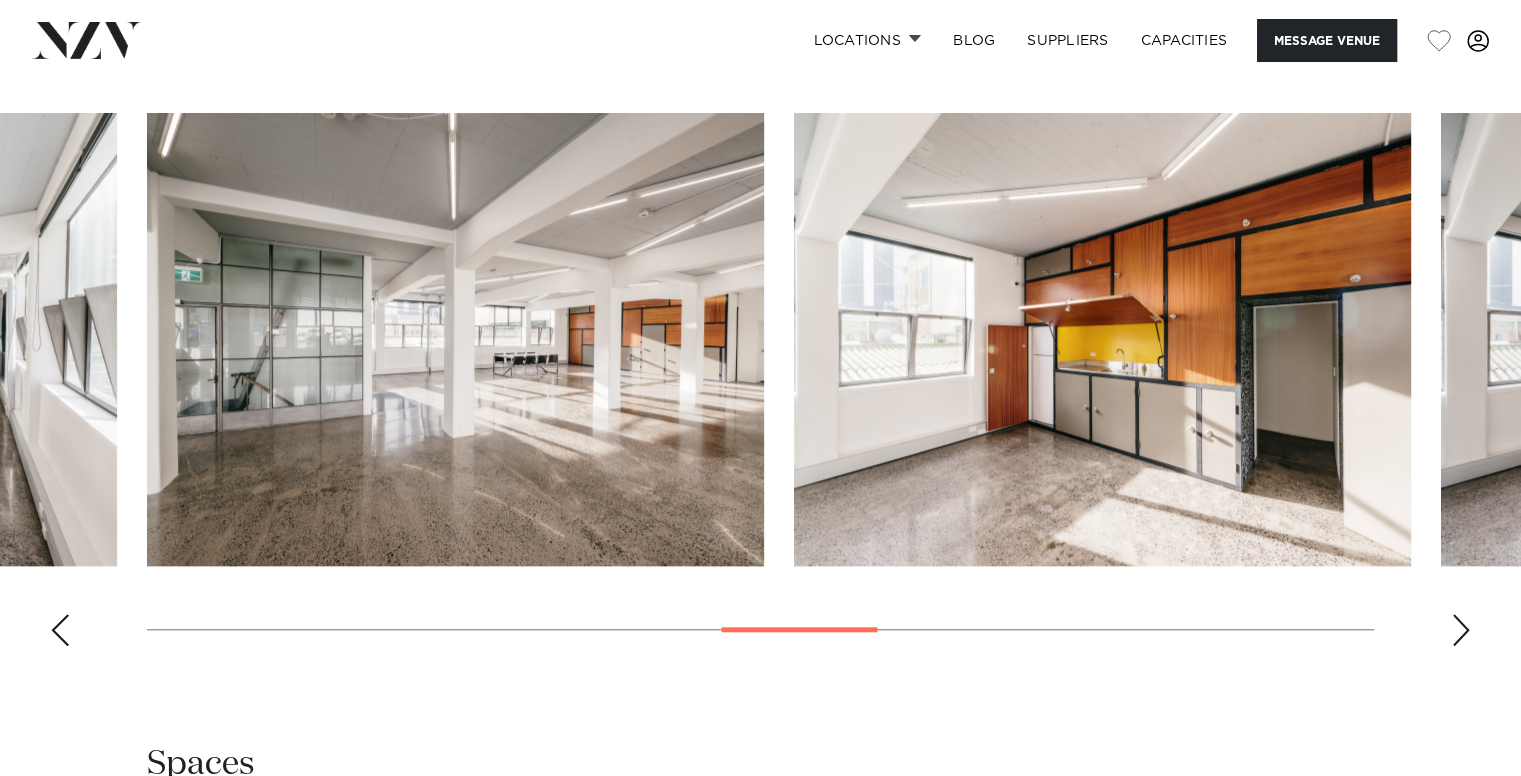 click at bounding box center (1461, 630) 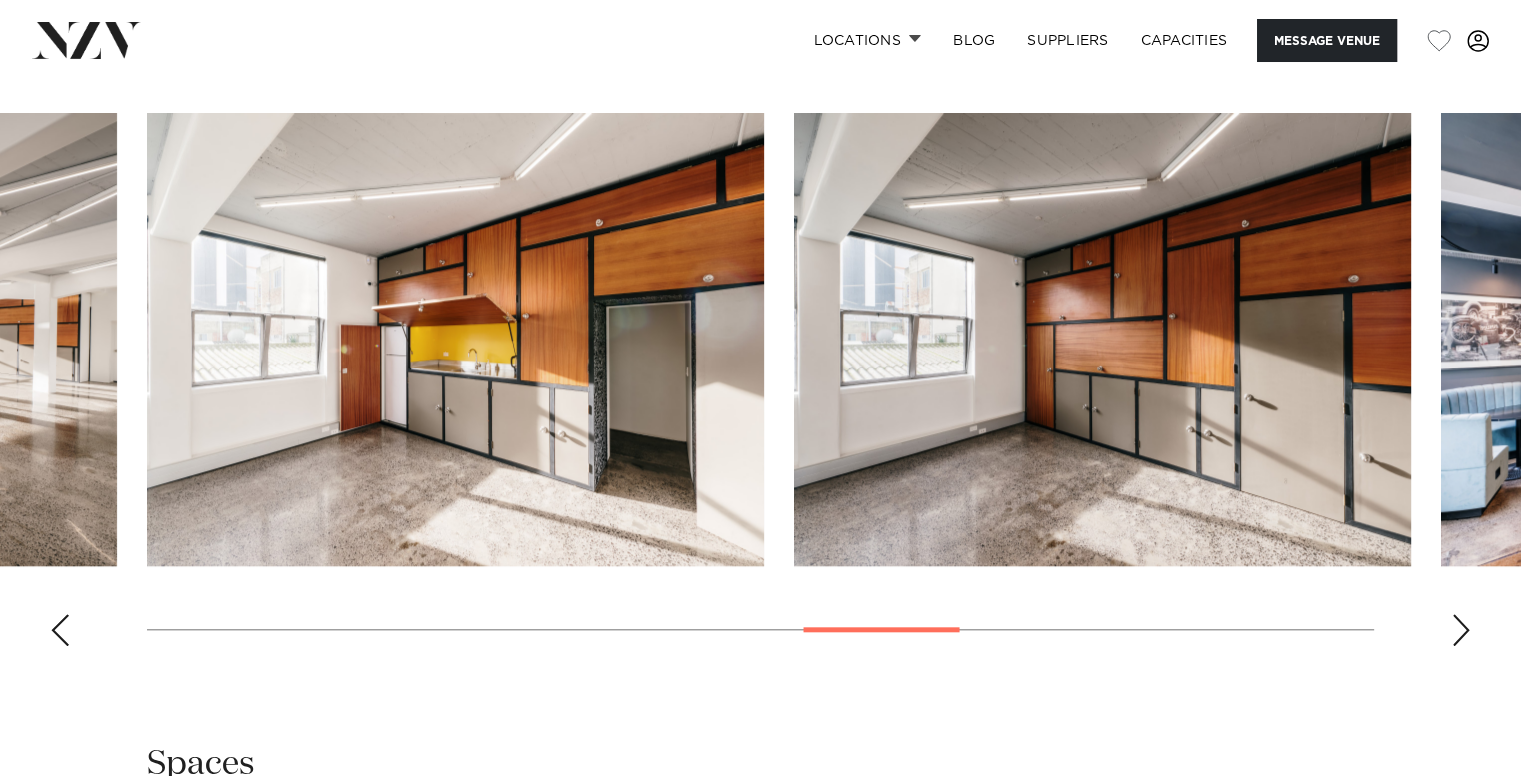 click at bounding box center [1461, 630] 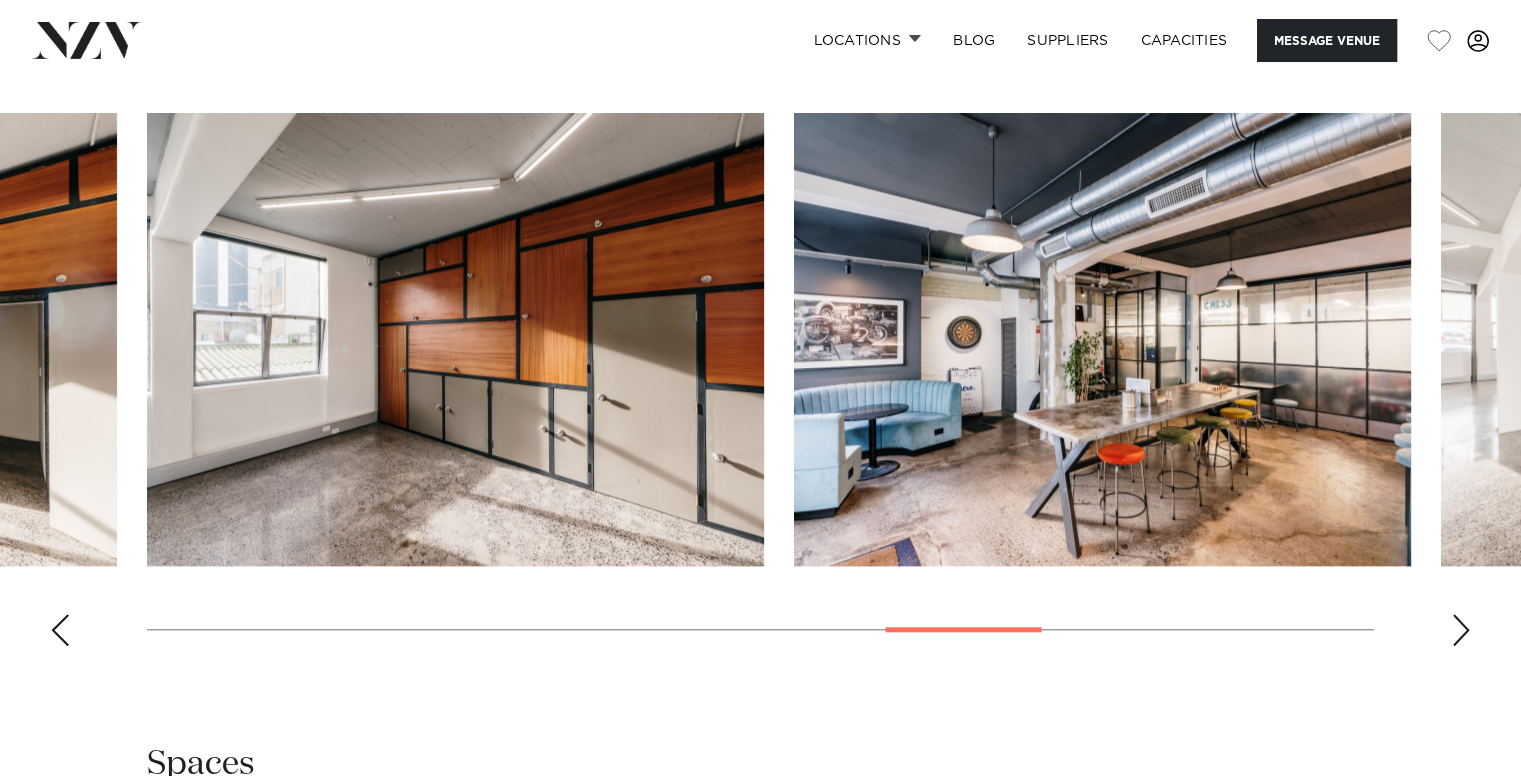 click at bounding box center [1461, 630] 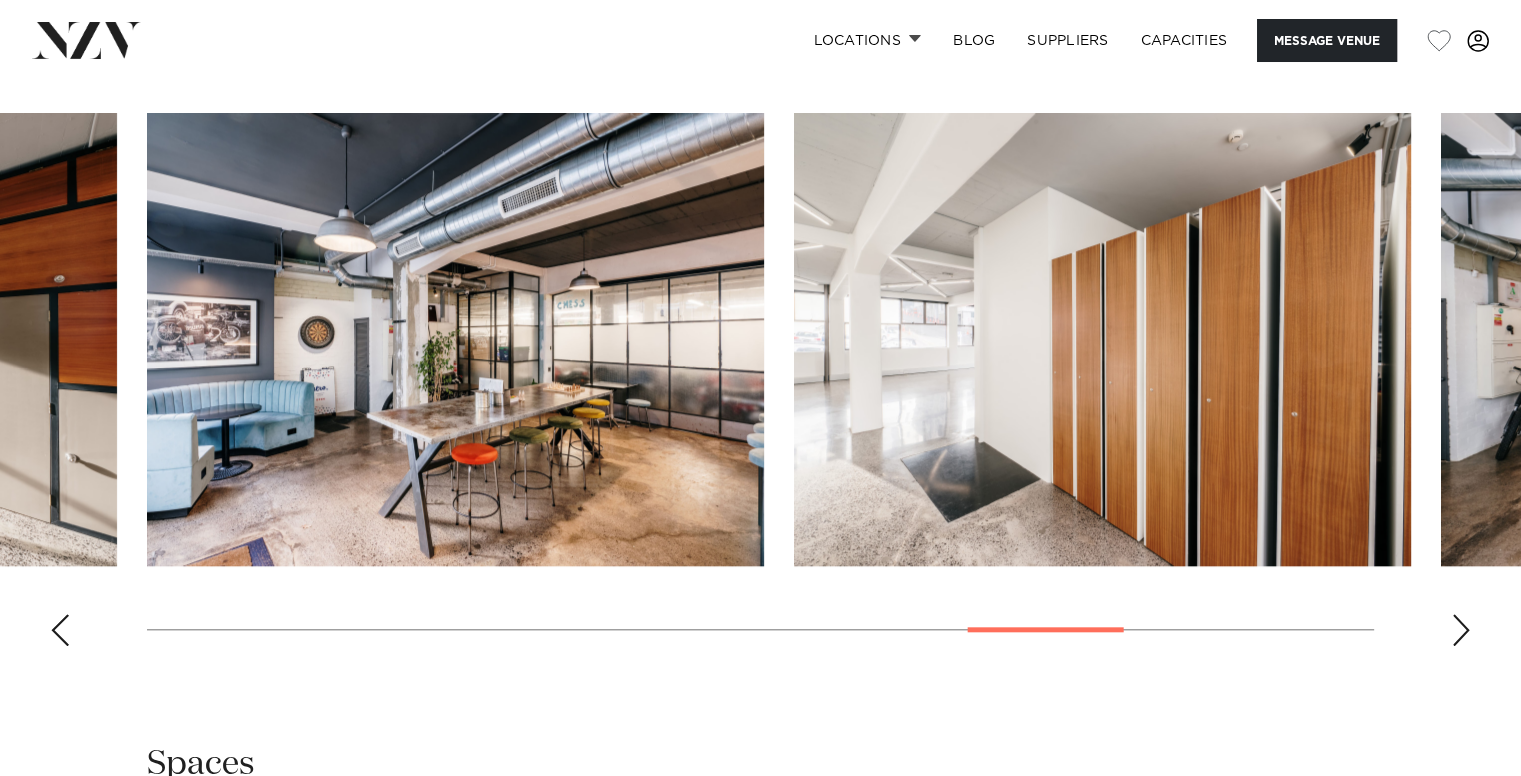 click at bounding box center (1461, 630) 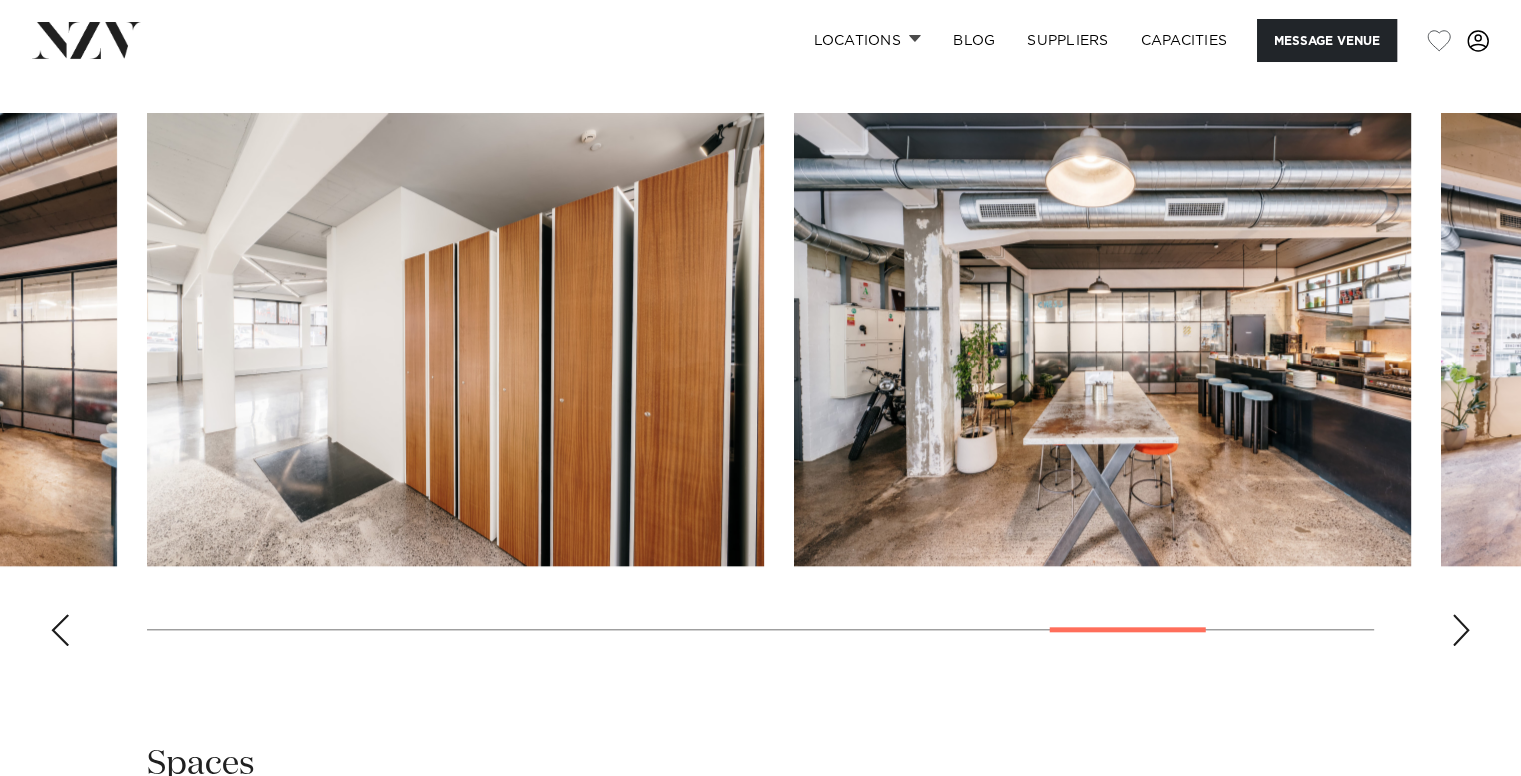 click at bounding box center [1461, 630] 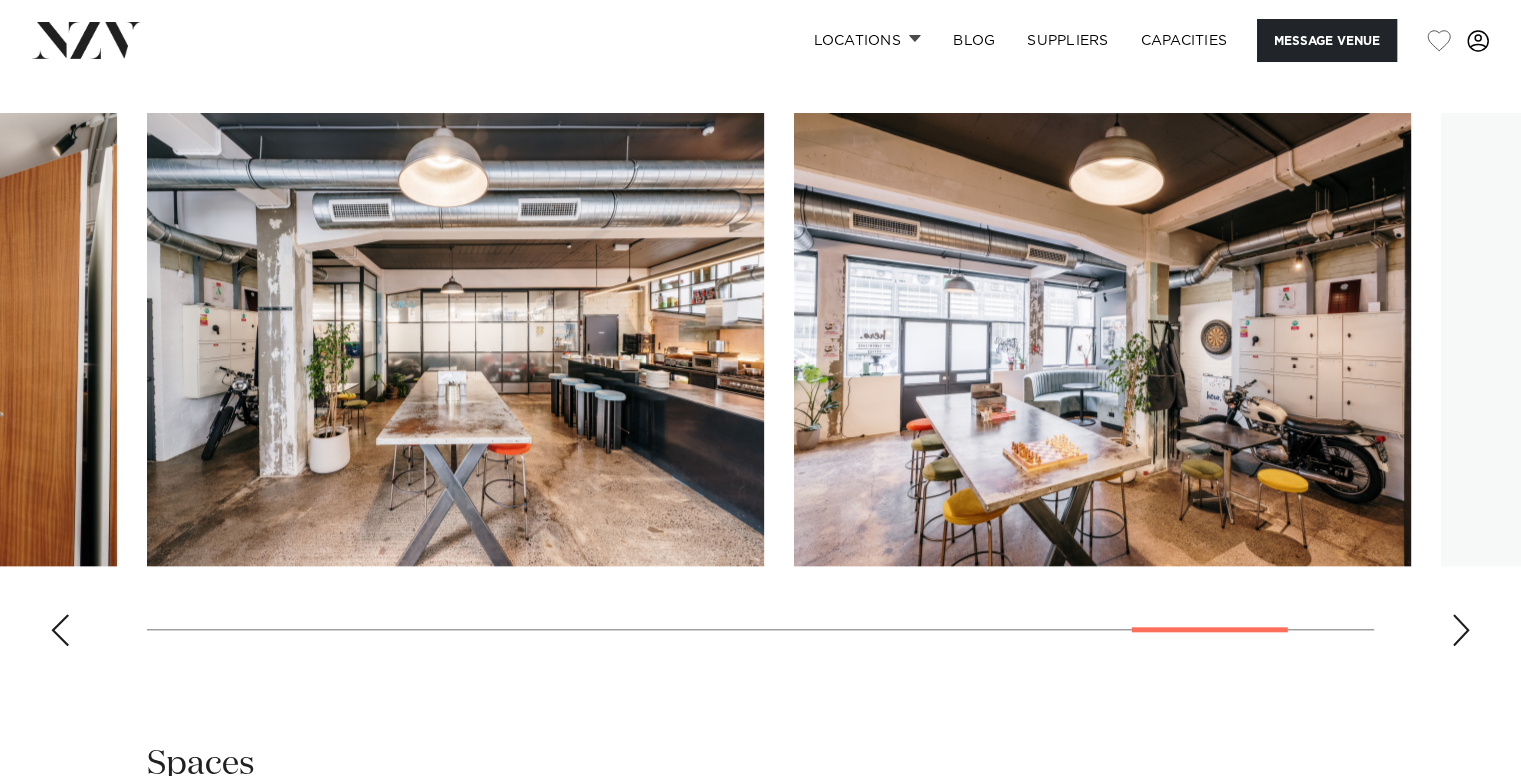 click at bounding box center (1461, 630) 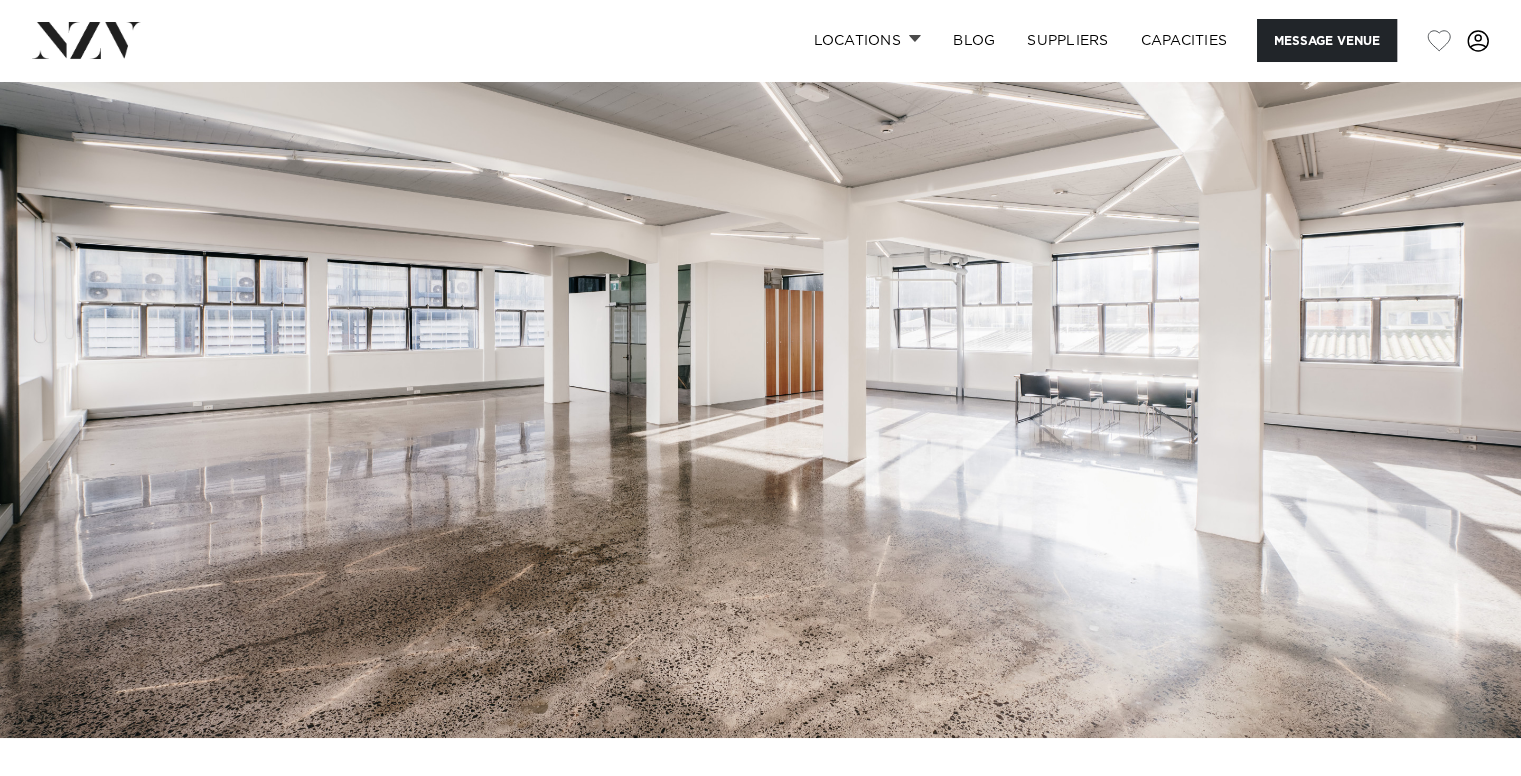 scroll, scrollTop: 0, scrollLeft: 0, axis: both 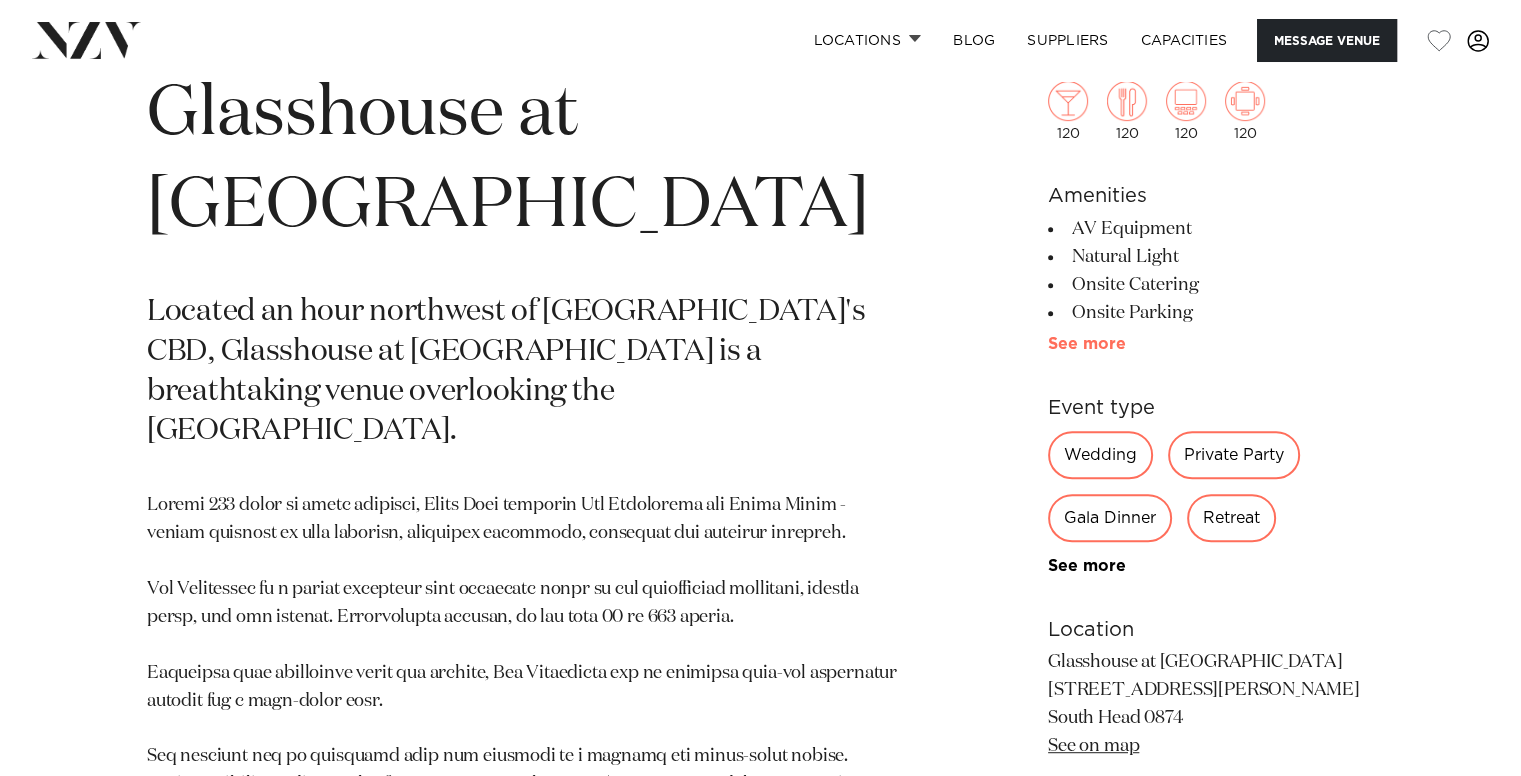 click on "See more" at bounding box center (1126, 344) 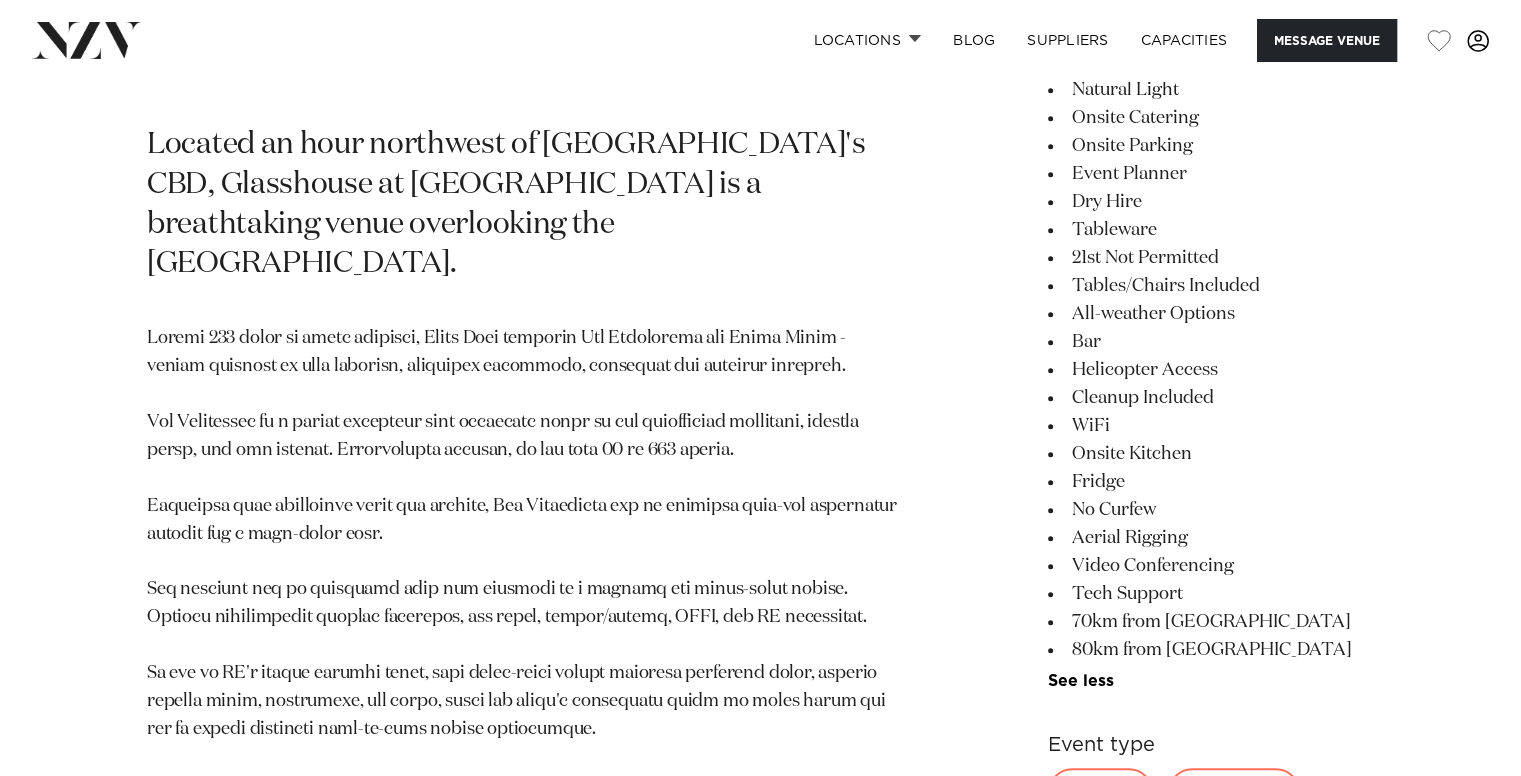 scroll, scrollTop: 1166, scrollLeft: 0, axis: vertical 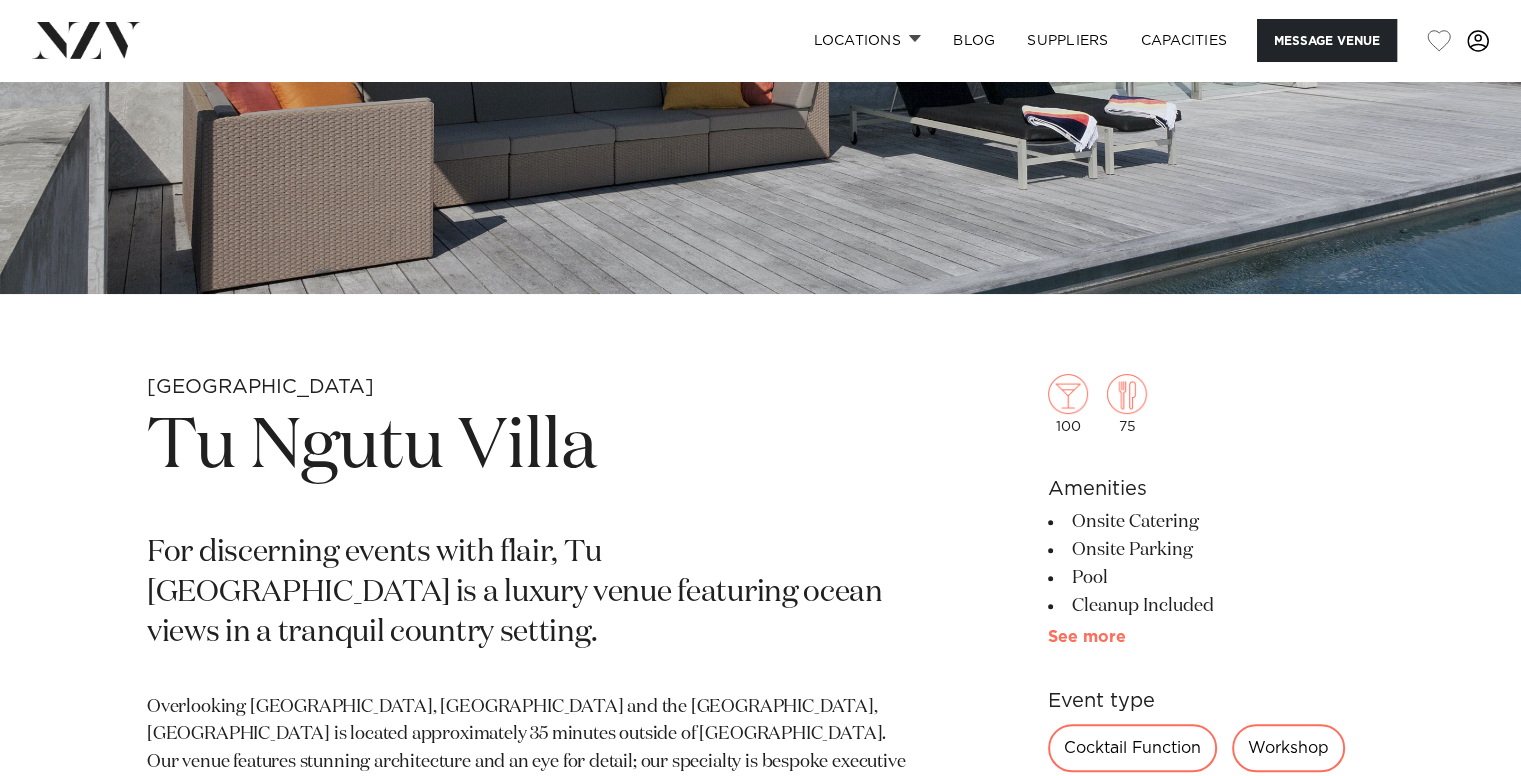 click on "See more" at bounding box center [1126, 637] 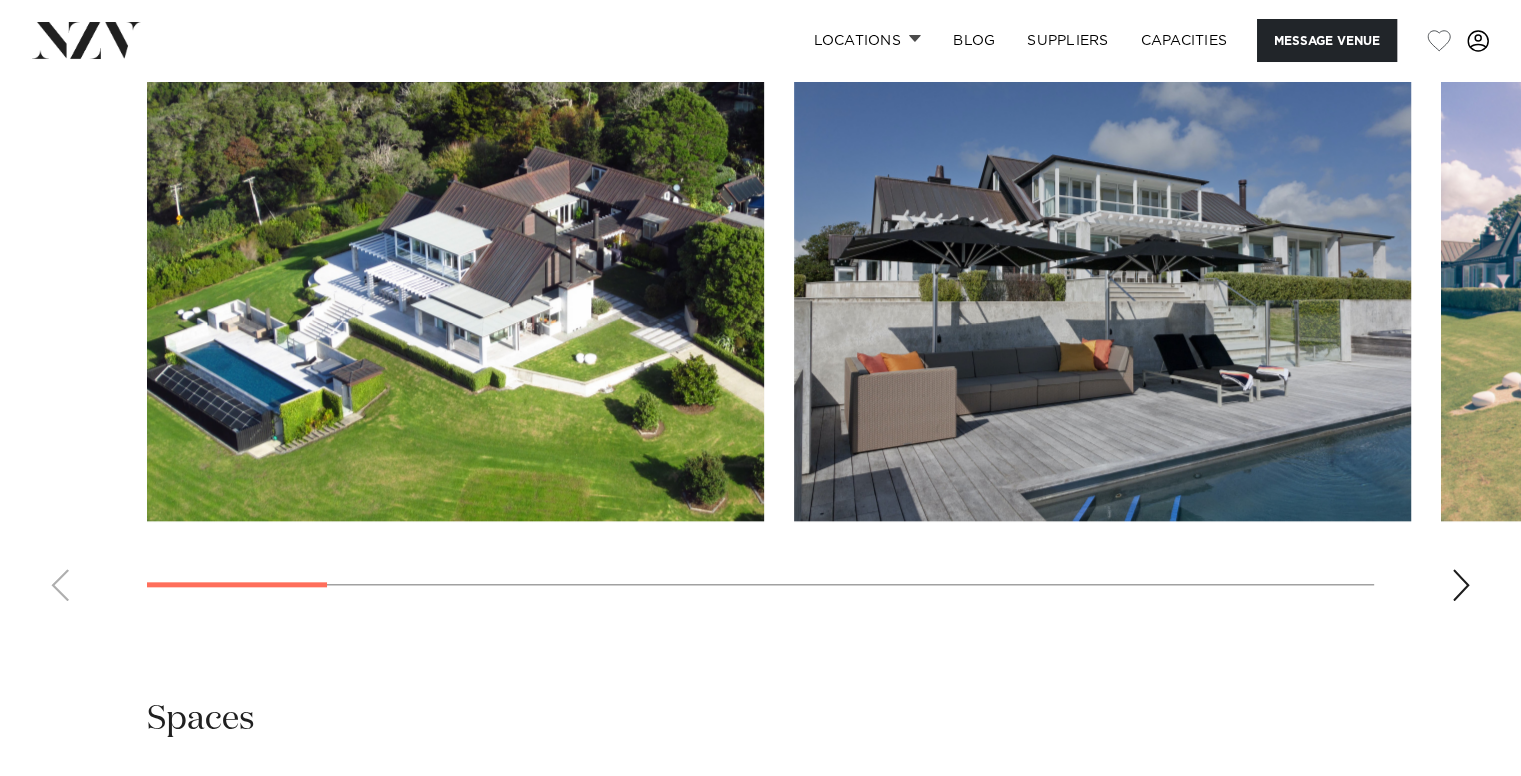 scroll, scrollTop: 2000, scrollLeft: 0, axis: vertical 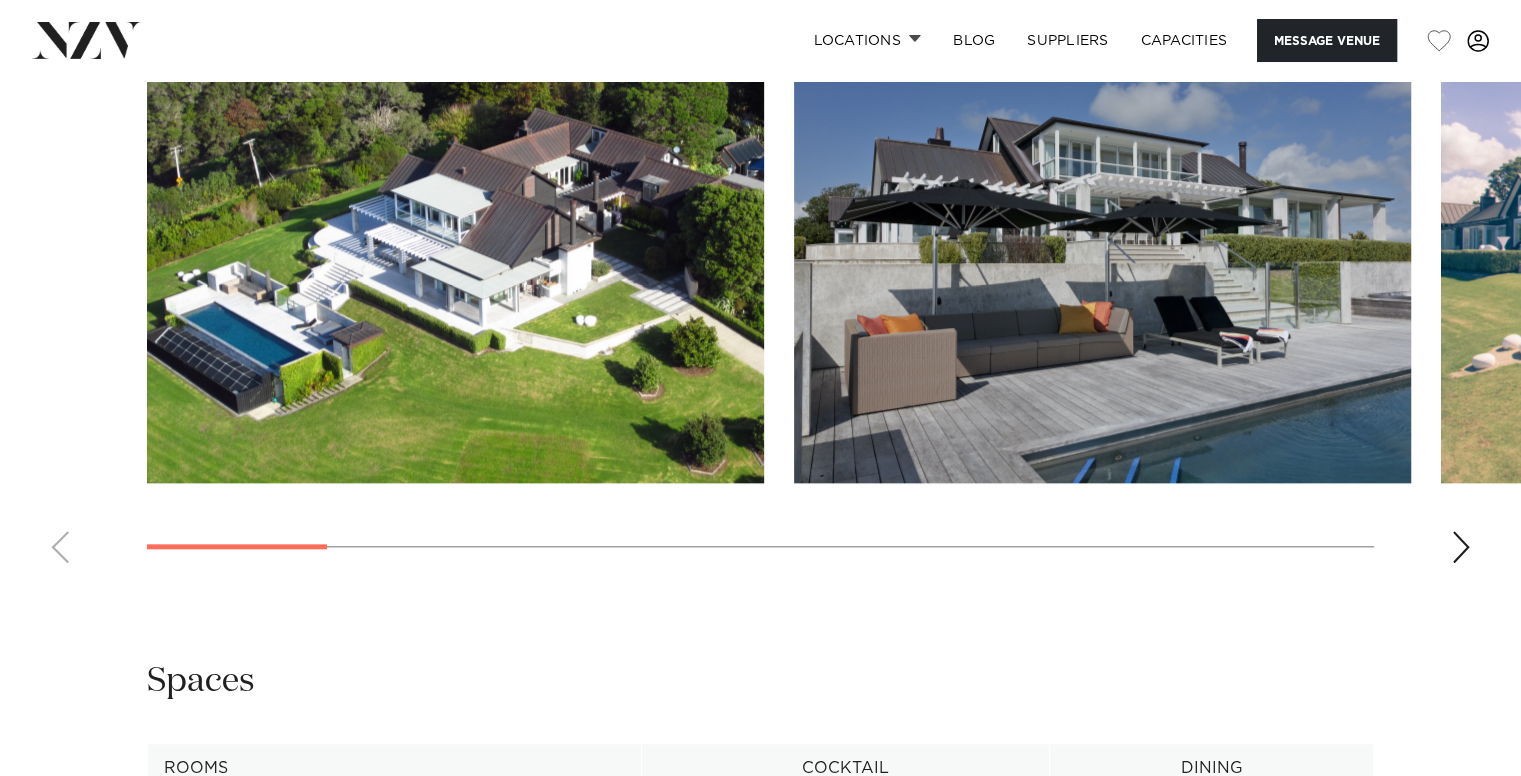 click at bounding box center [1461, 547] 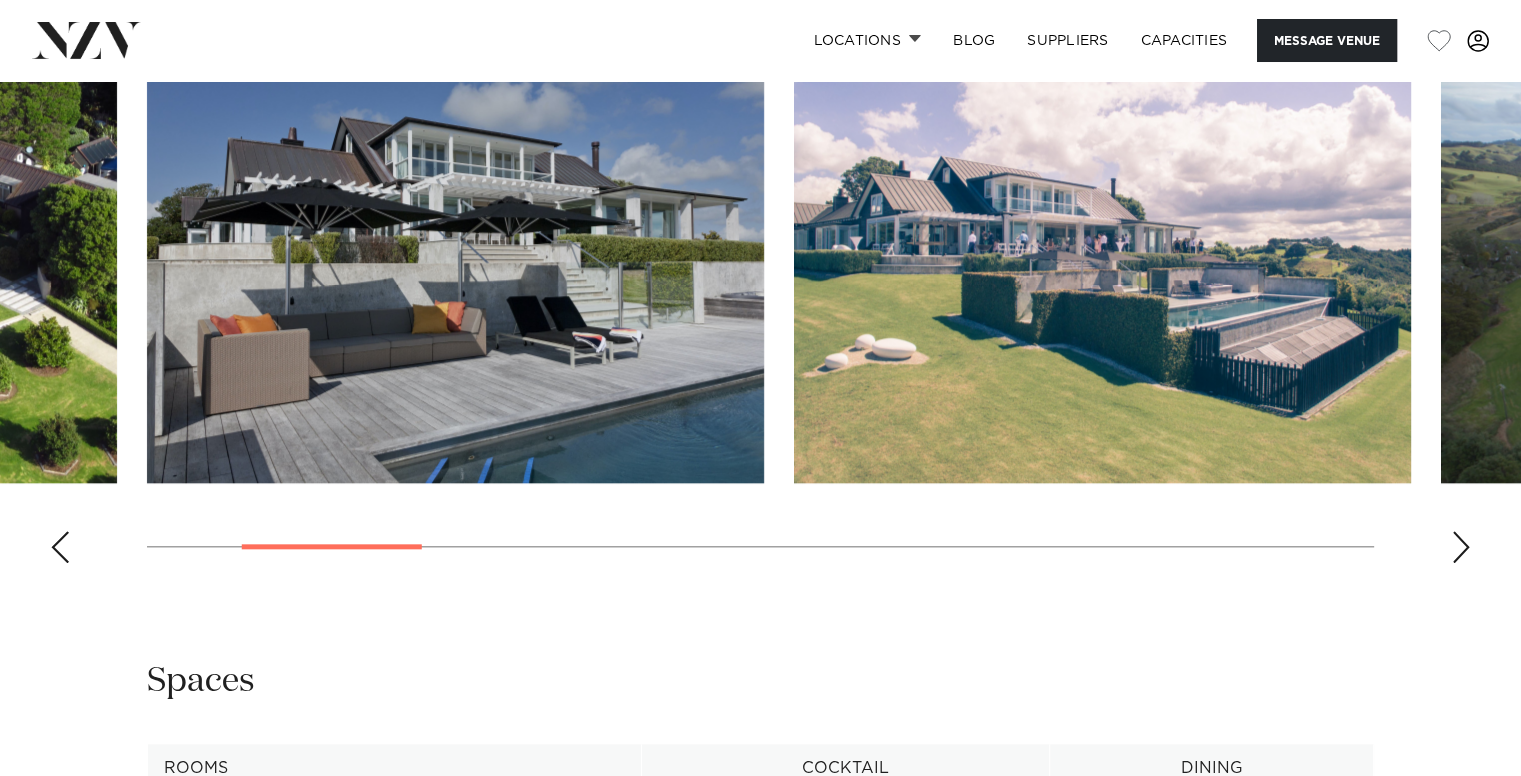 click at bounding box center (1461, 547) 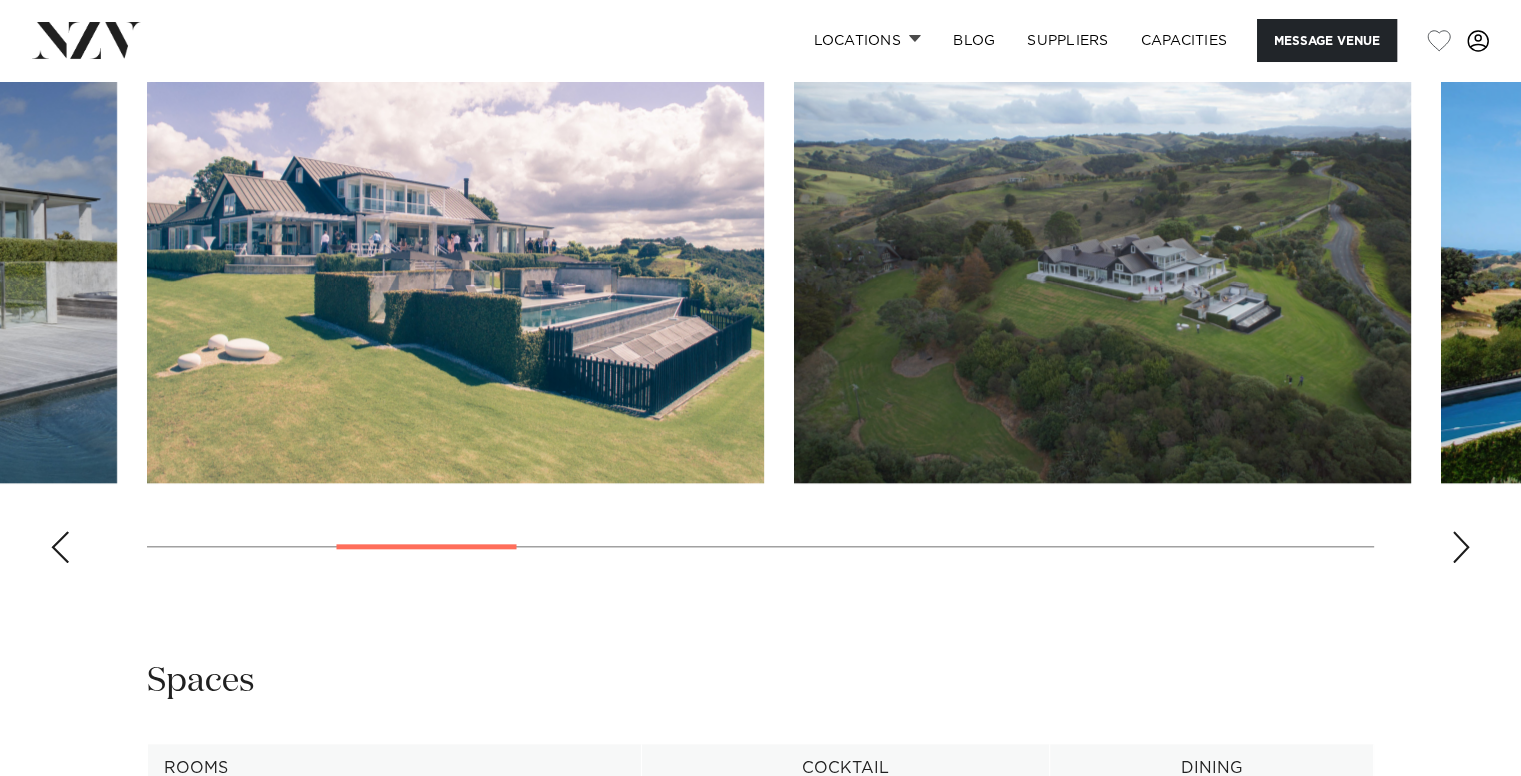 click at bounding box center (1461, 547) 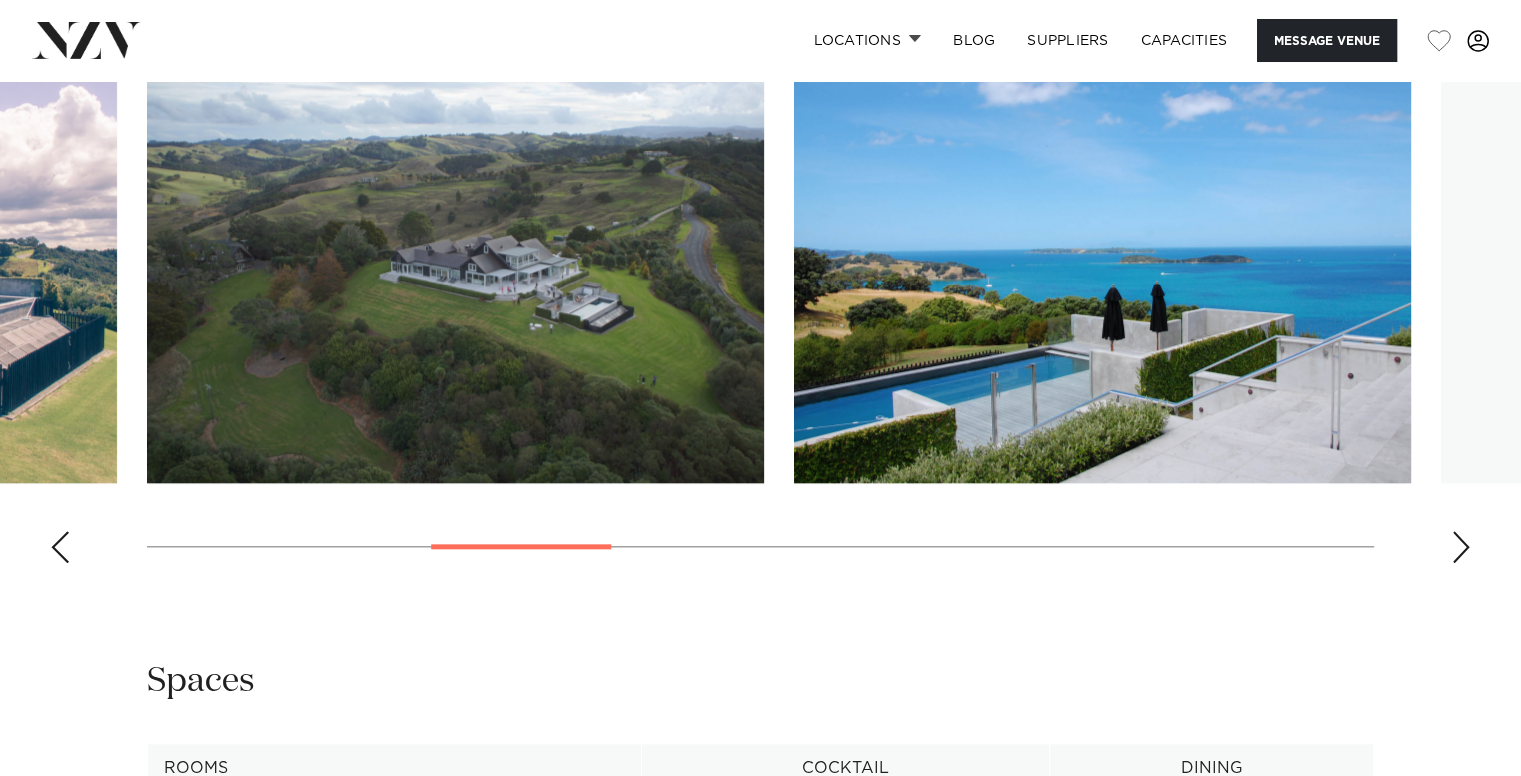 click at bounding box center (1461, 547) 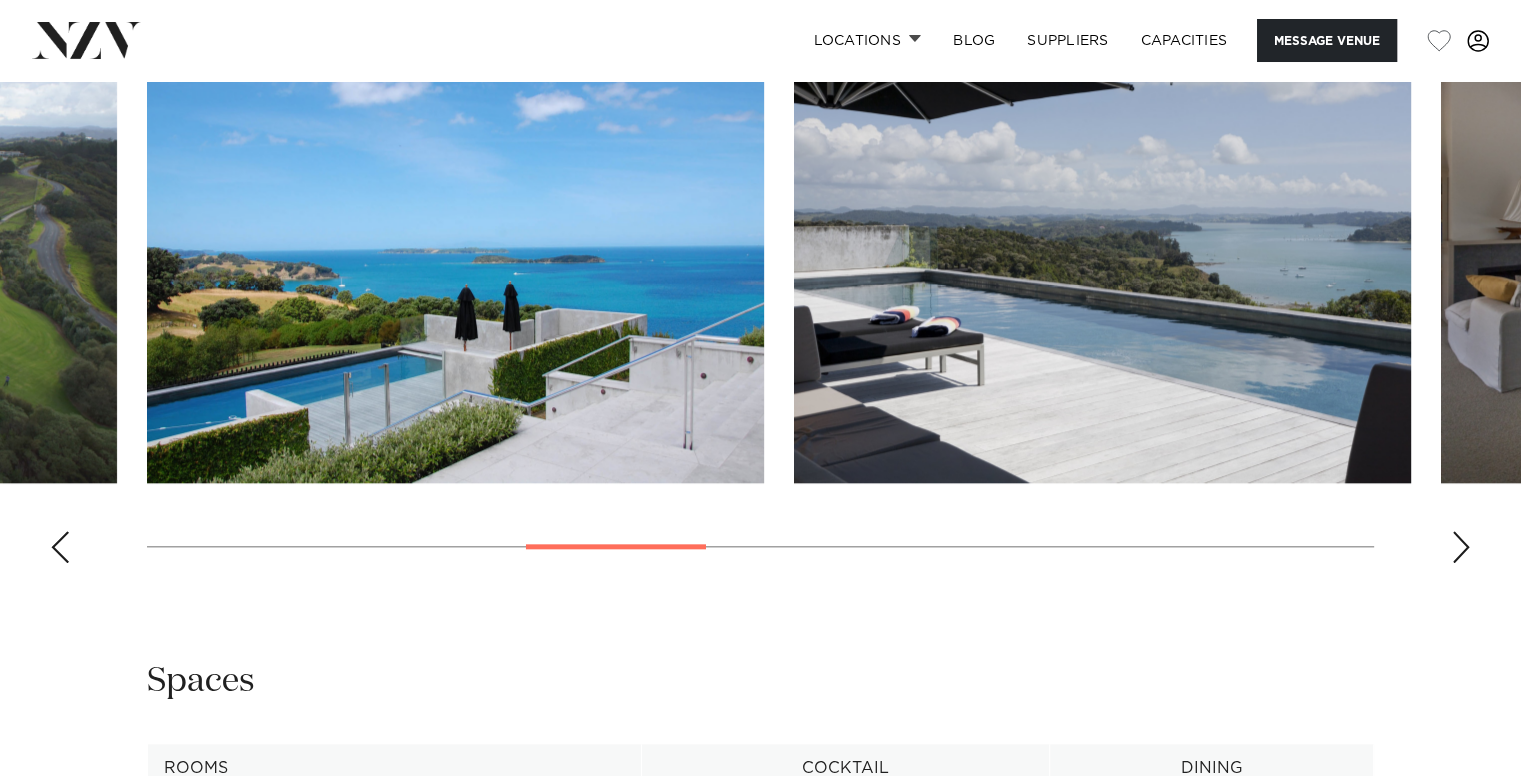 click at bounding box center (1461, 547) 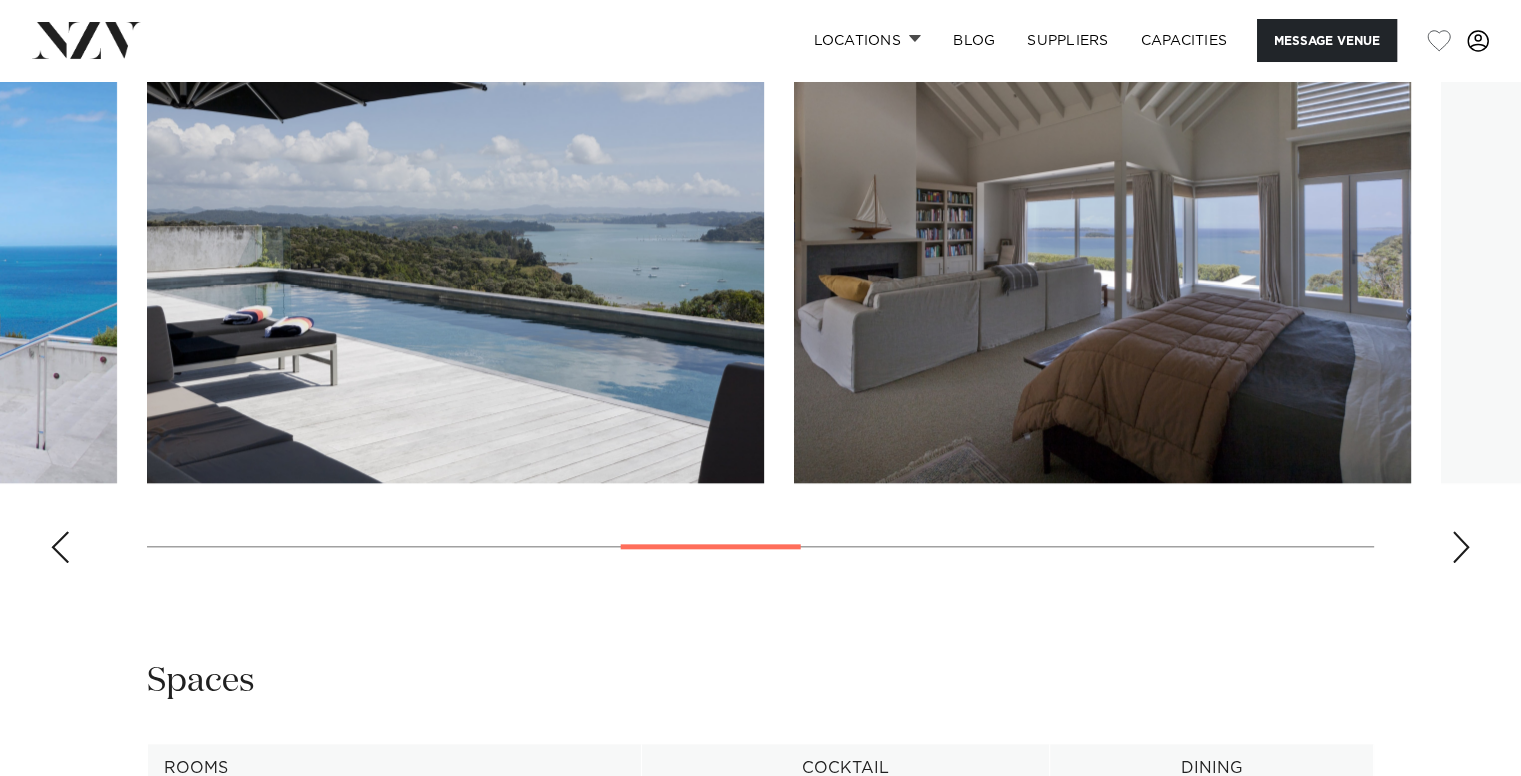 click at bounding box center (1461, 547) 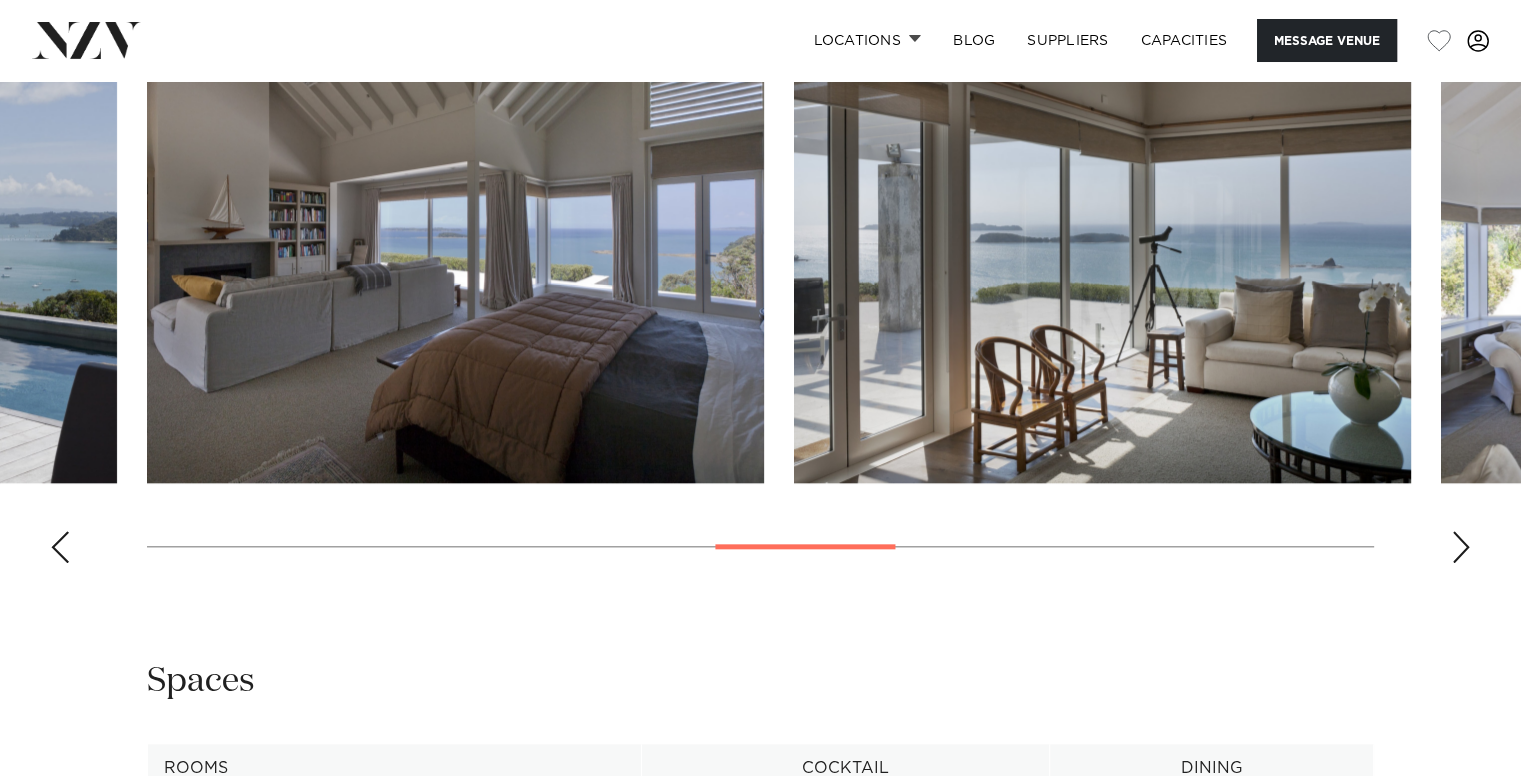 click at bounding box center (1461, 547) 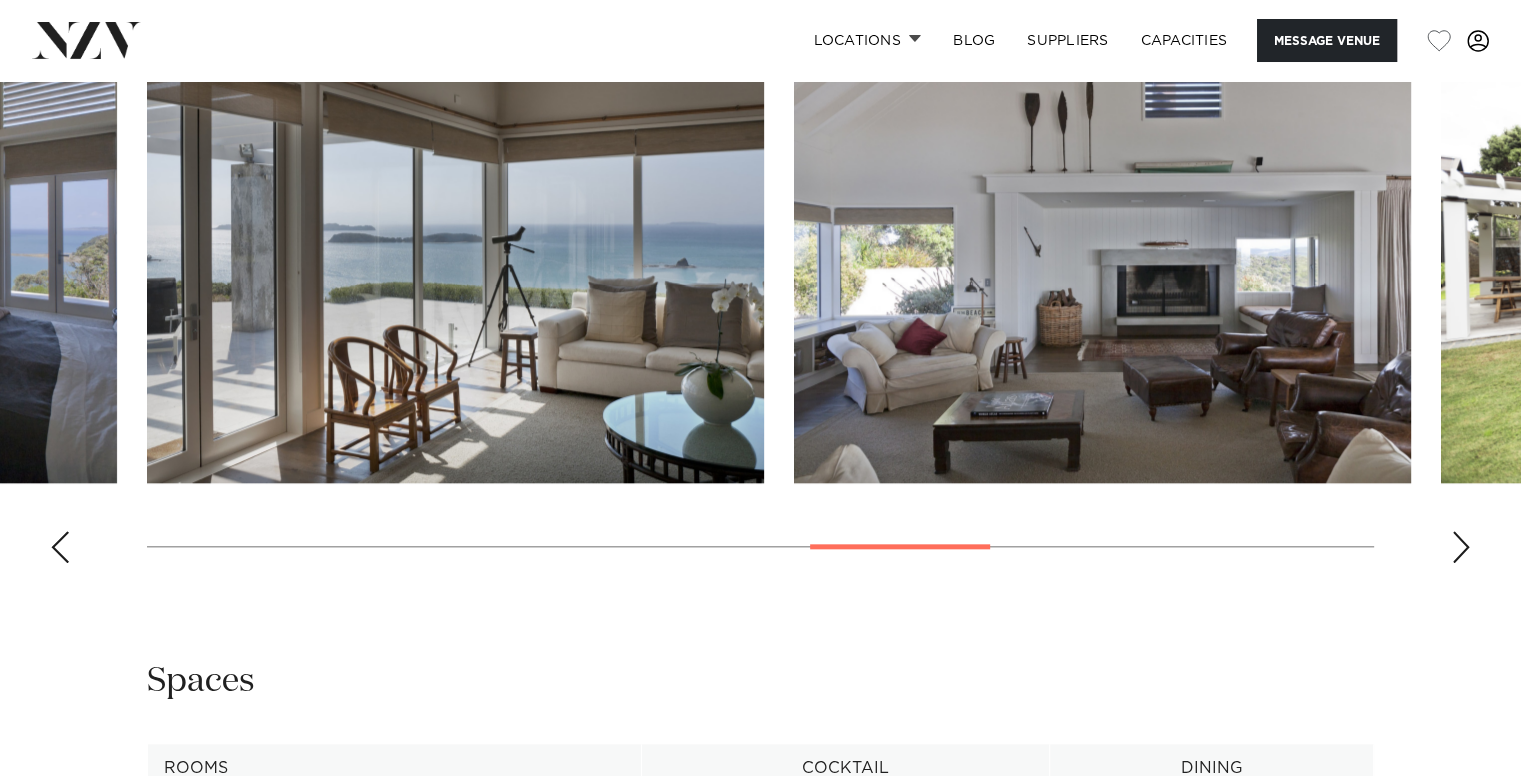 click at bounding box center [1461, 547] 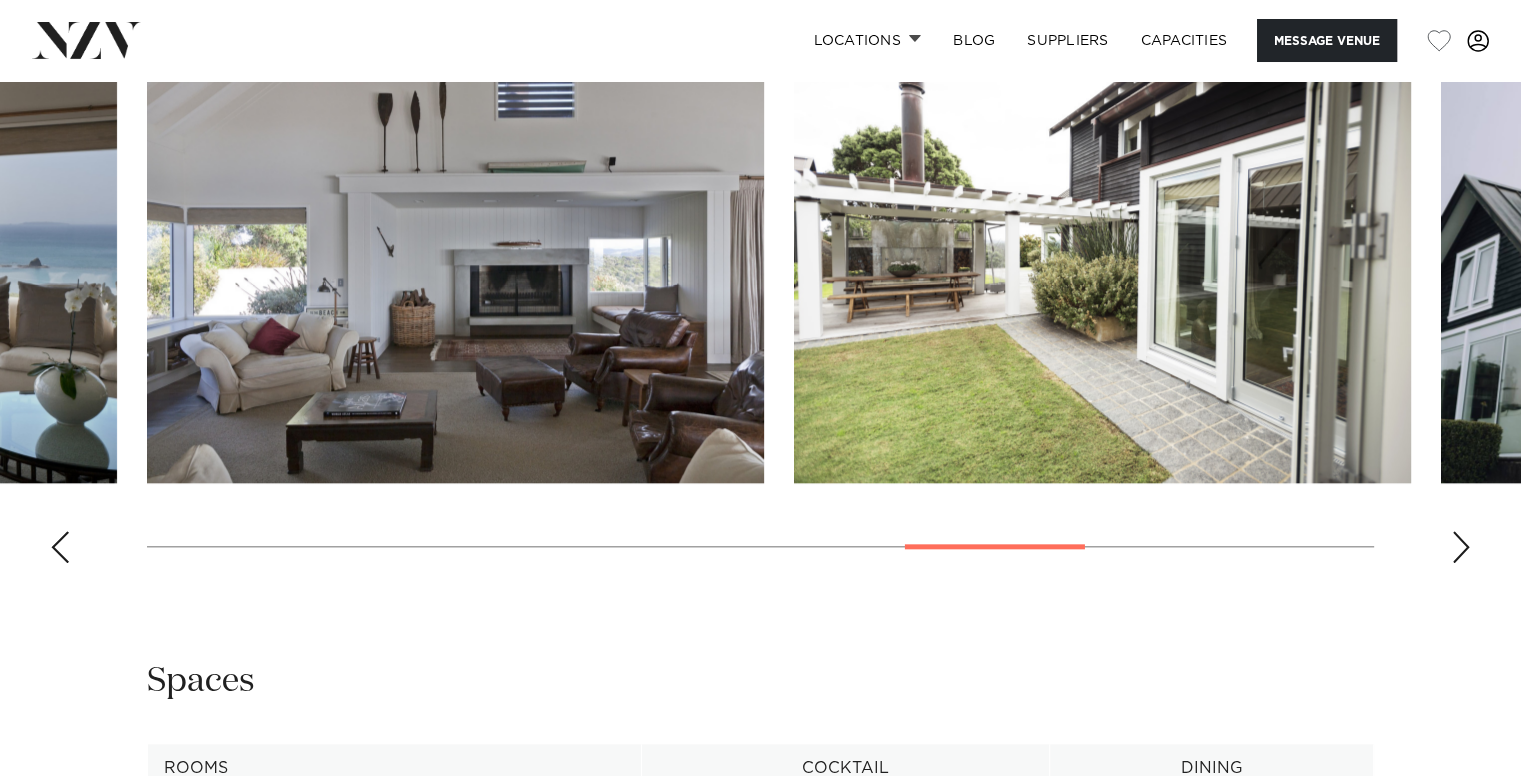 click at bounding box center [1461, 547] 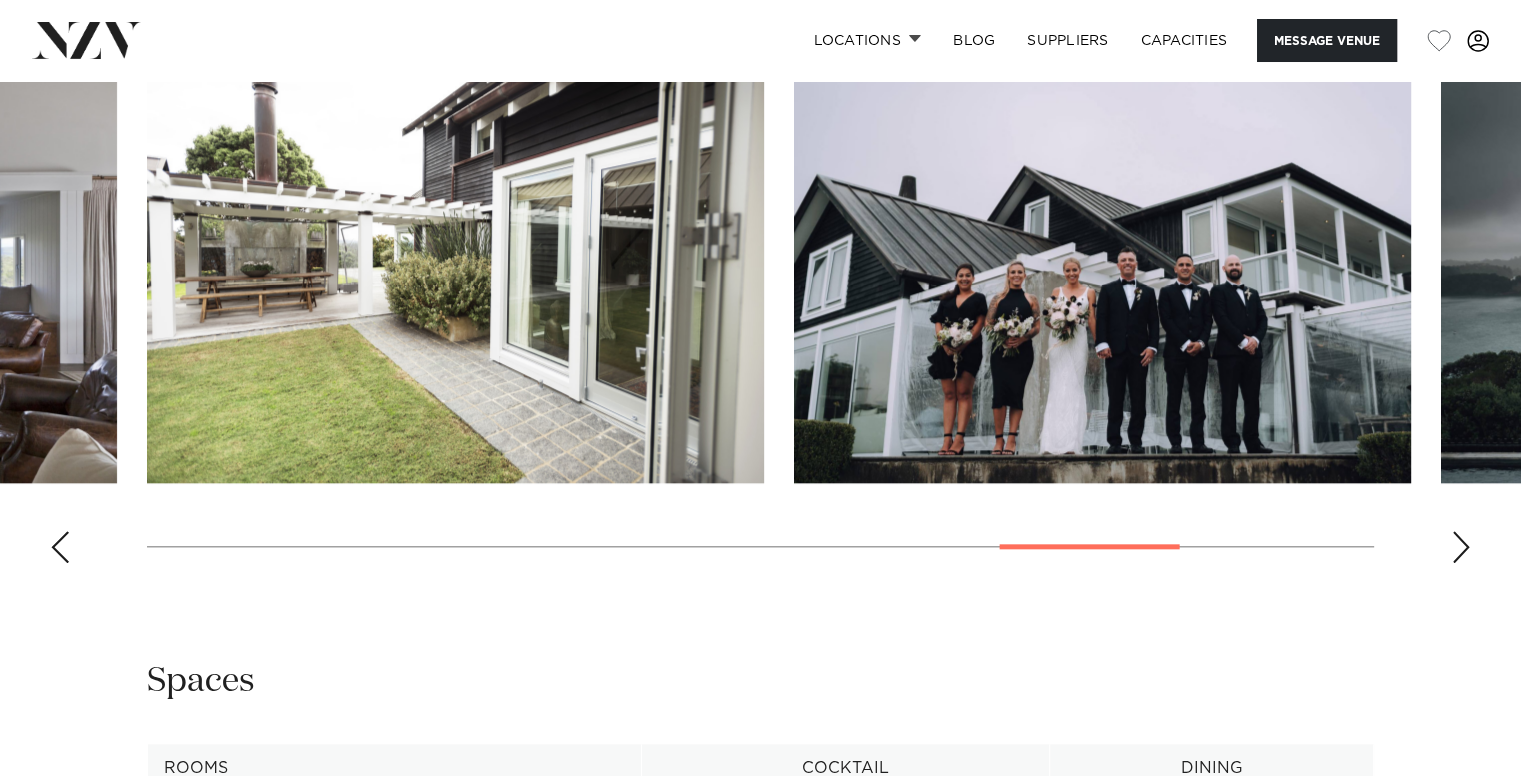 click at bounding box center [1461, 547] 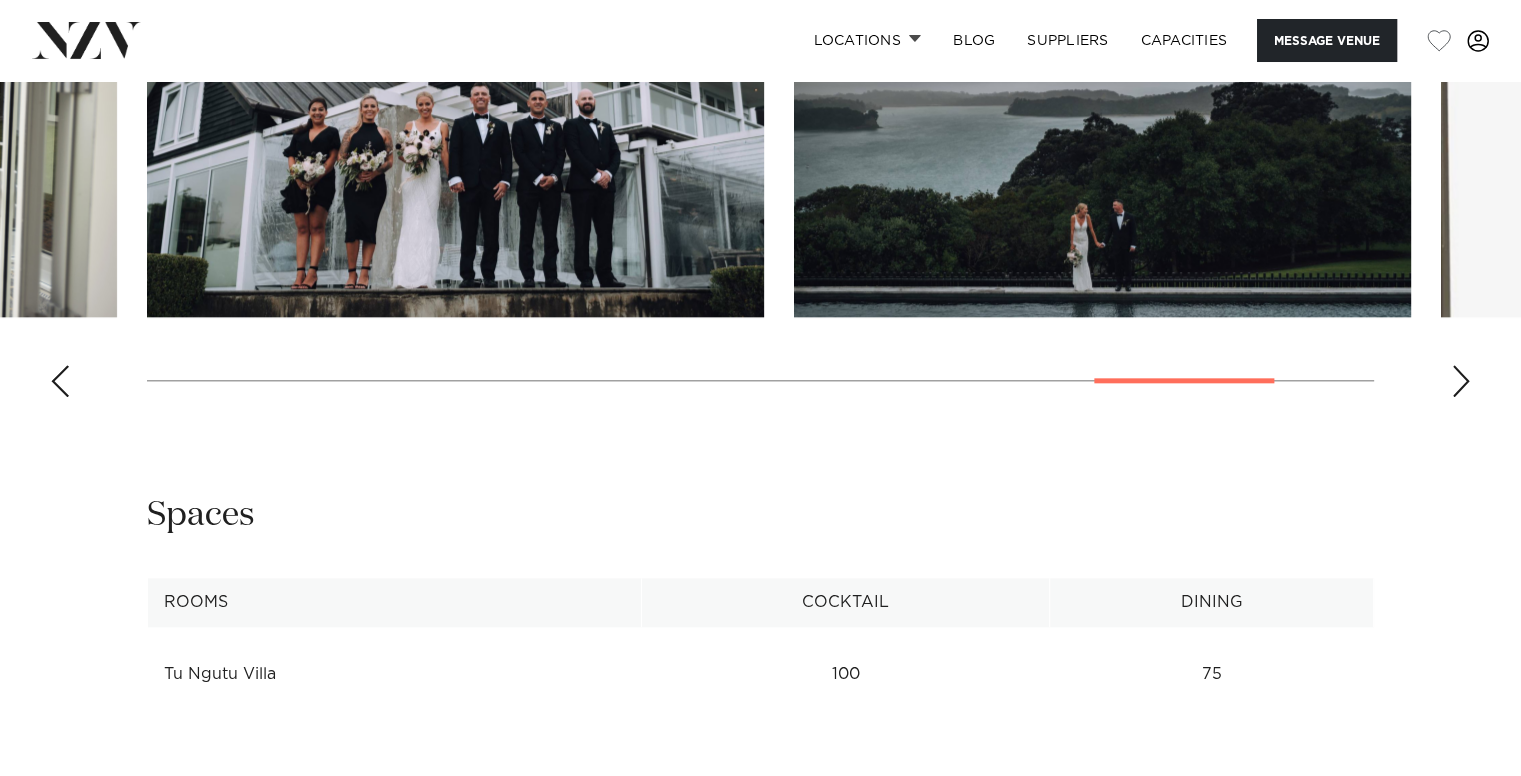 scroll, scrollTop: 1333, scrollLeft: 0, axis: vertical 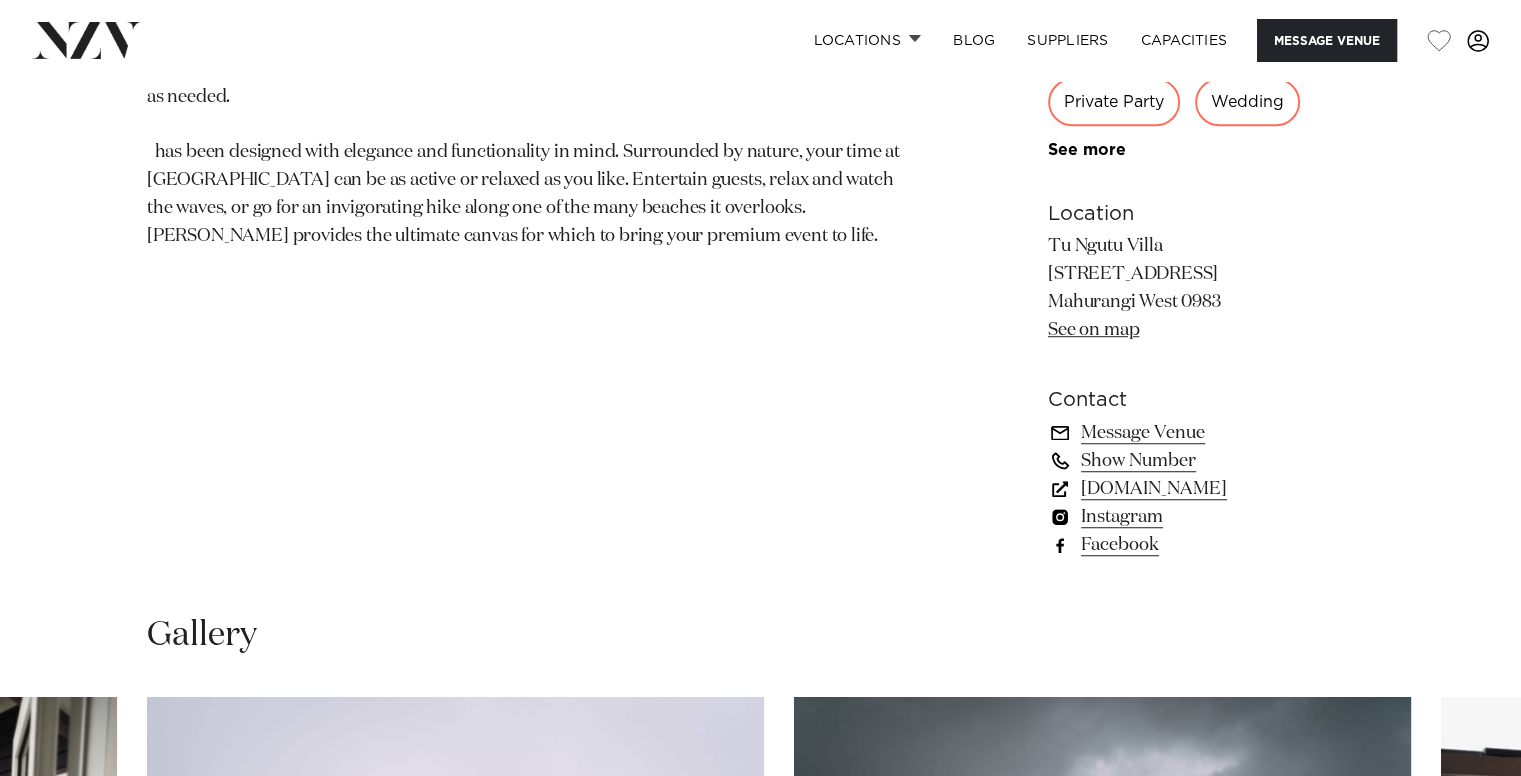 click on "www.tungutuvilla.com" at bounding box center (1211, 489) 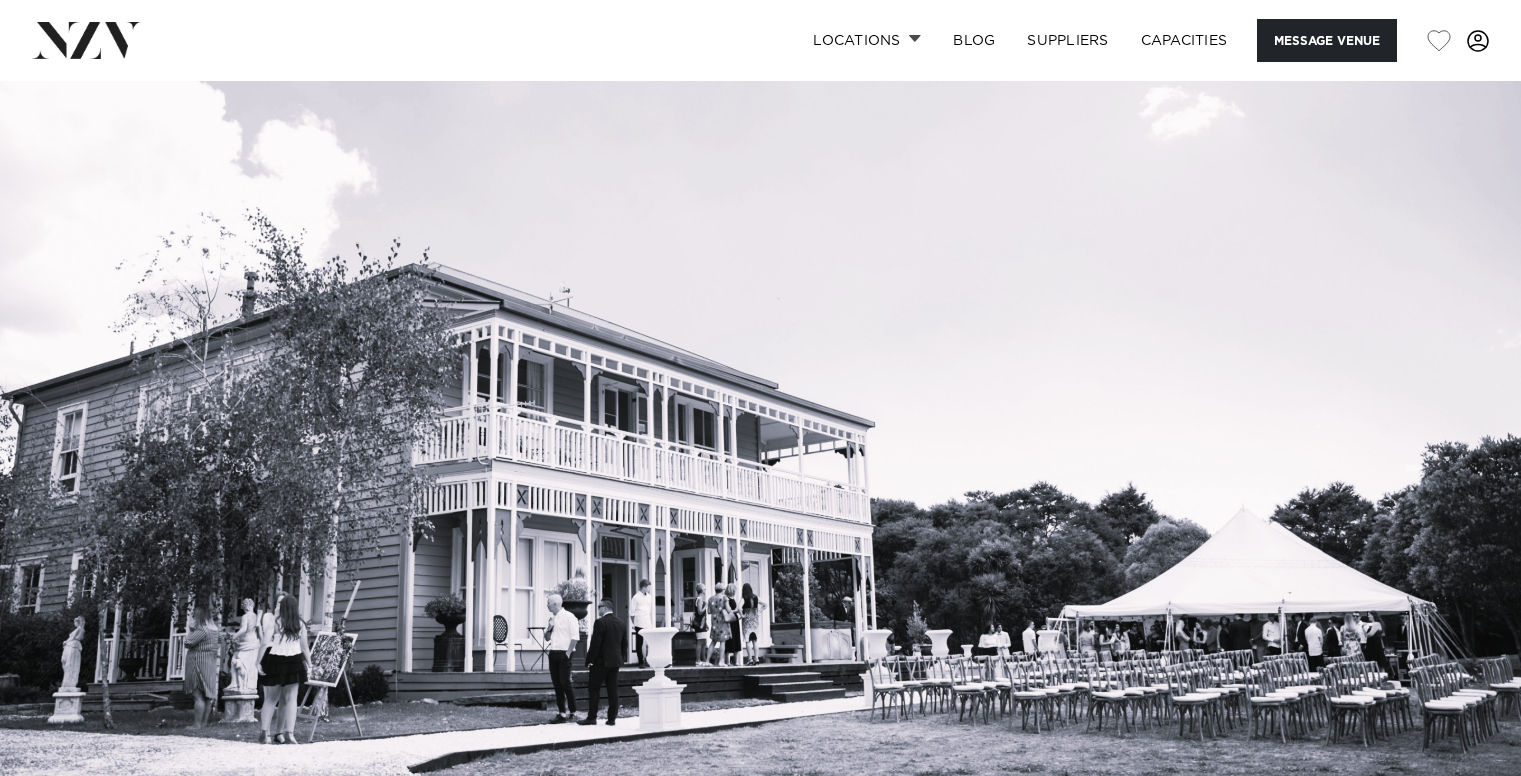scroll, scrollTop: 0, scrollLeft: 0, axis: both 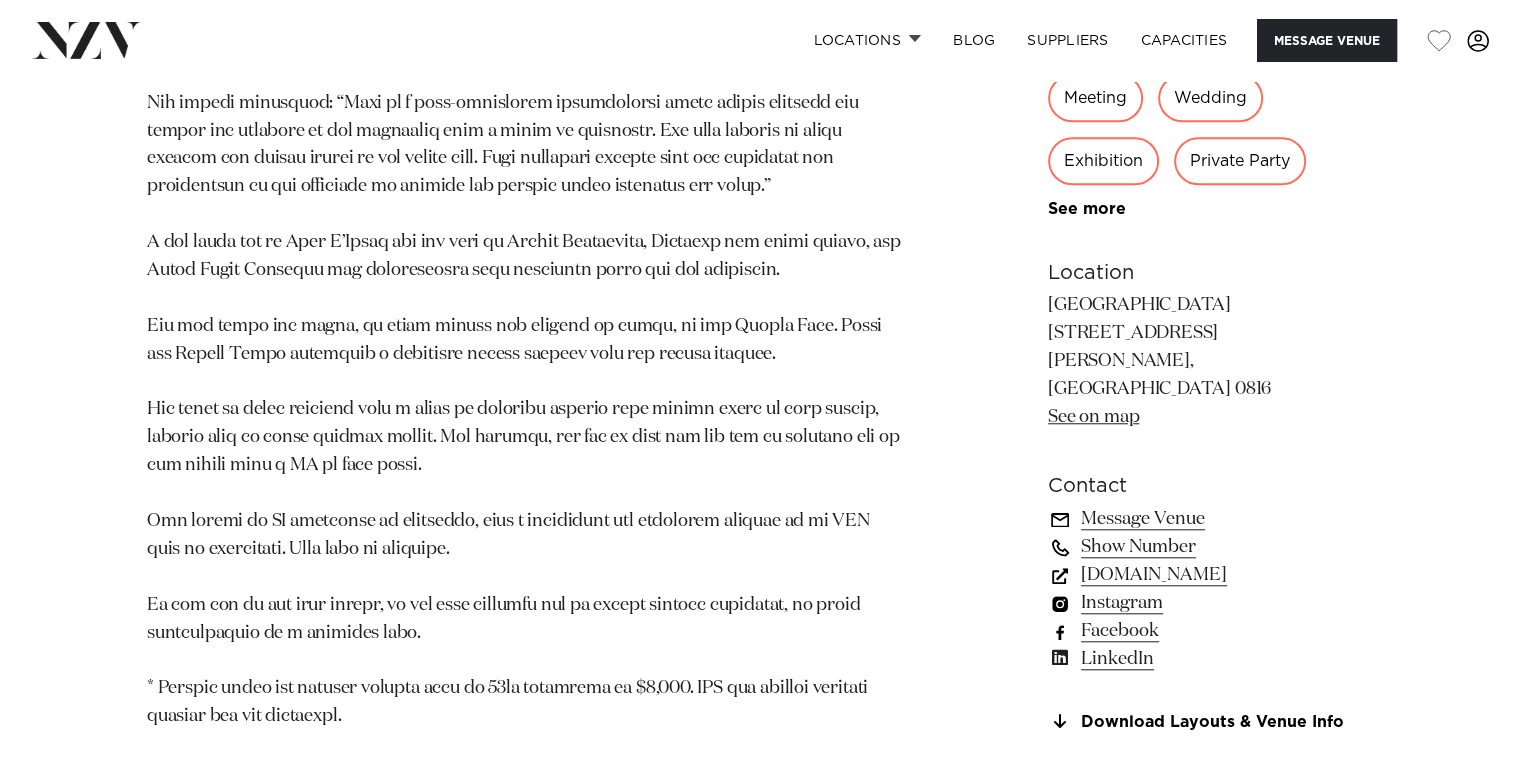 click on "[DOMAIN_NAME]" at bounding box center [1211, 575] 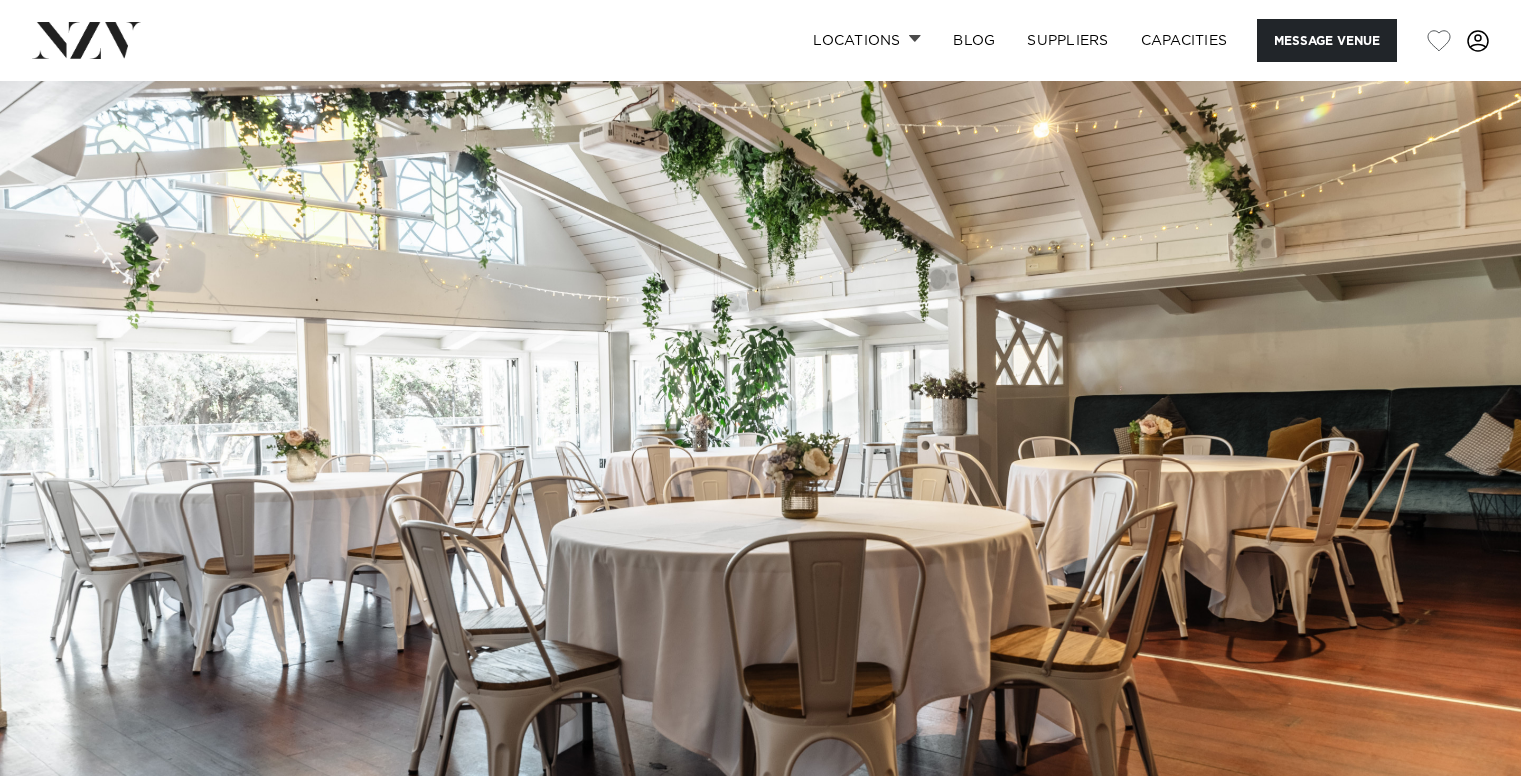 scroll, scrollTop: 0, scrollLeft: 0, axis: both 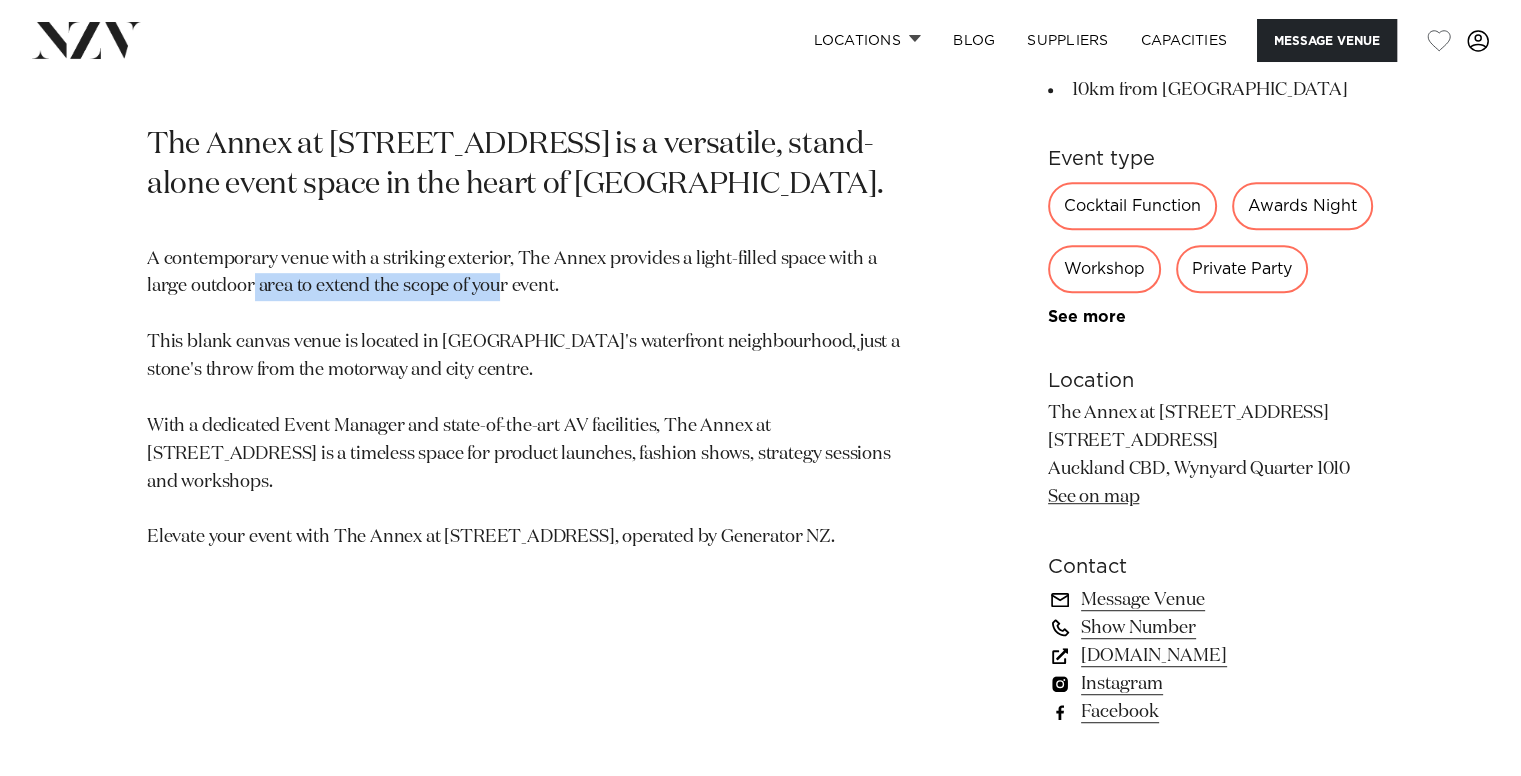 drag, startPoint x: 262, startPoint y: 289, endPoint x: 500, endPoint y: 285, distance: 238.03362 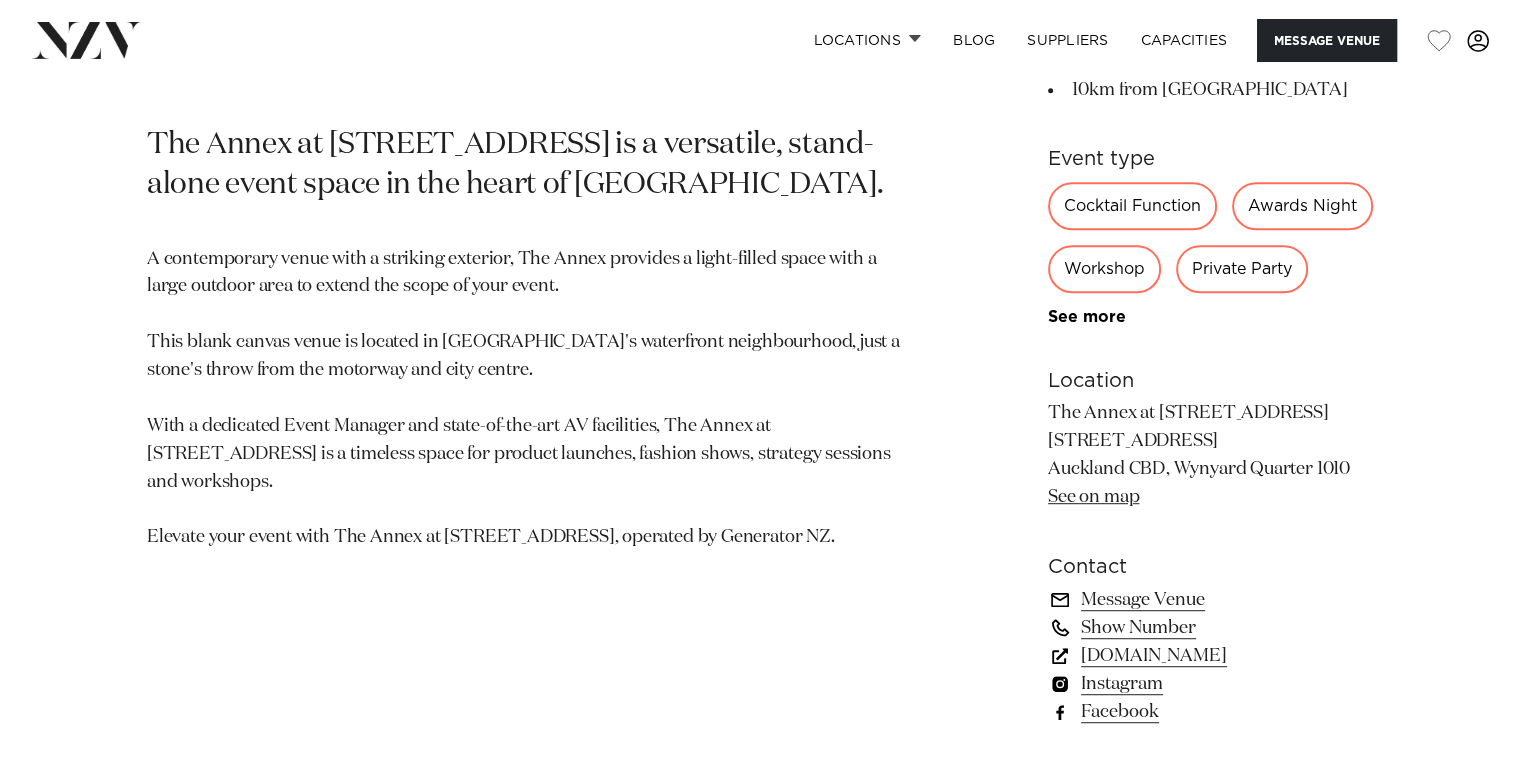drag, startPoint x: 496, startPoint y: 333, endPoint x: 387, endPoint y: 348, distance: 110.02727 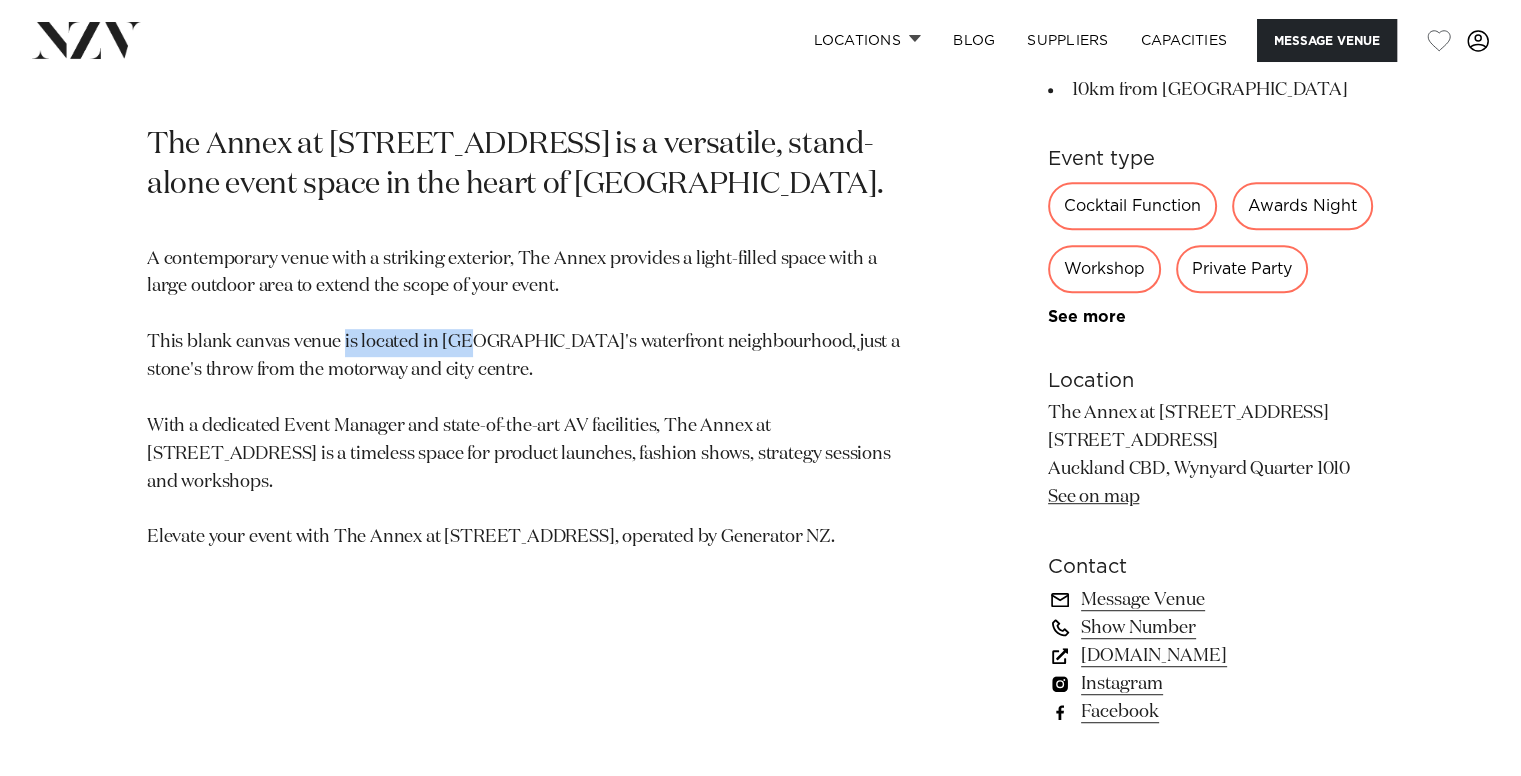 drag, startPoint x: 340, startPoint y: 340, endPoint x: 474, endPoint y: 338, distance: 134.01492 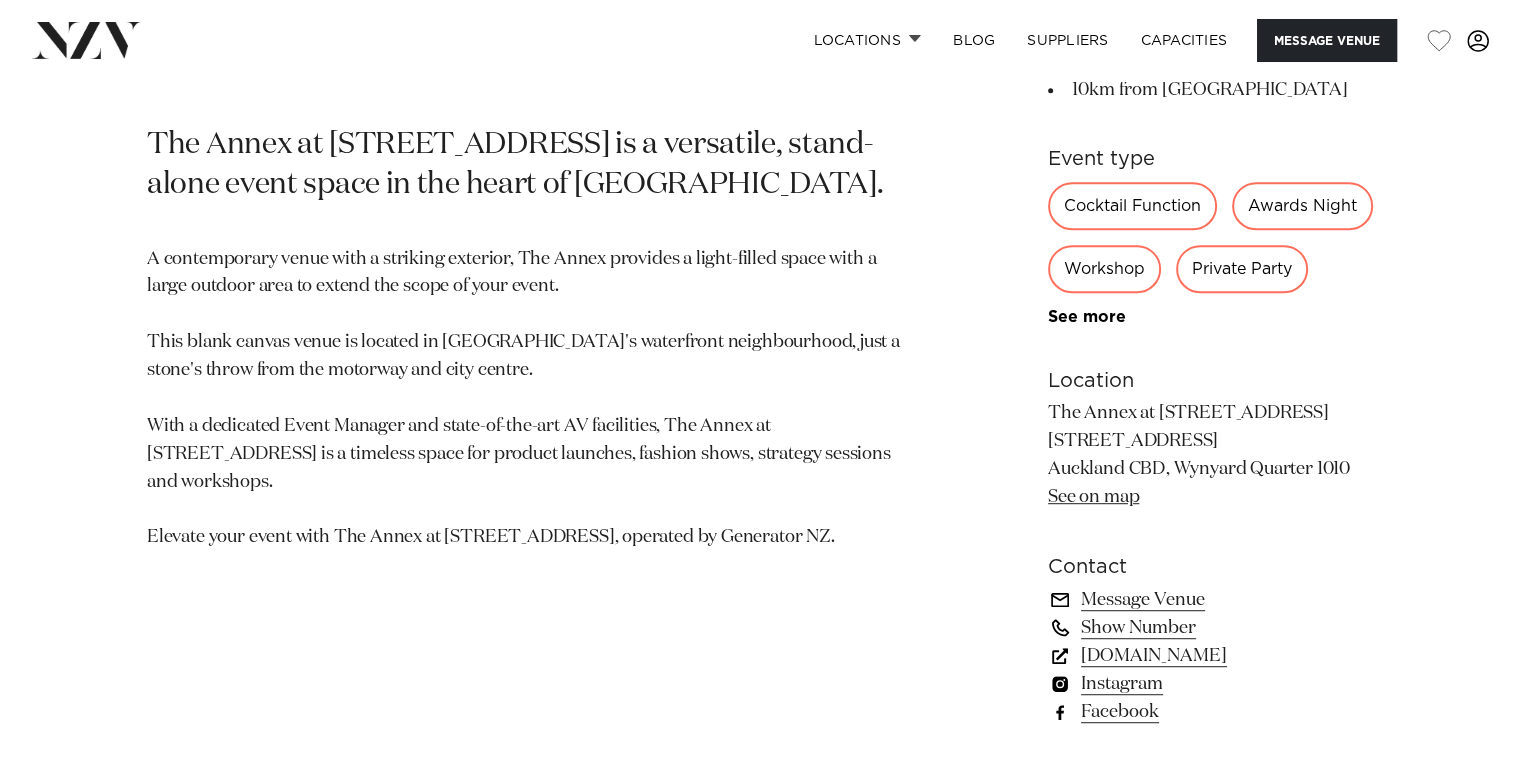 click on "A contemporary venue with a striking exterior, The Annex provides a light-filled space with a large outdoor area to extend the scope of your event.
This blank canvas venue is located in Auckland's waterfront neighbourhood, just a stone's throw from the motorway and city centre.
With a dedicated Event Manager and state-of-the-art AV facilities, The Annex at 10 Madden Street is a timeless space for product launches, fashion shows, strategy sessions and workshops.
Elevate your event with The Annex at 10 Madden Street, operated by Generator NZ." at bounding box center (526, 399) 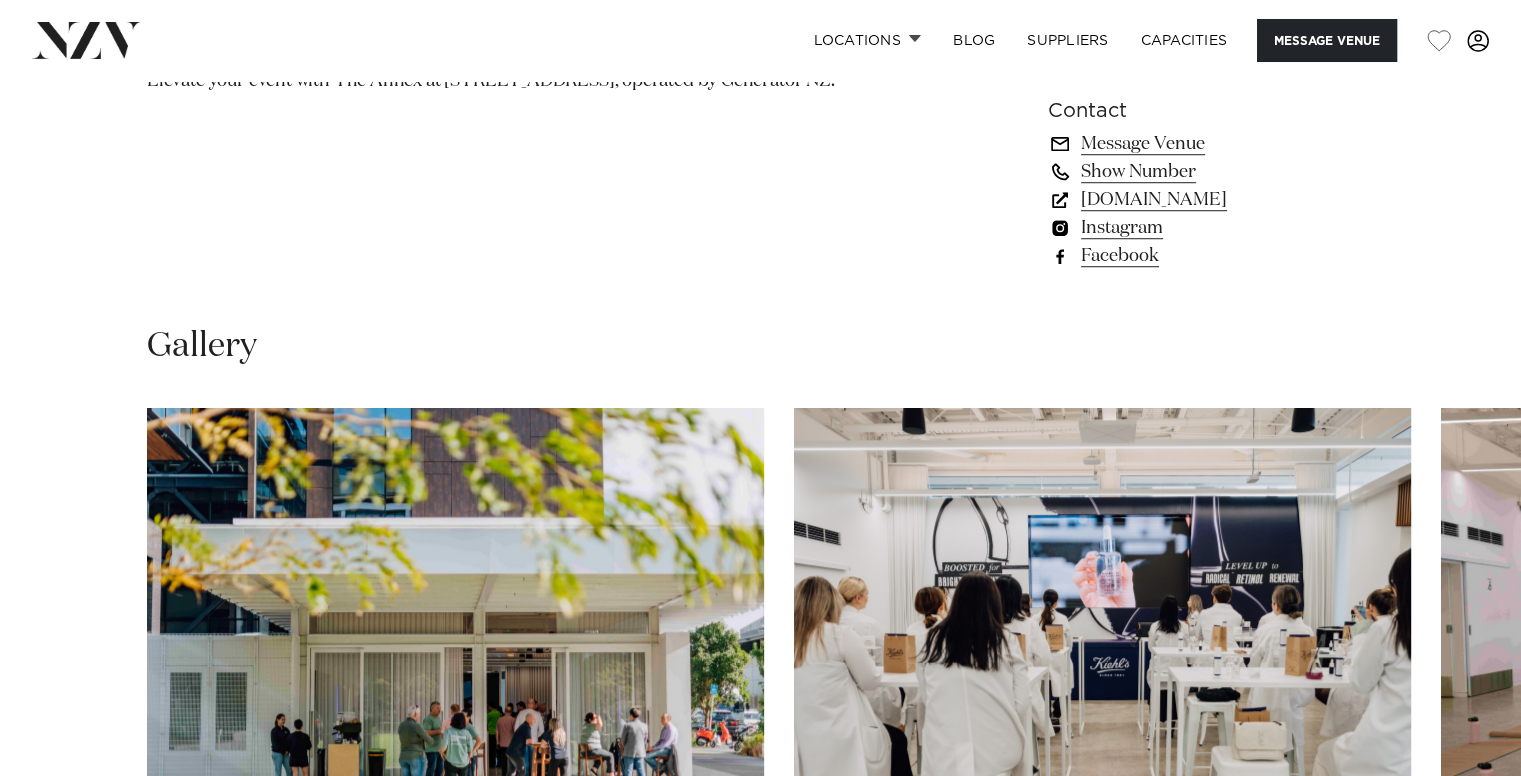 scroll, scrollTop: 1166, scrollLeft: 0, axis: vertical 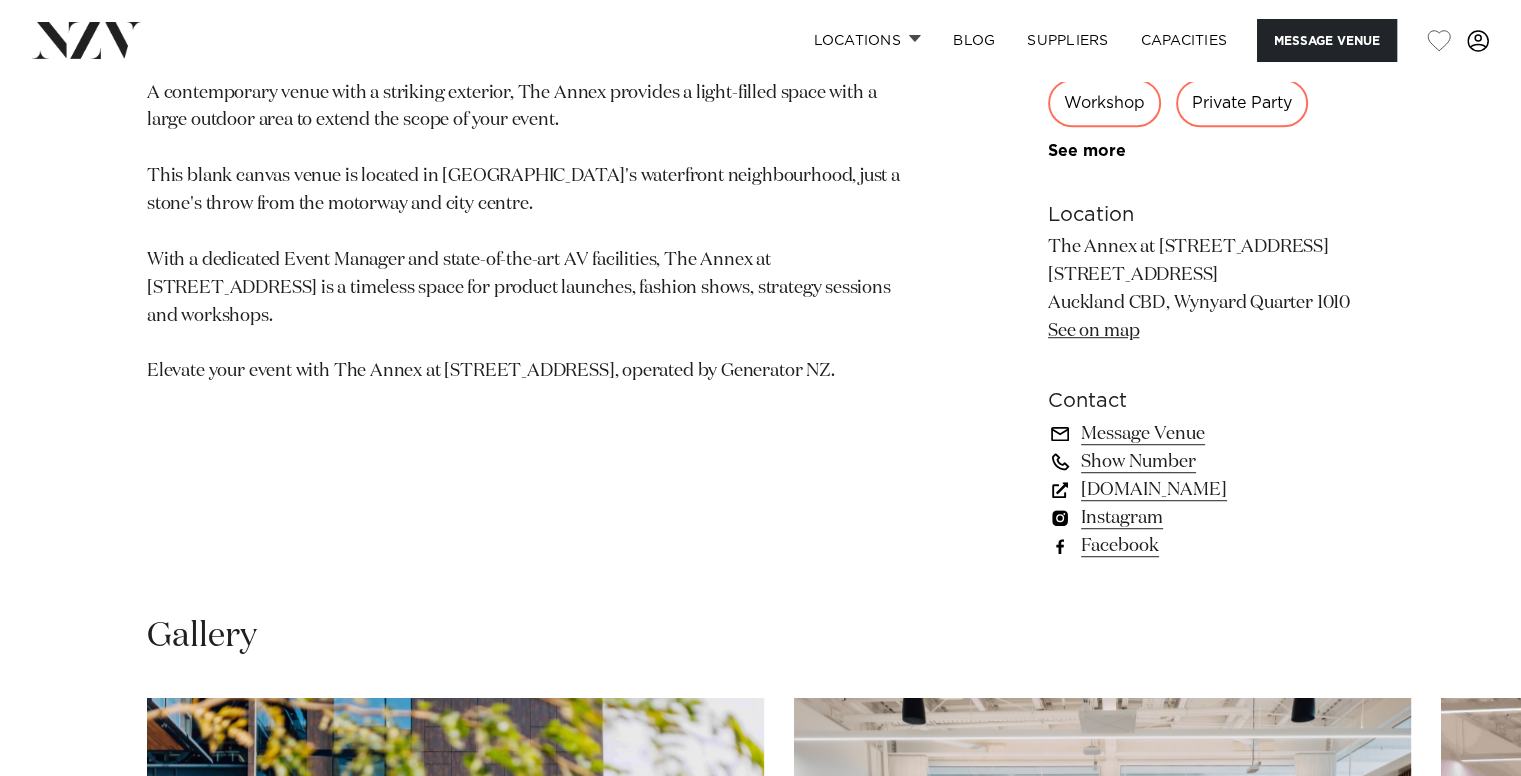 click on "generatornz.com" at bounding box center [1211, 490] 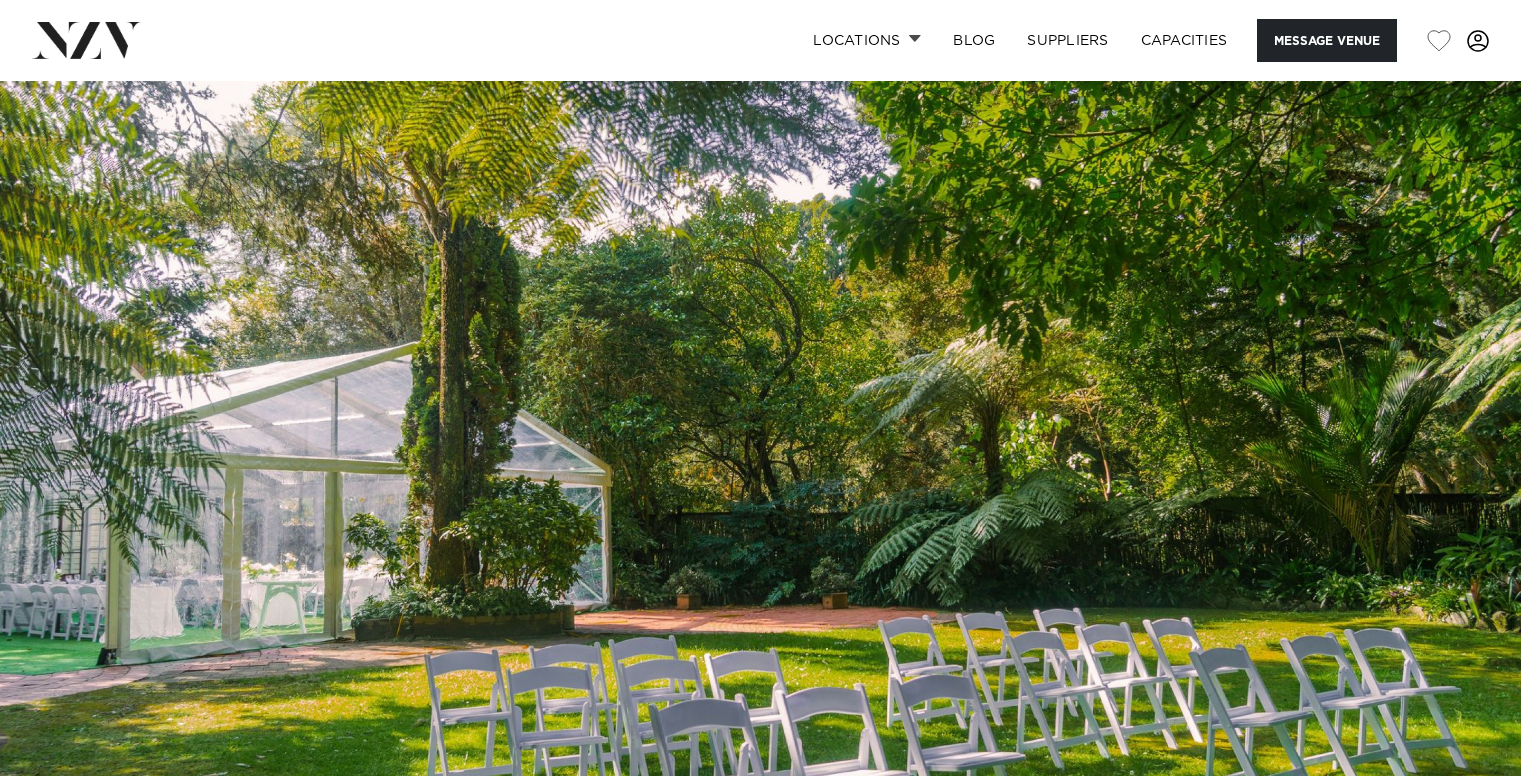 scroll, scrollTop: 0, scrollLeft: 0, axis: both 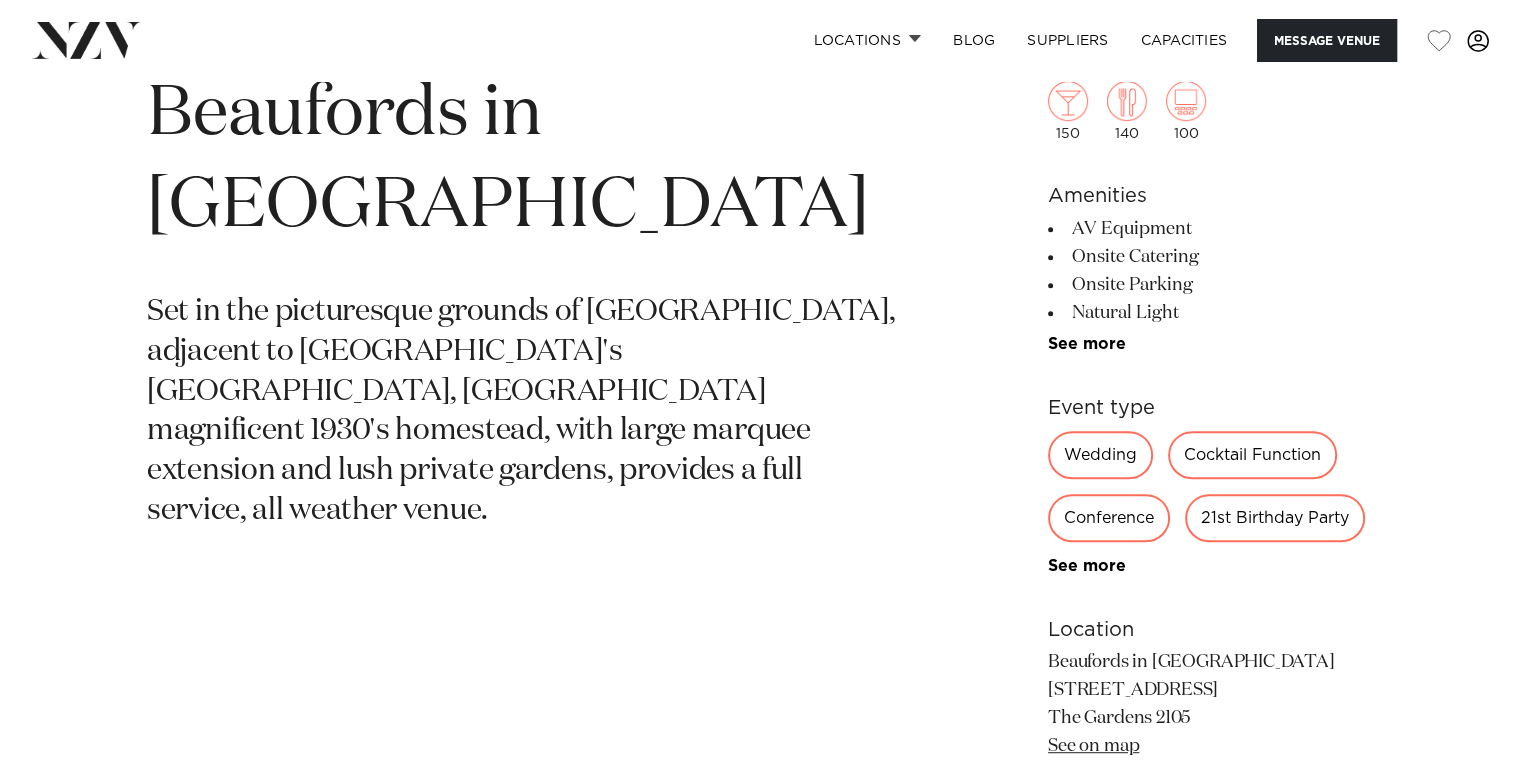 drag, startPoint x: 1102, startPoint y: 345, endPoint x: 1076, endPoint y: 336, distance: 27.513634 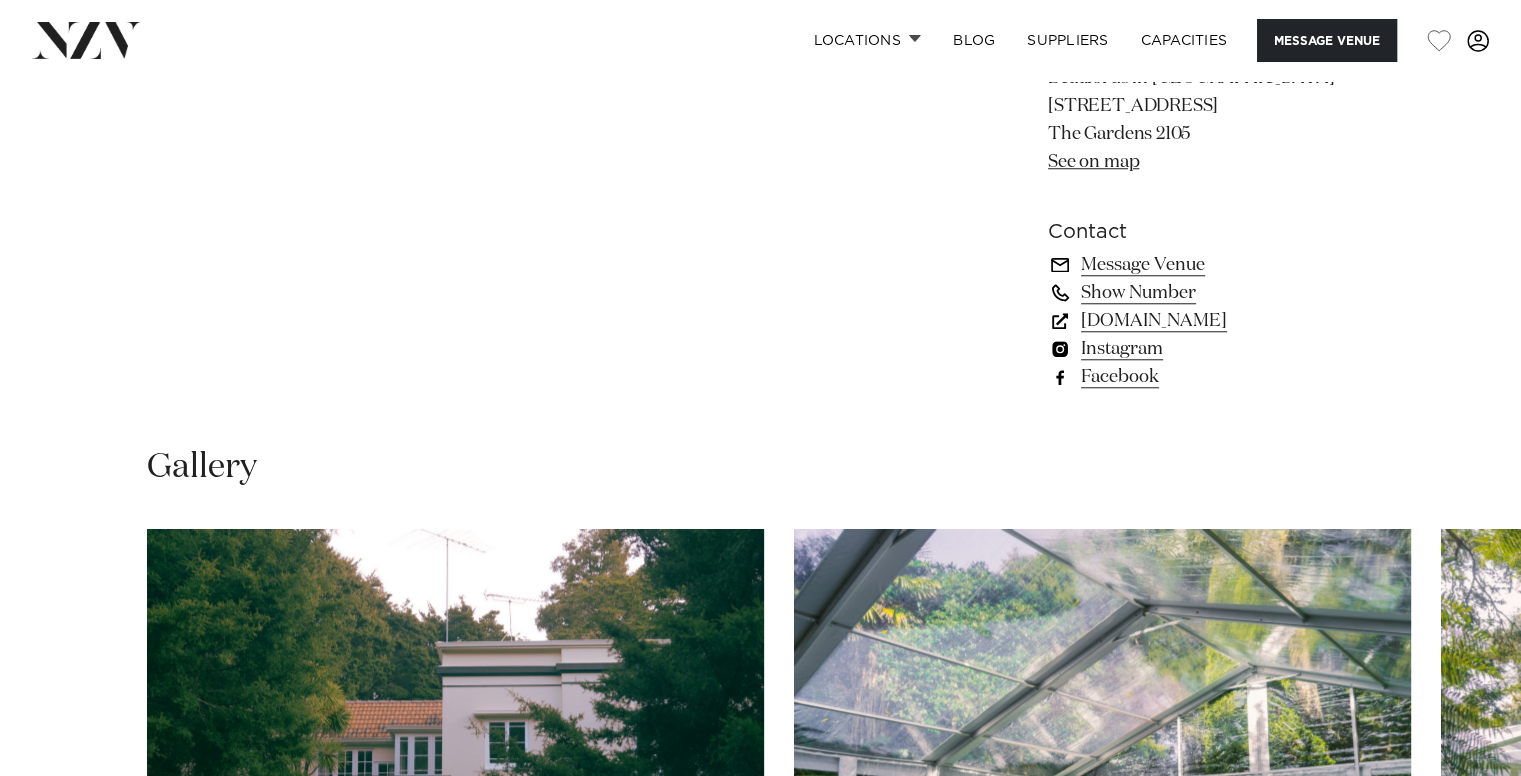 scroll, scrollTop: 1587, scrollLeft: 0, axis: vertical 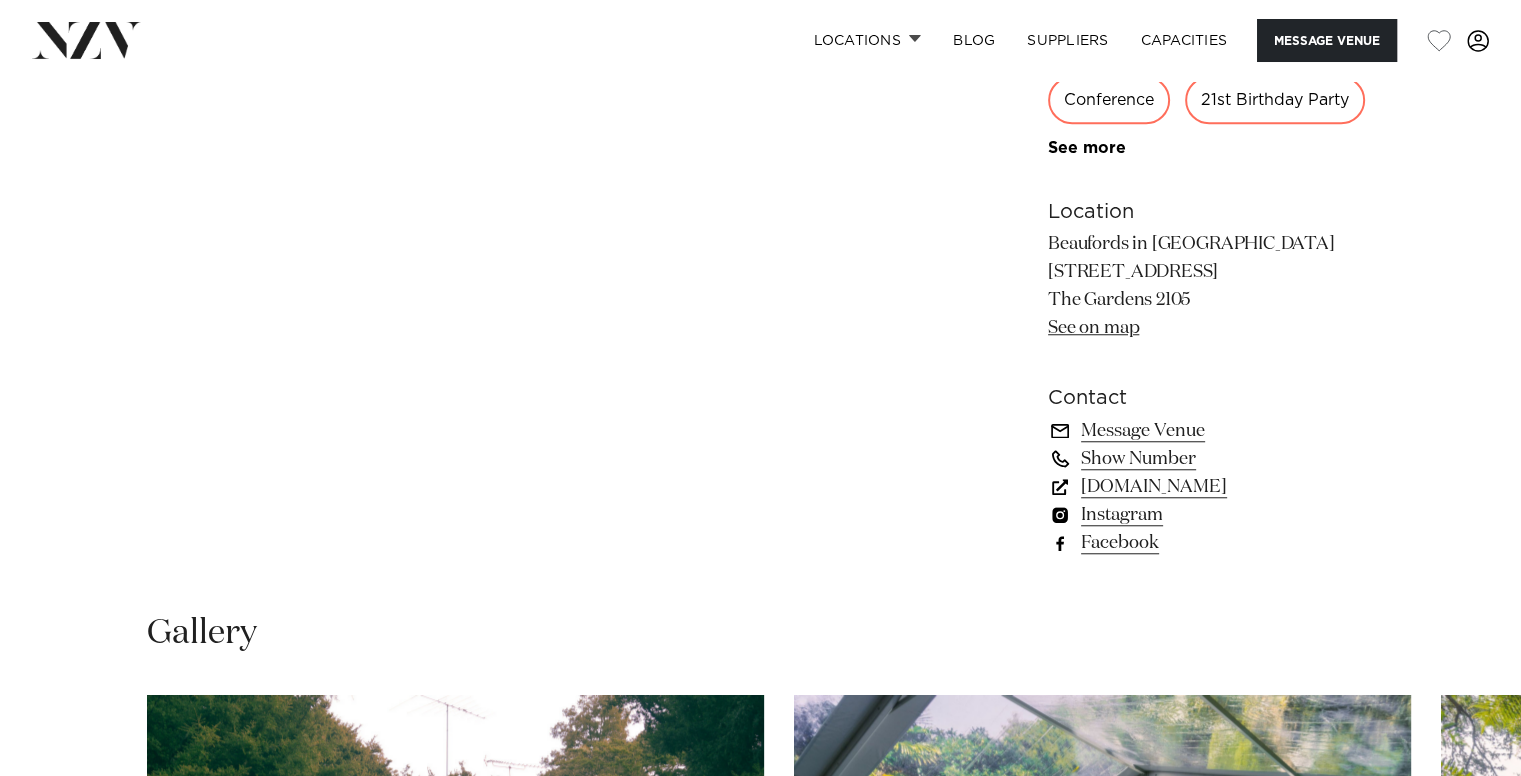 click on "www.beaufords.co.nz" at bounding box center (1211, 487) 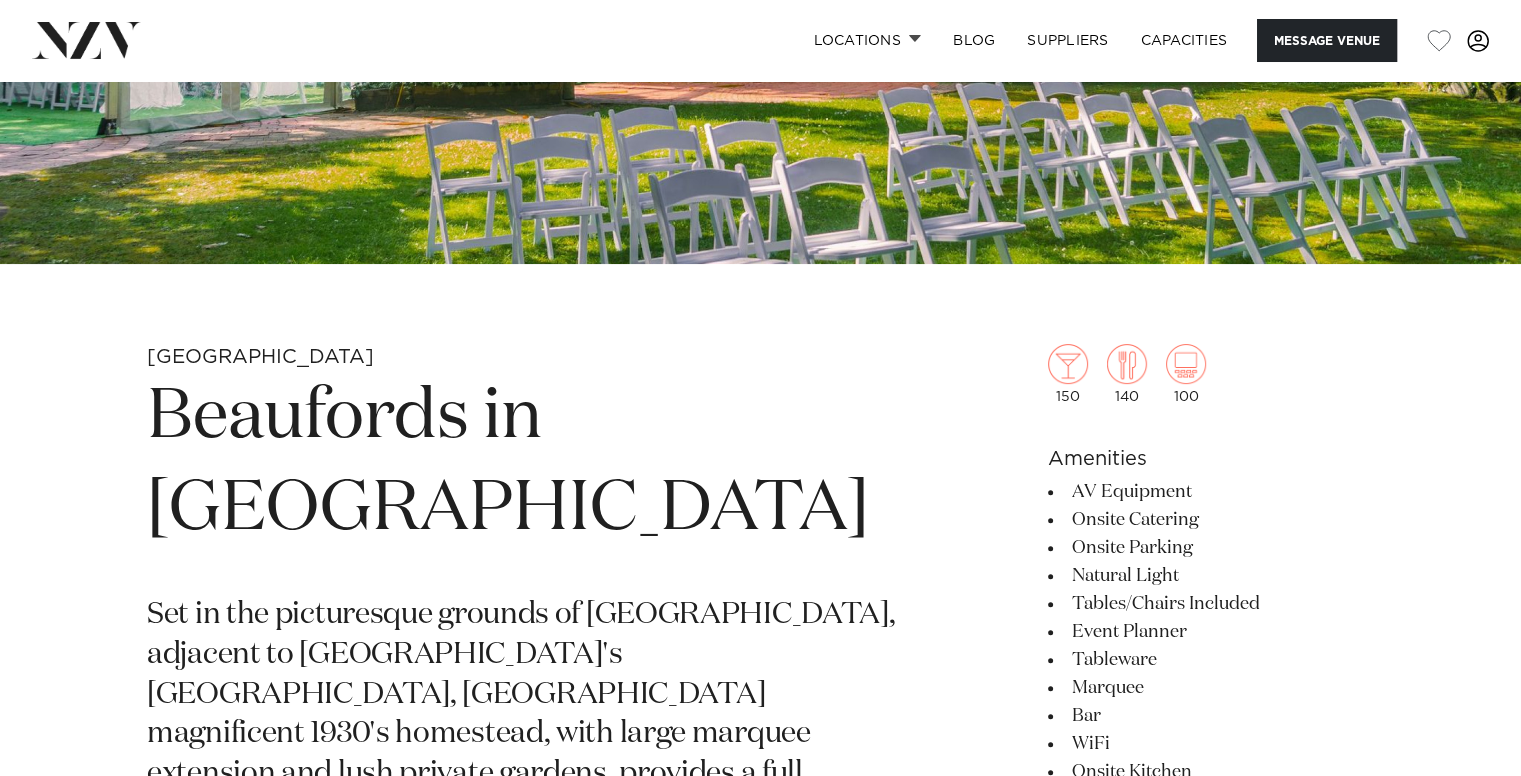 scroll, scrollTop: 253, scrollLeft: 0, axis: vertical 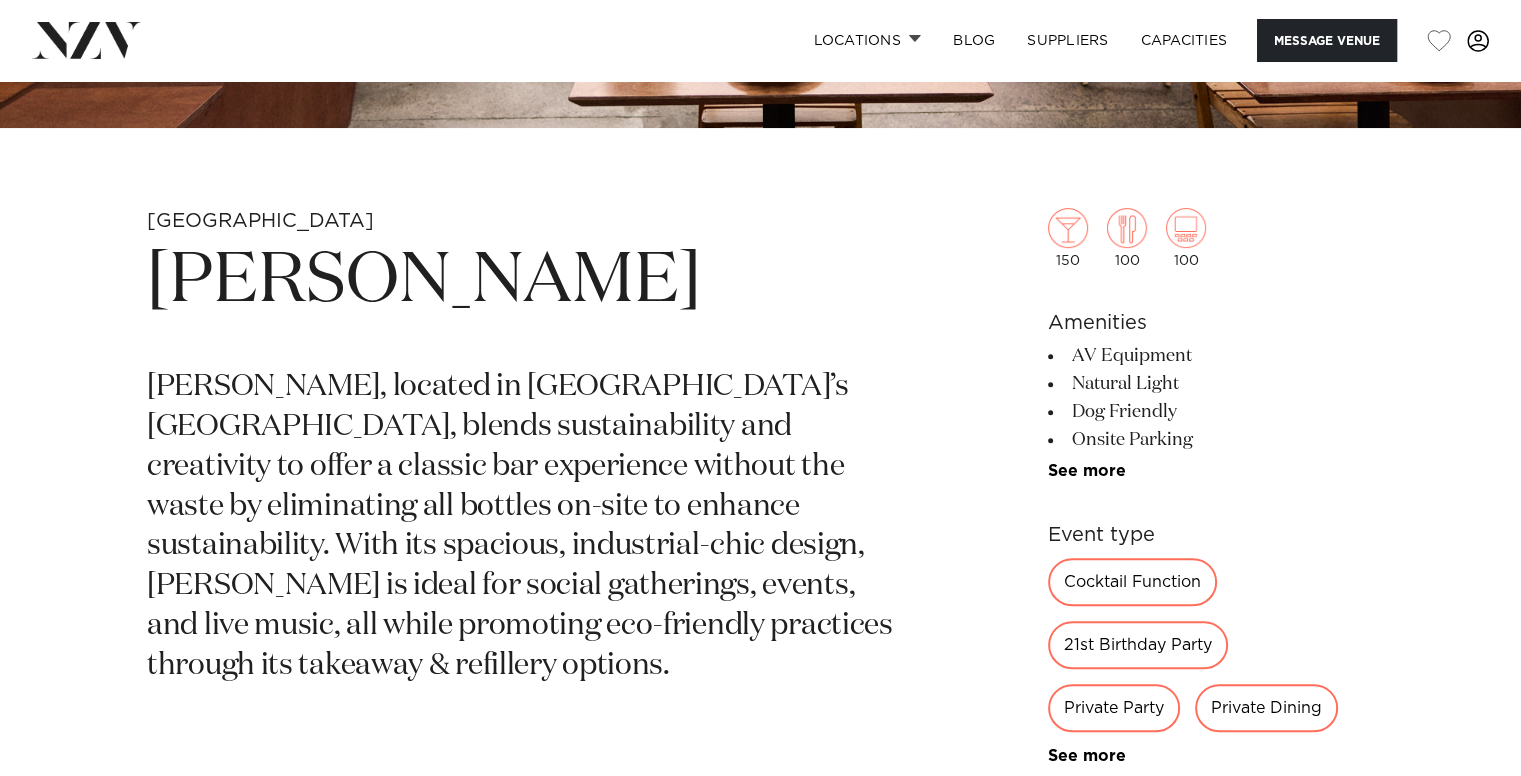 drag, startPoint x: 1082, startPoint y: 464, endPoint x: 968, endPoint y: 443, distance: 115.918076 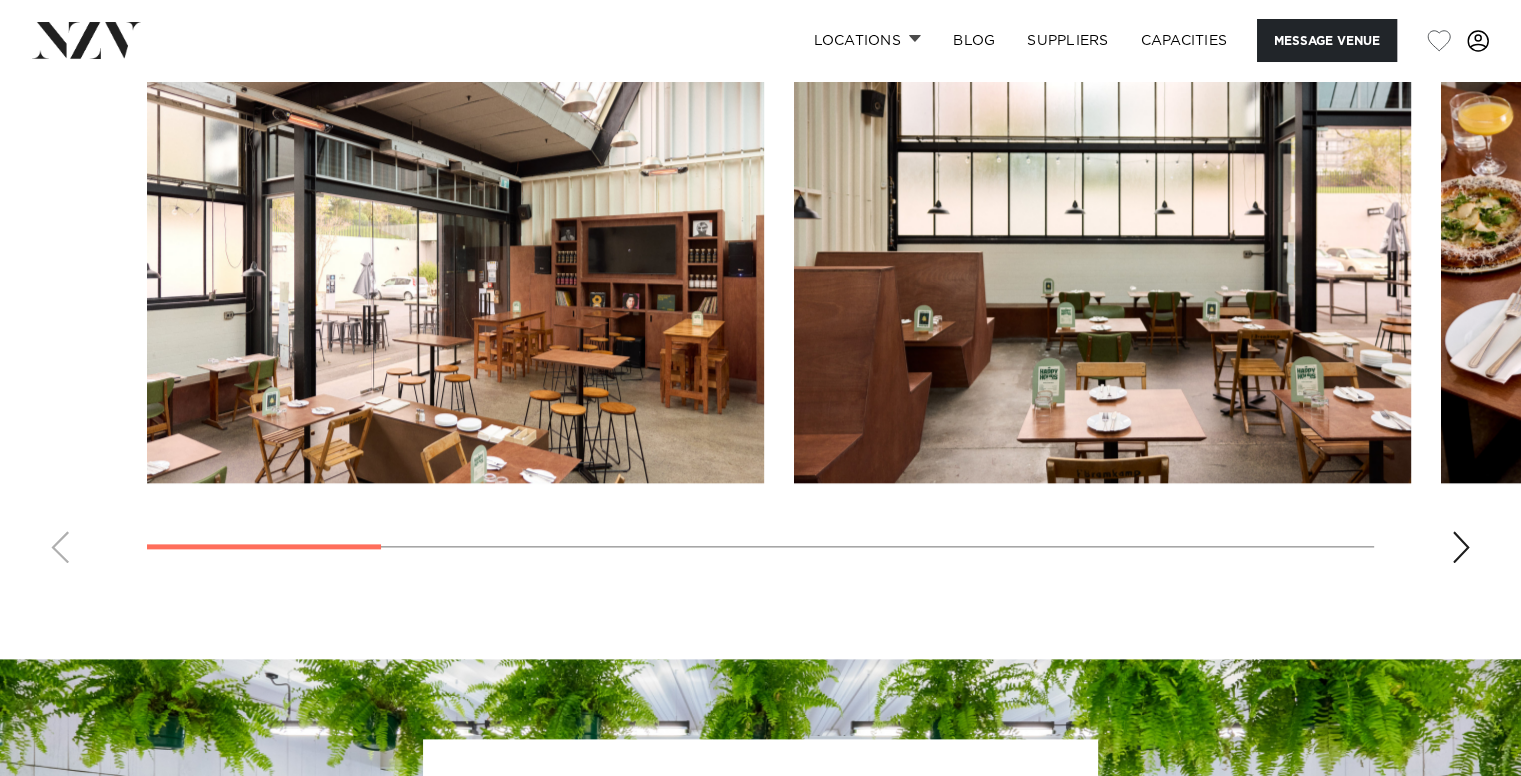 scroll, scrollTop: 2148, scrollLeft: 0, axis: vertical 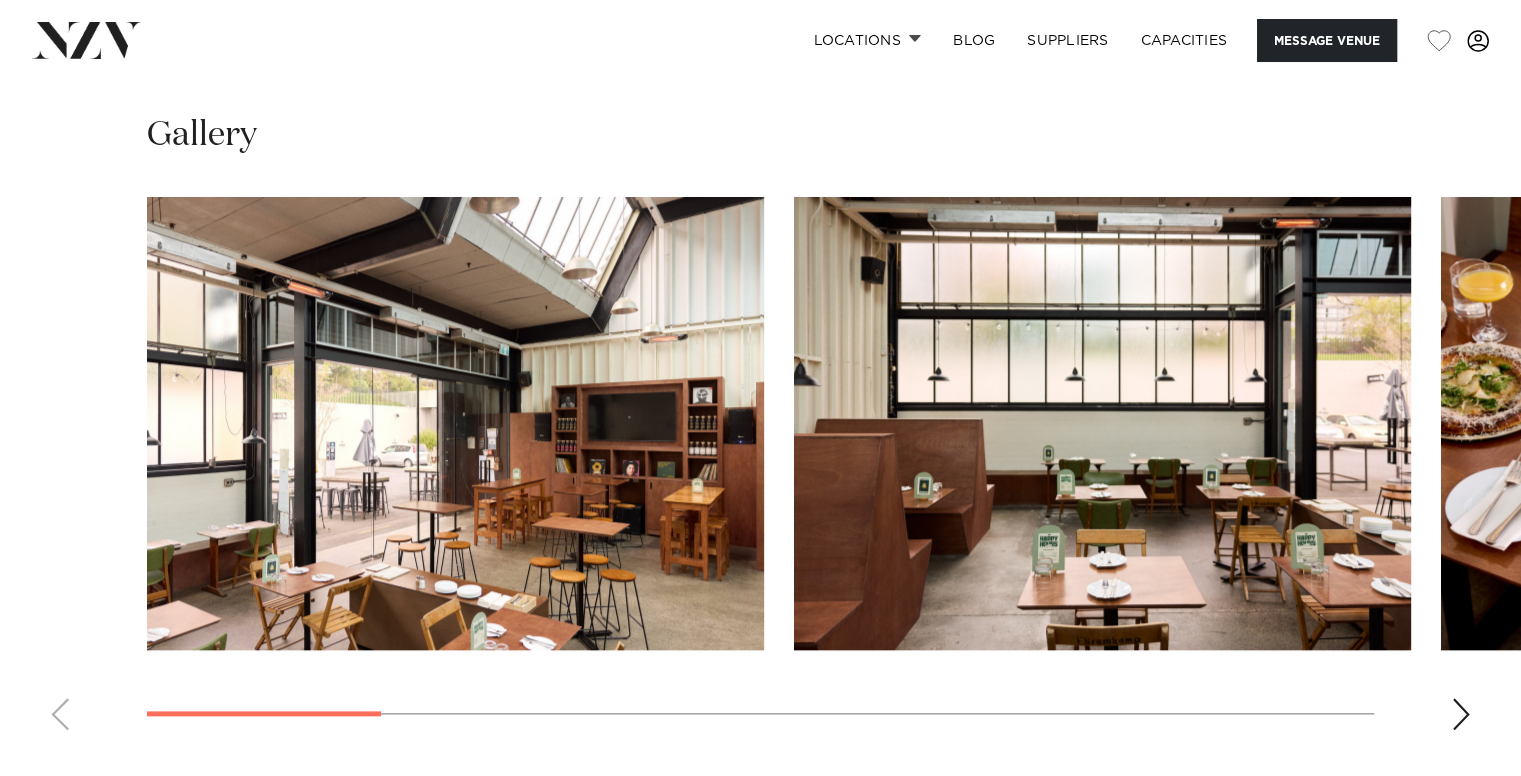 click at bounding box center [760, 471] 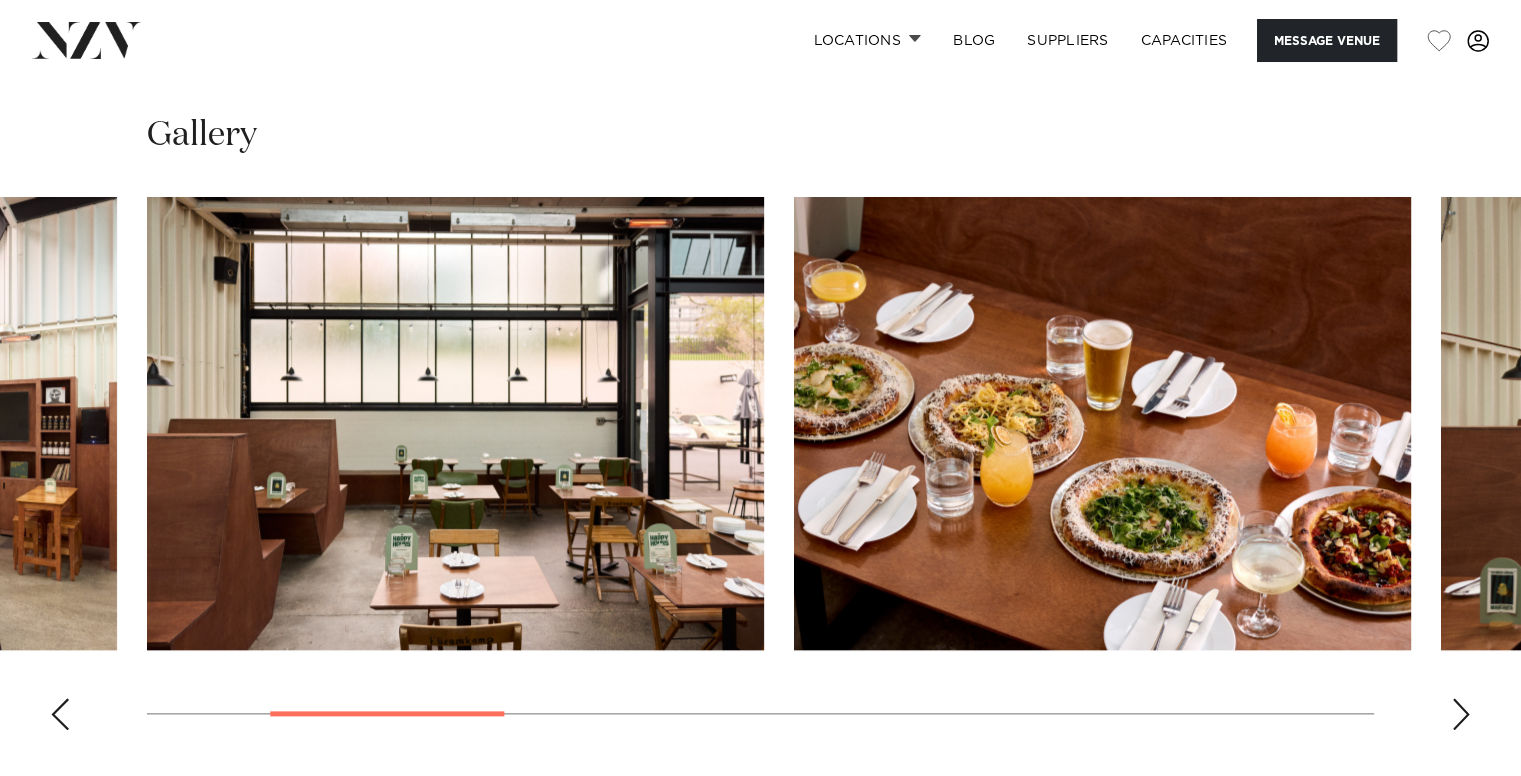click at bounding box center [1461, 714] 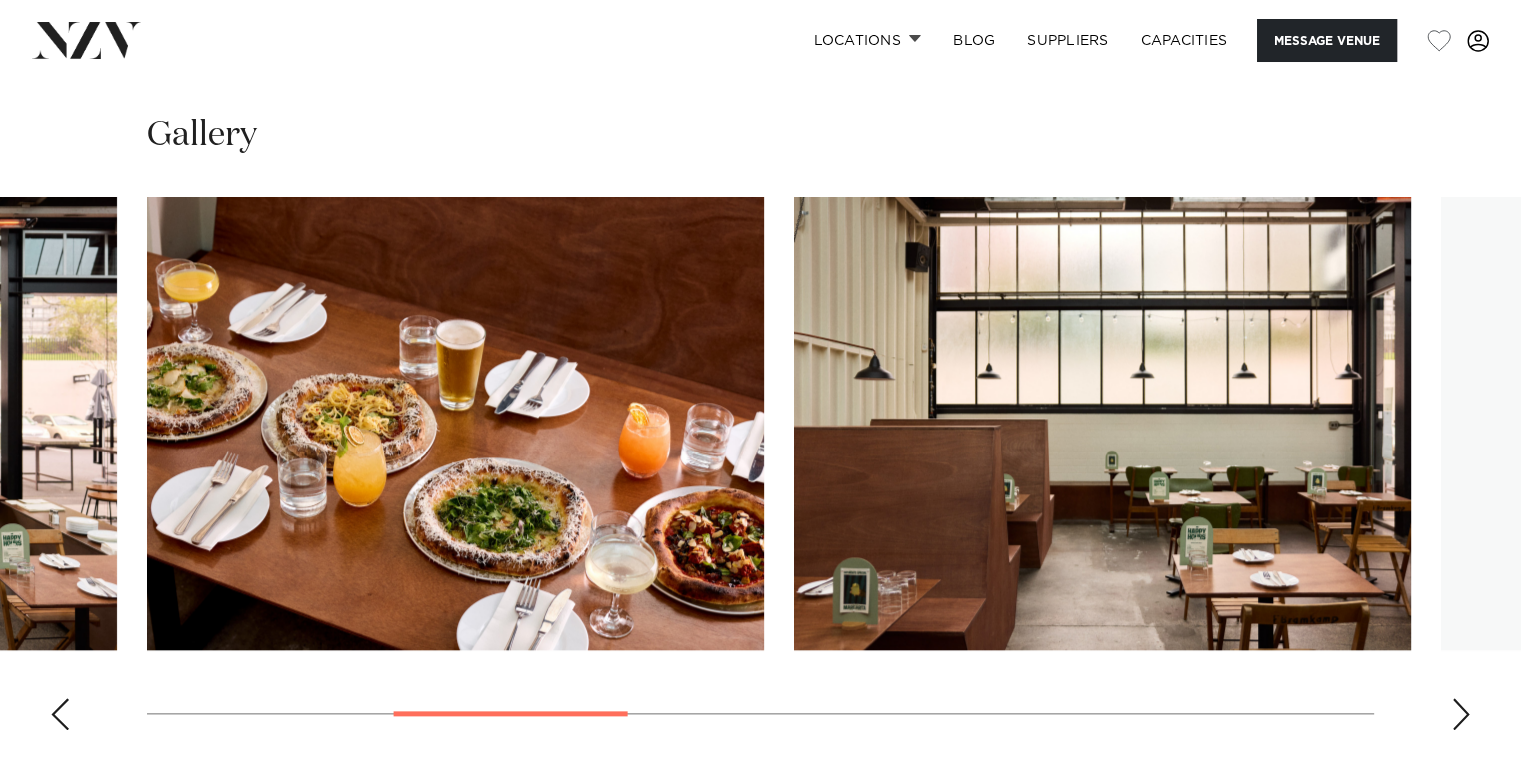click at bounding box center [1461, 714] 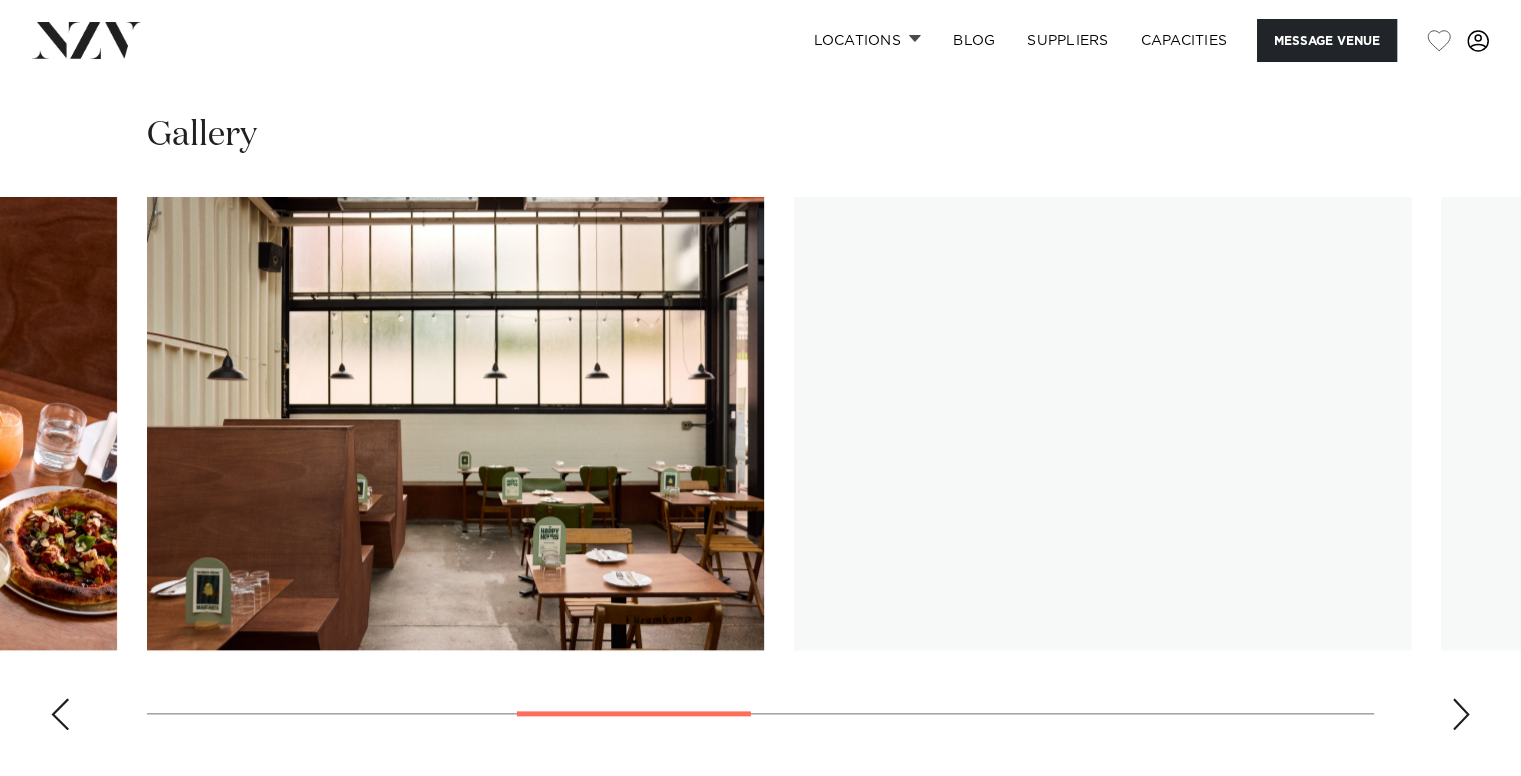 click at bounding box center [1461, 714] 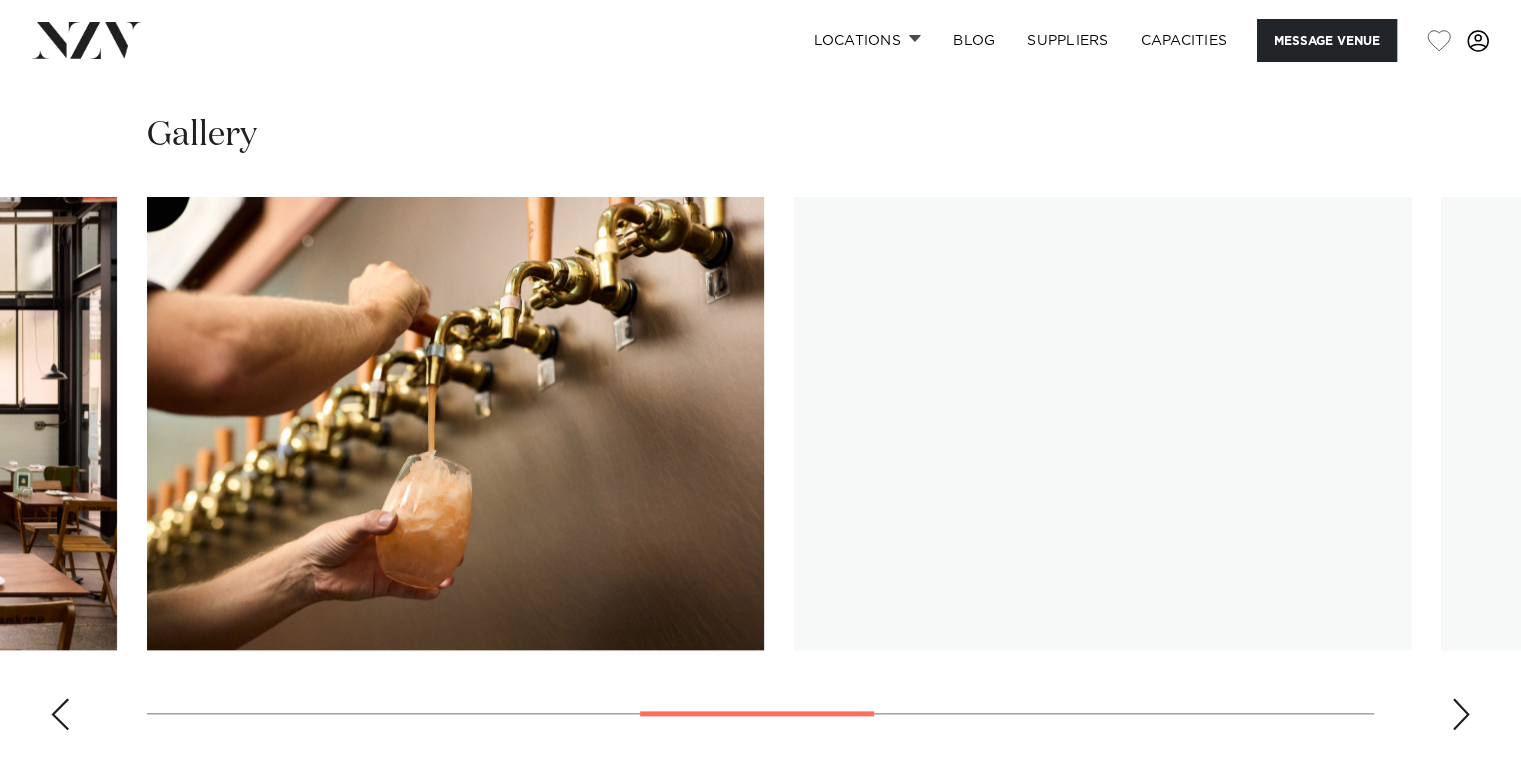 click at bounding box center [1461, 714] 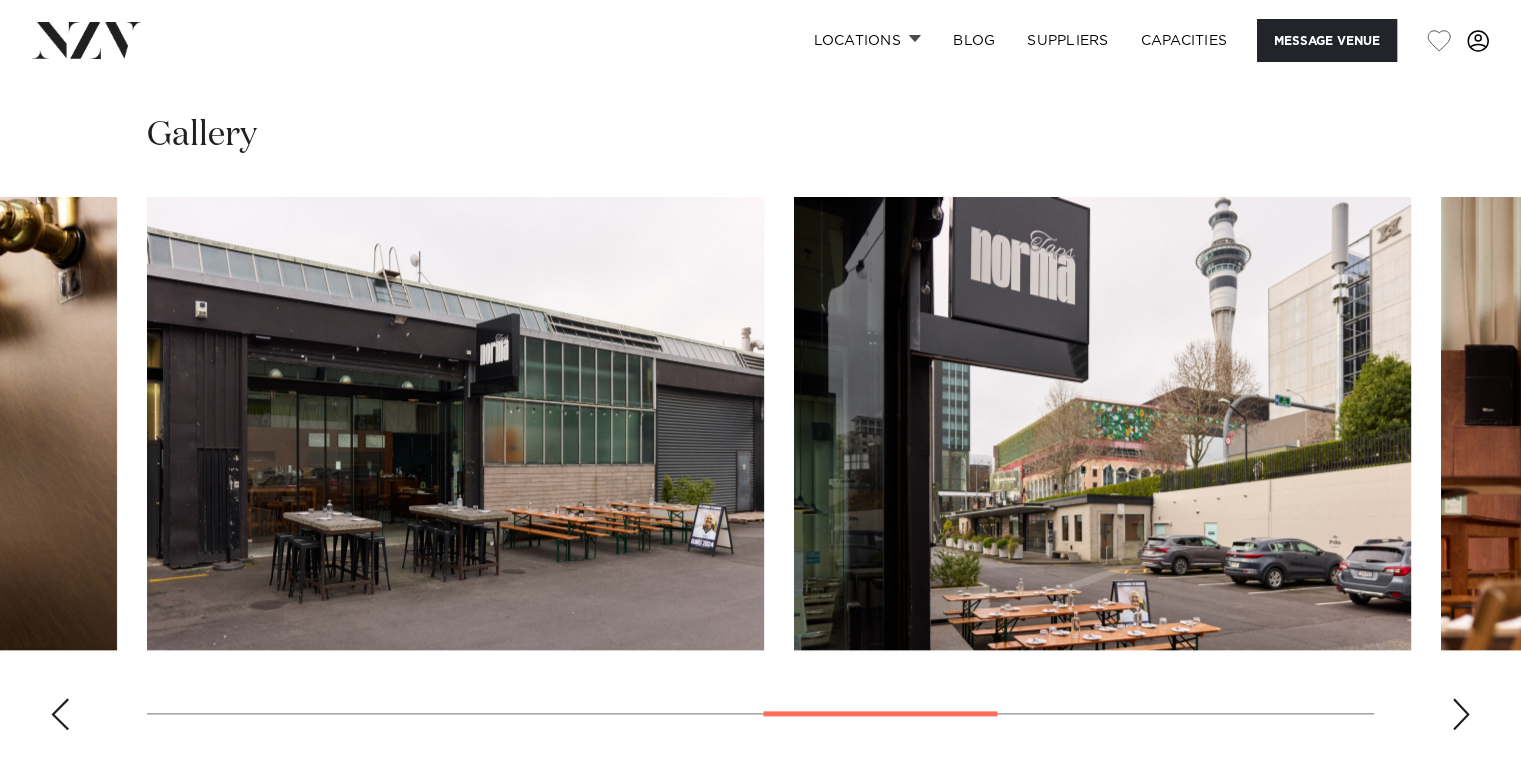 click at bounding box center [1461, 714] 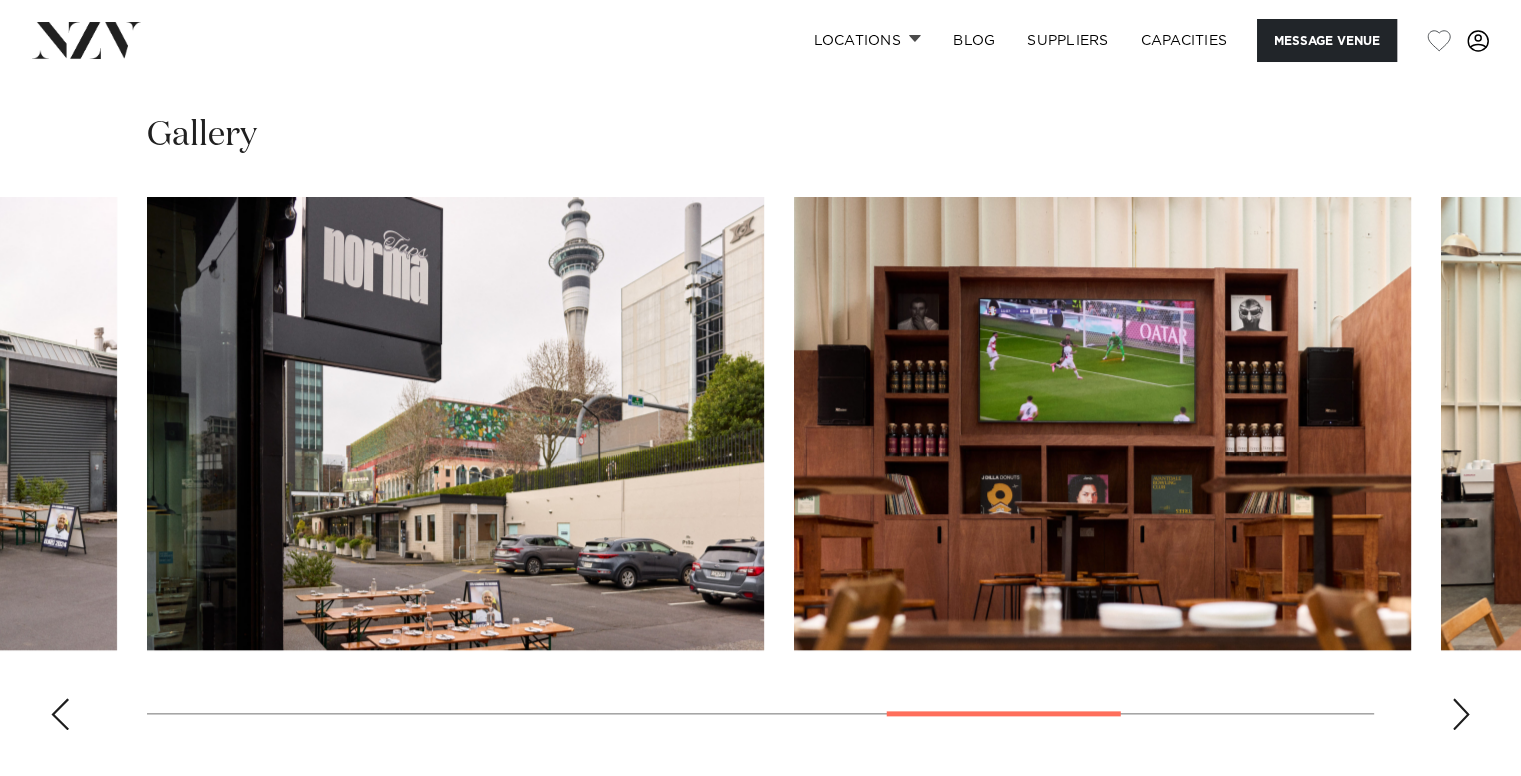 click at bounding box center [1461, 714] 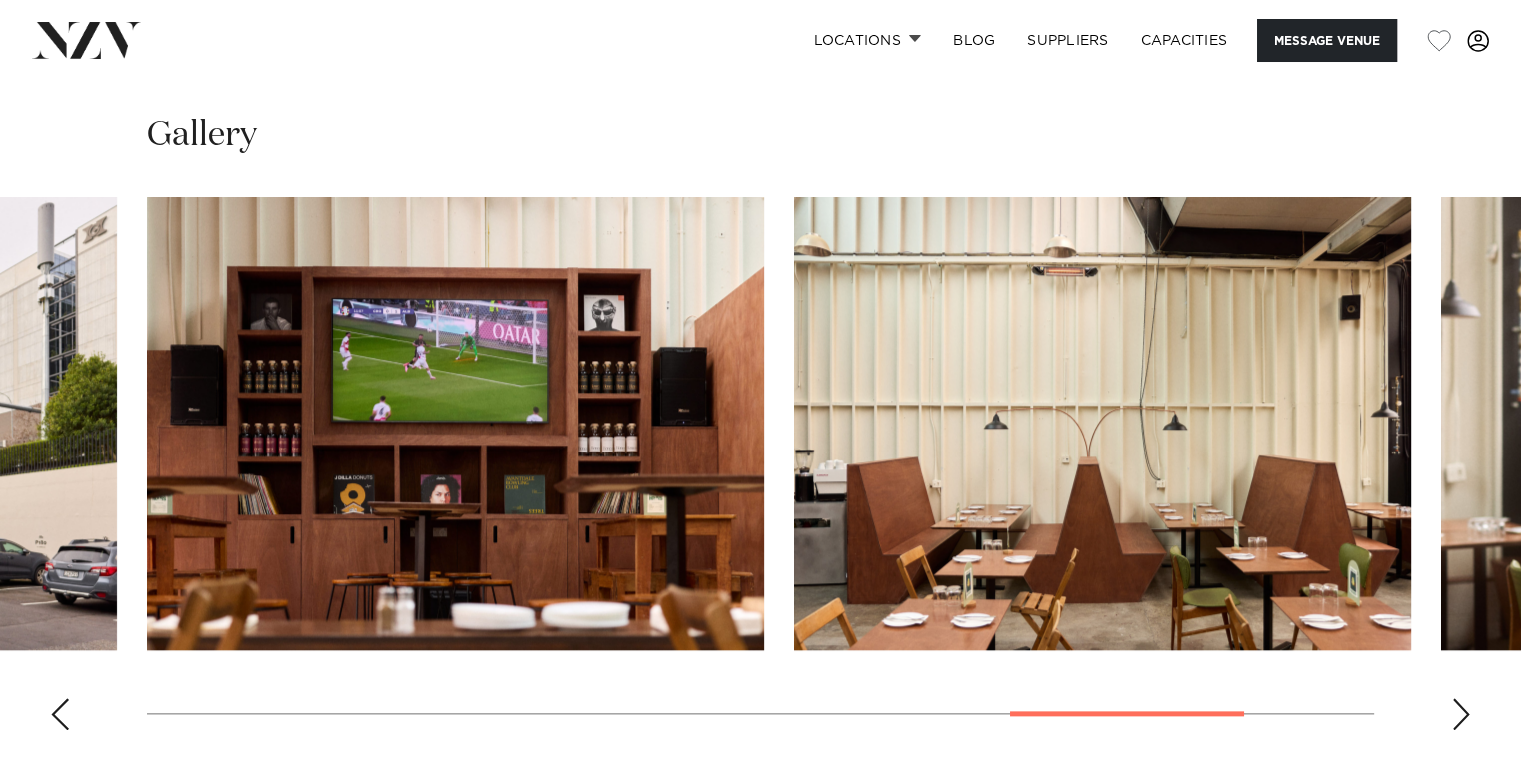 click at bounding box center [1461, 714] 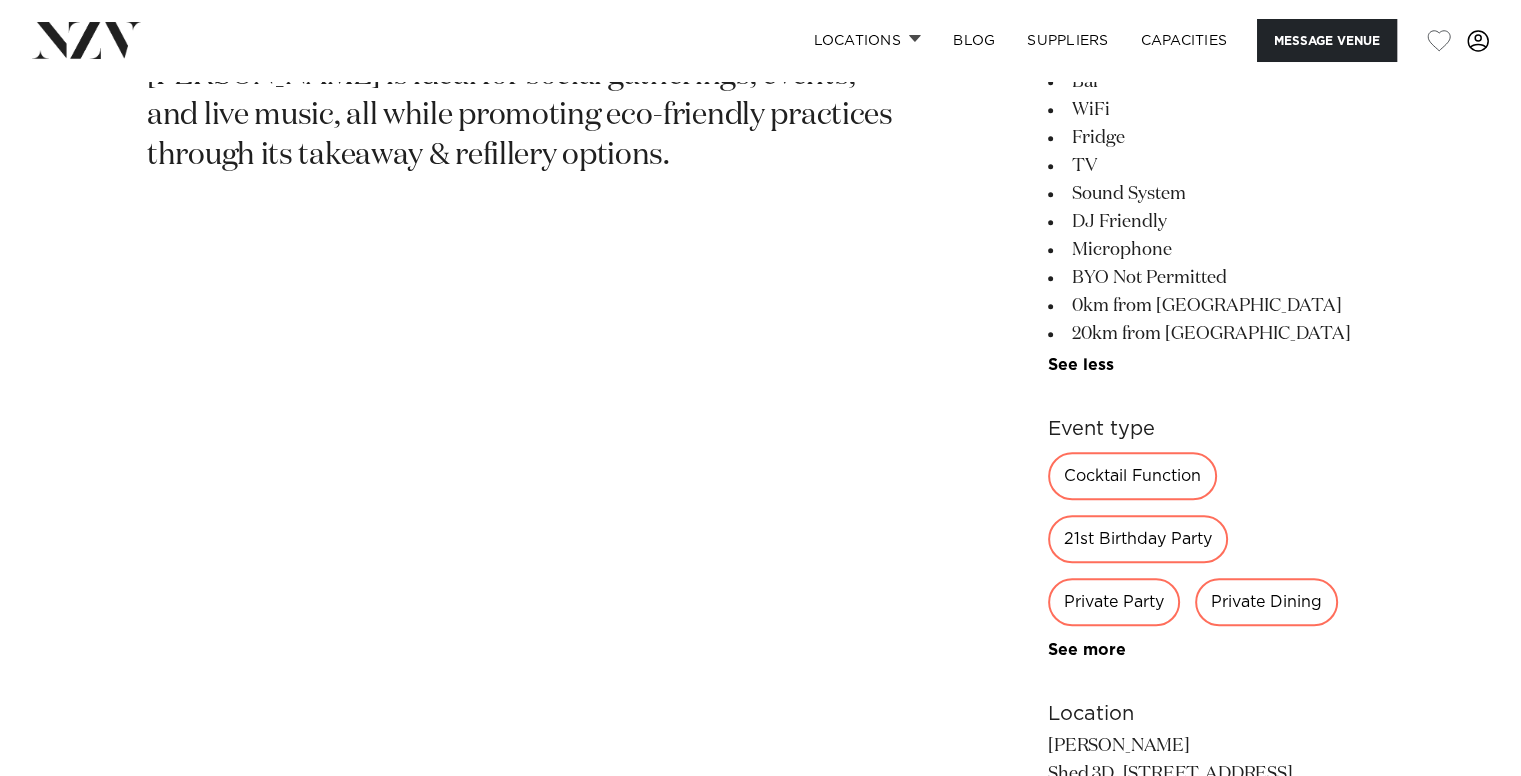 scroll, scrollTop: 1315, scrollLeft: 0, axis: vertical 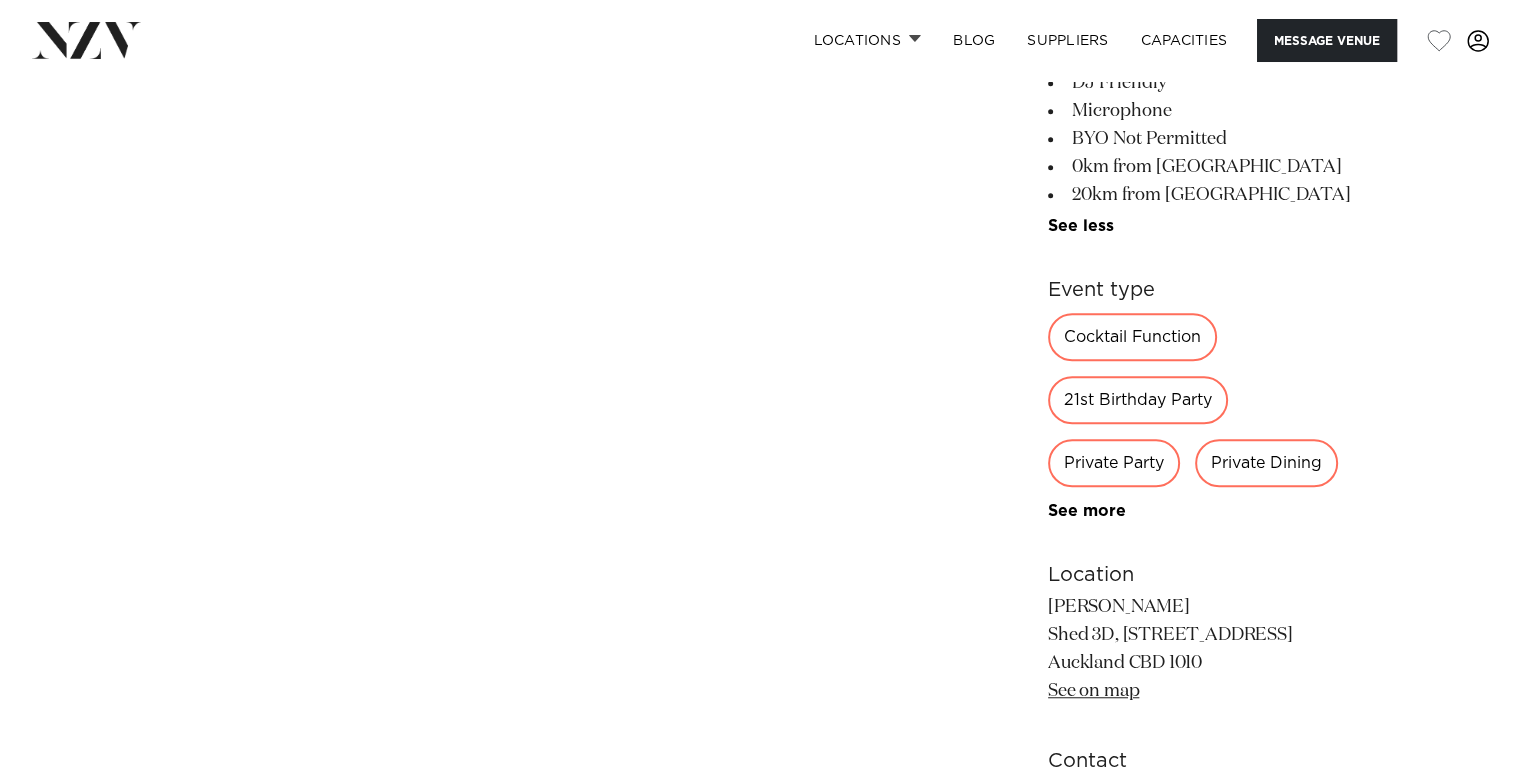 click on "See more" at bounding box center [1126, 511] 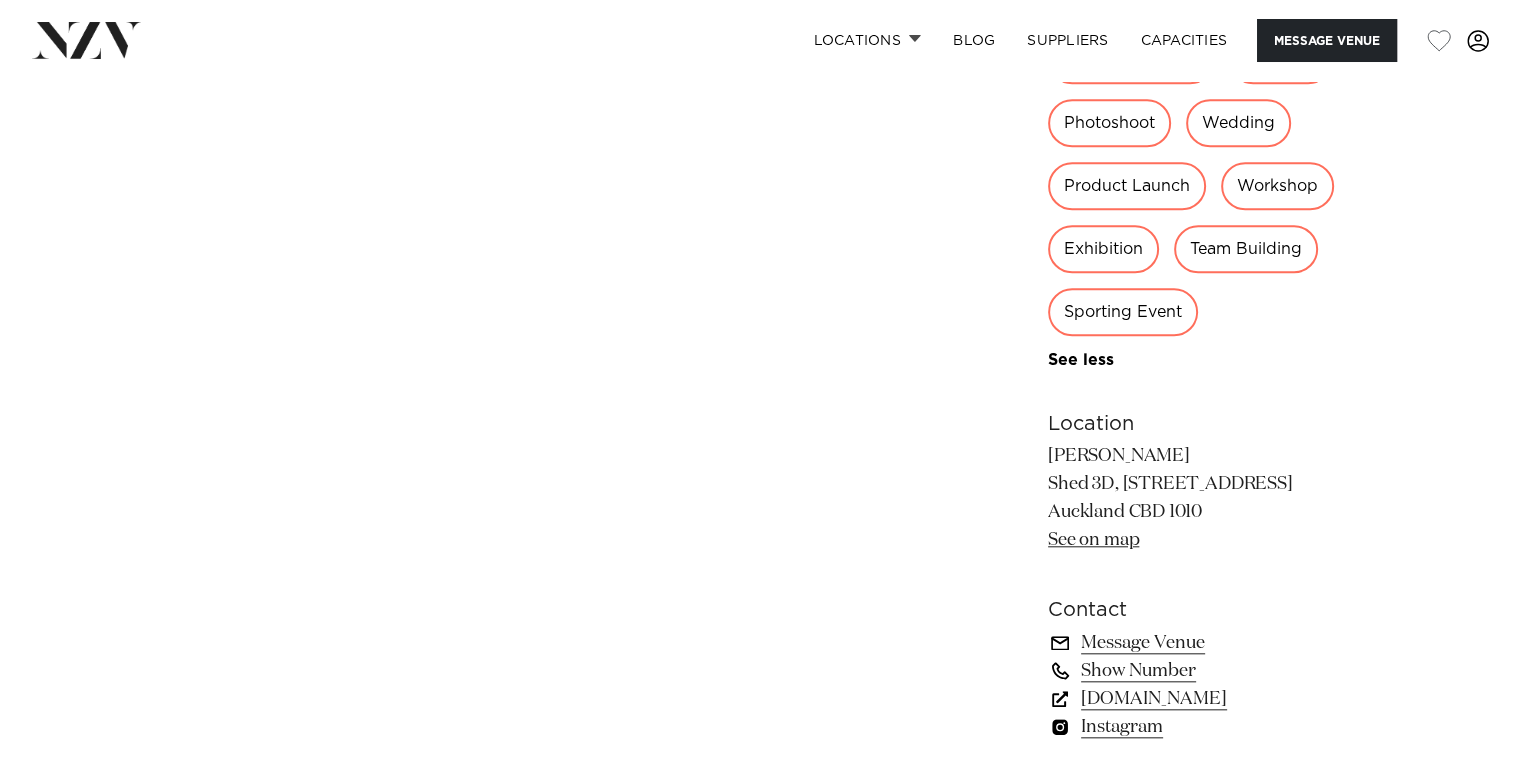 scroll, scrollTop: 1815, scrollLeft: 0, axis: vertical 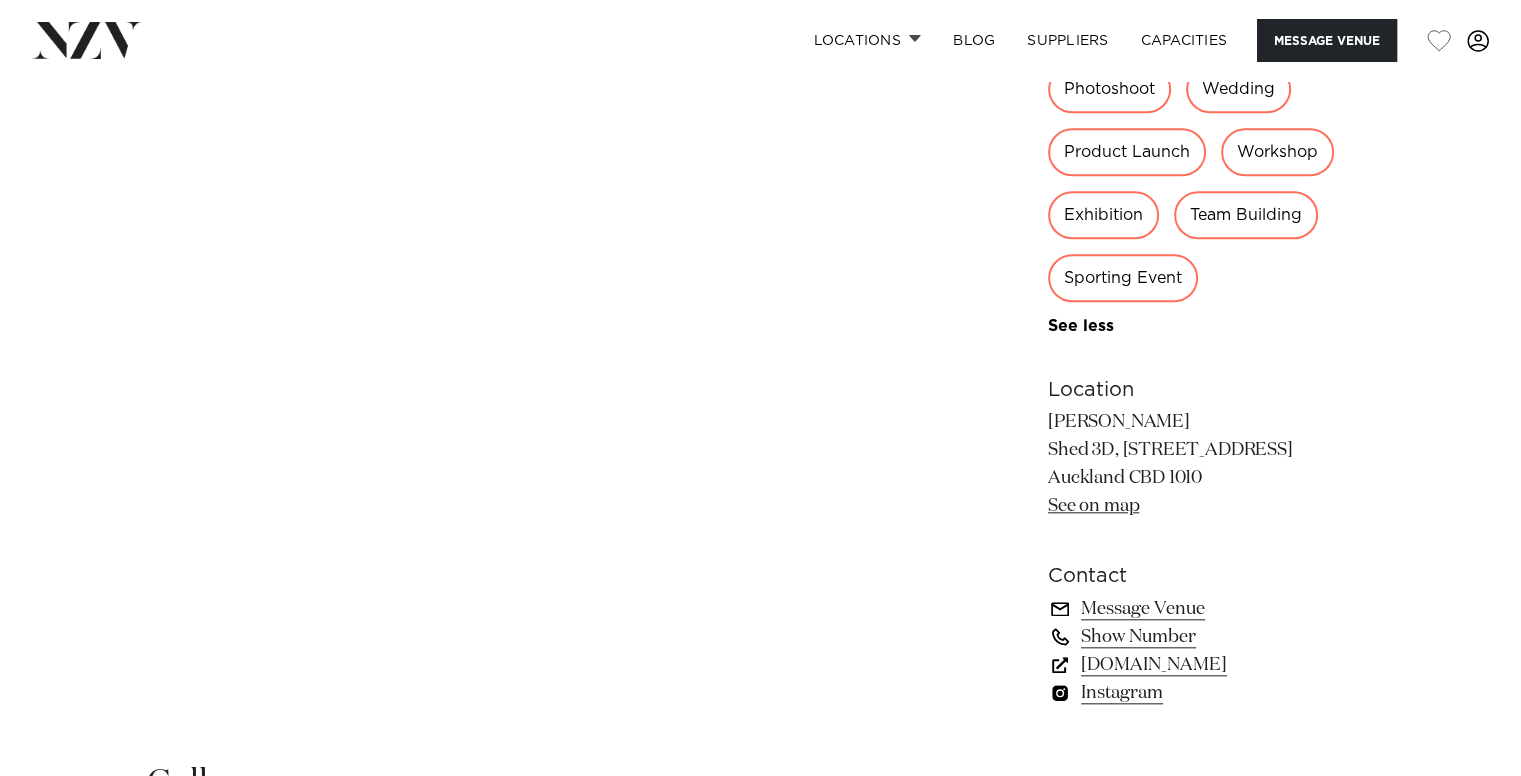 click on "normataps.co.nz" at bounding box center (1211, 665) 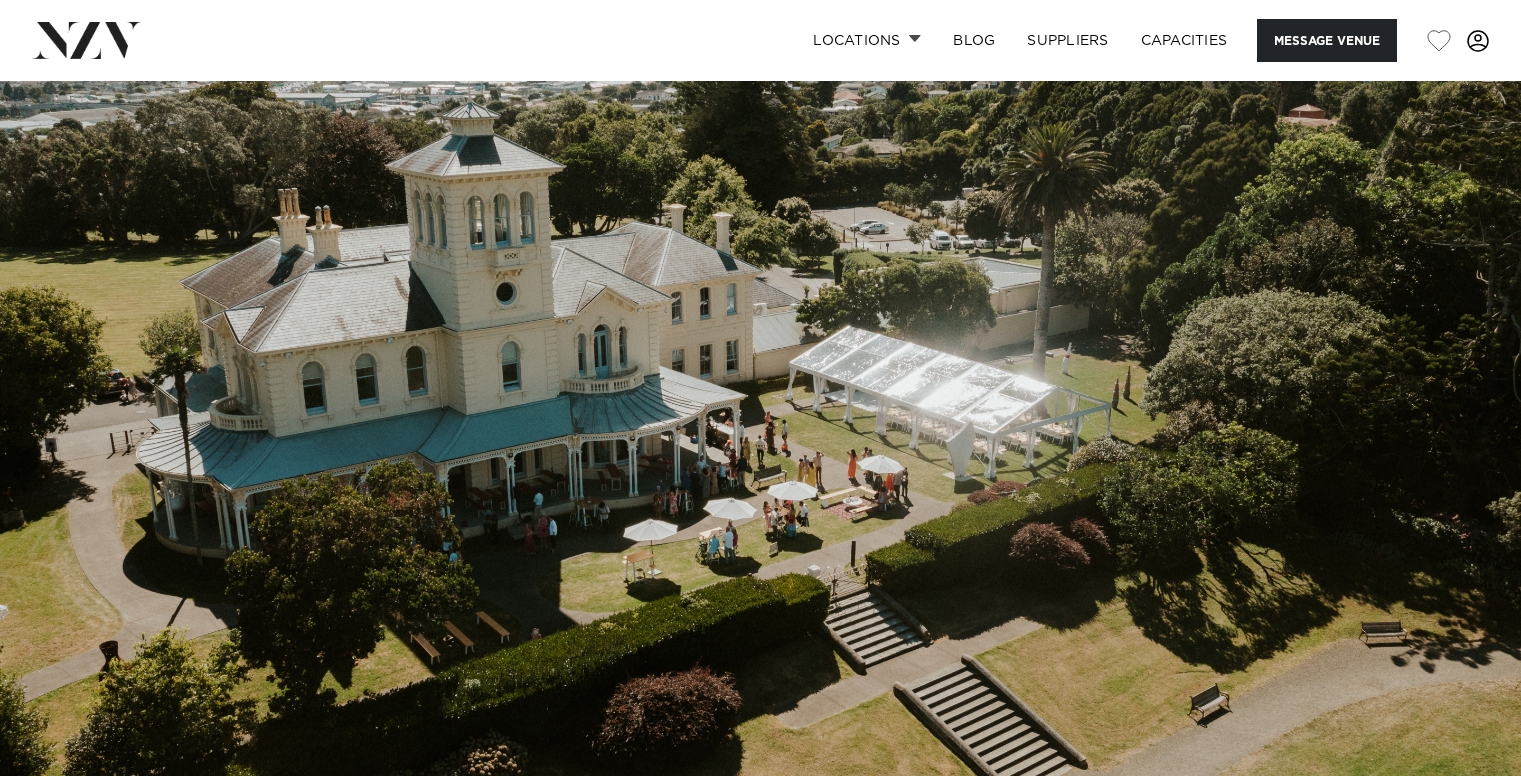 scroll, scrollTop: 0, scrollLeft: 0, axis: both 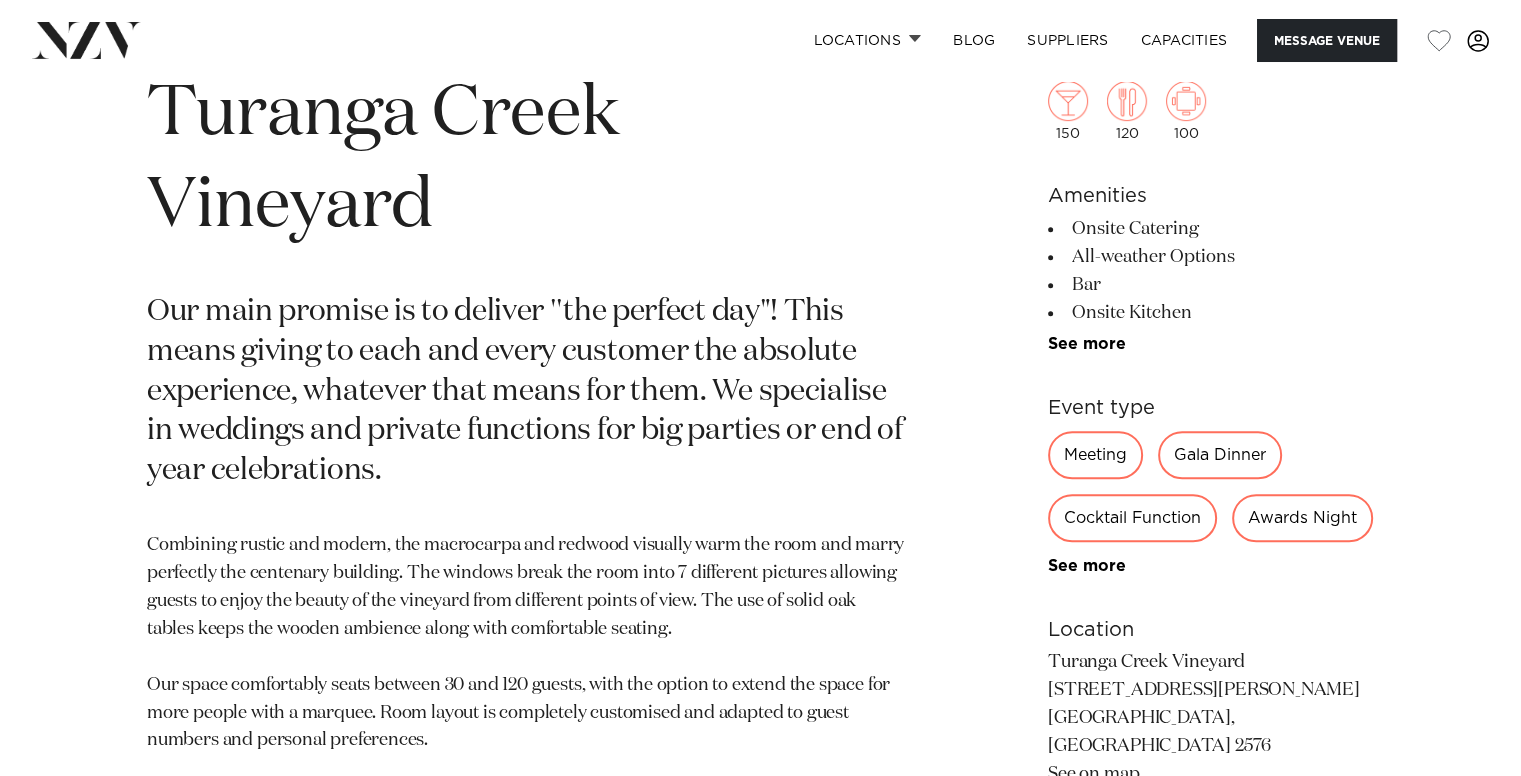 click on "See more" at bounding box center (1126, 344) 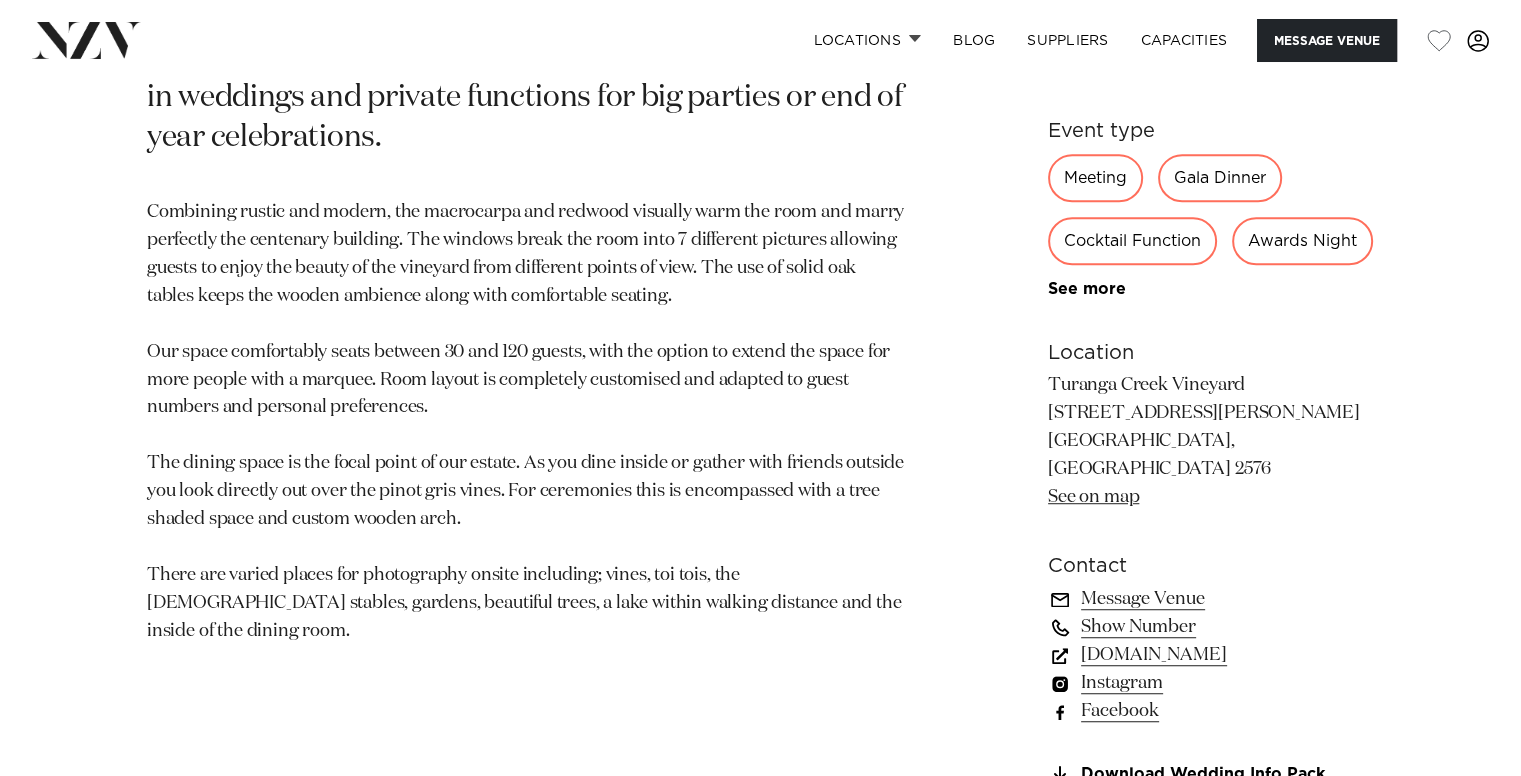 scroll, scrollTop: 1333, scrollLeft: 0, axis: vertical 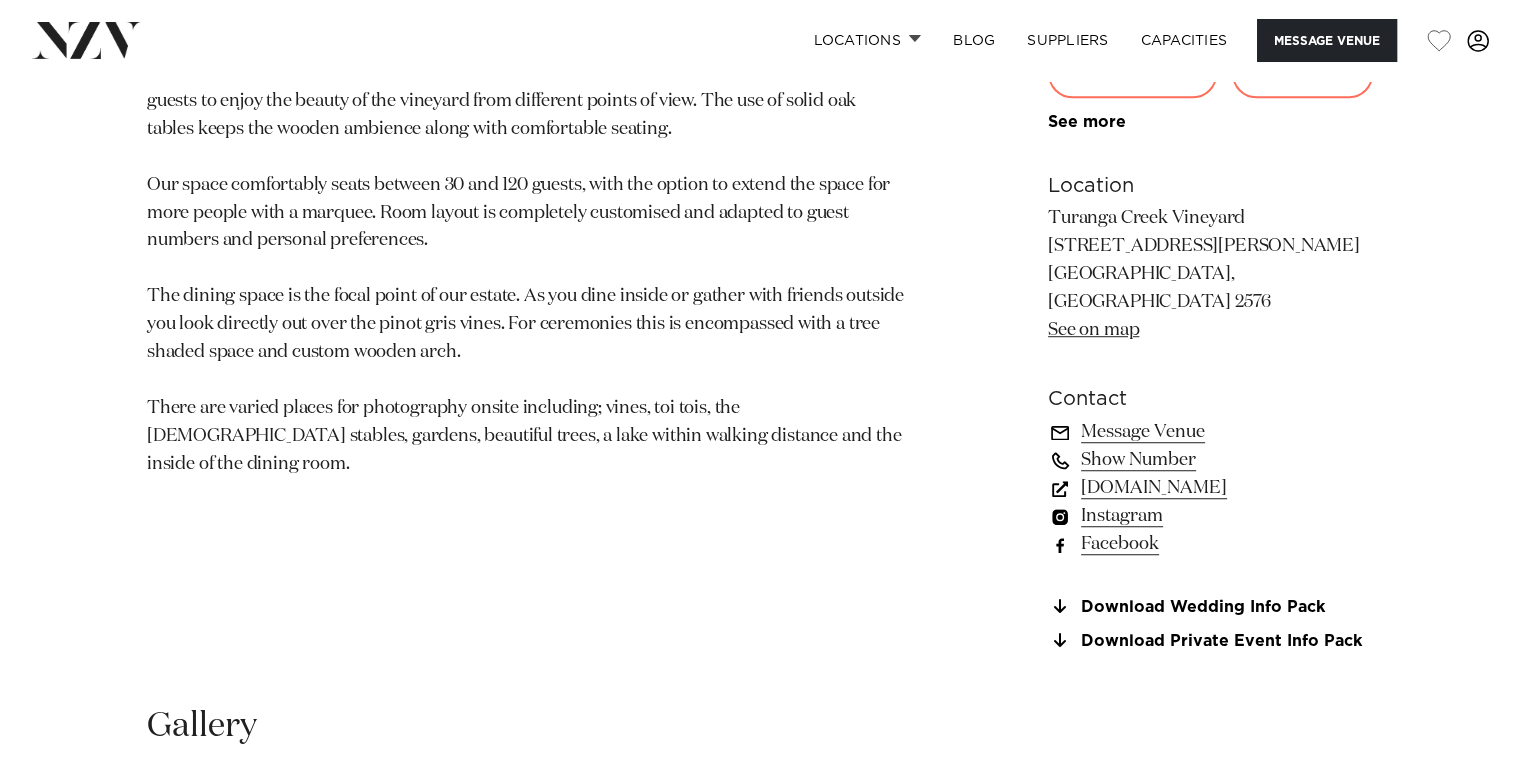 click on "turangacreek.co.nz" at bounding box center [1211, 488] 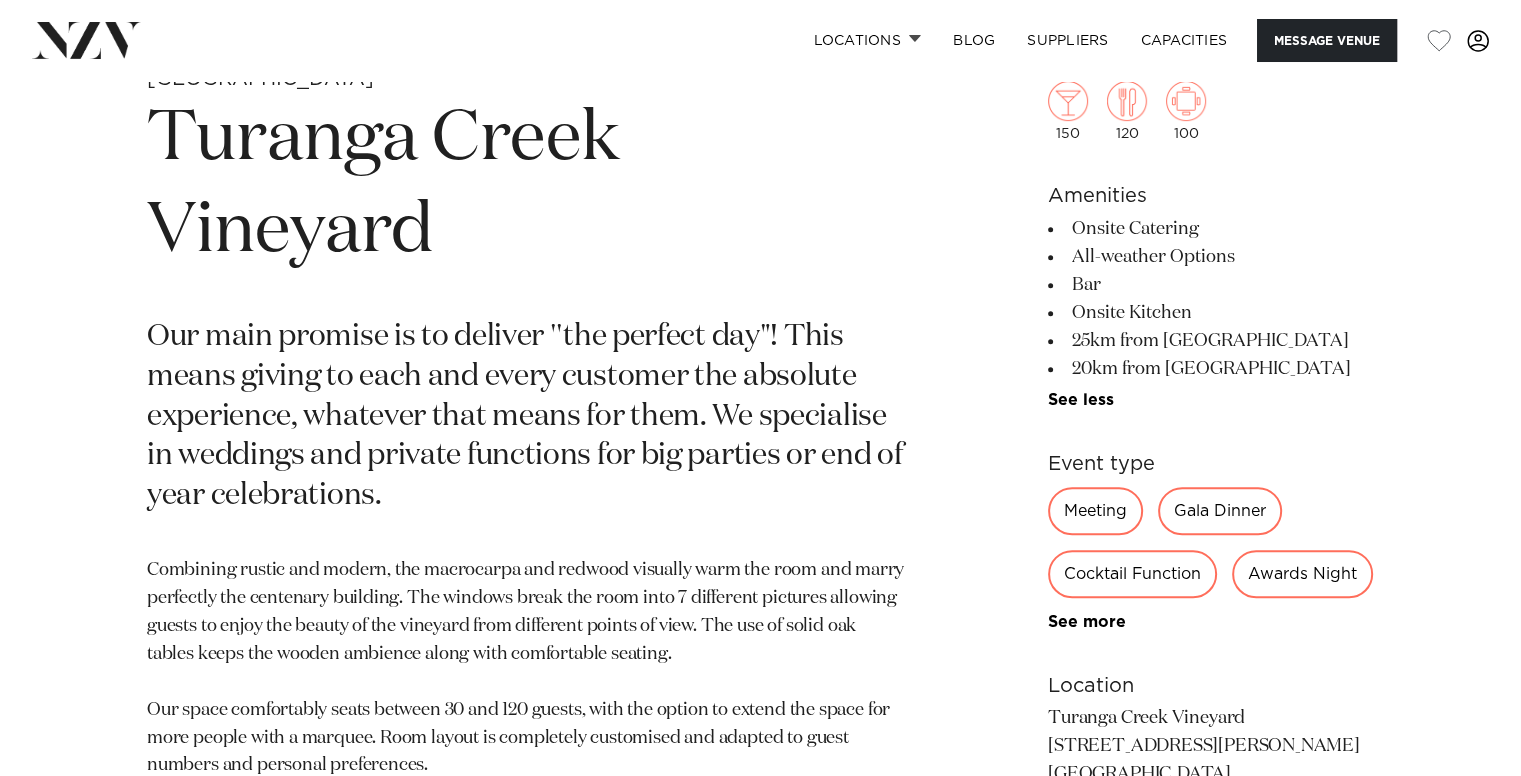 scroll, scrollTop: 666, scrollLeft: 0, axis: vertical 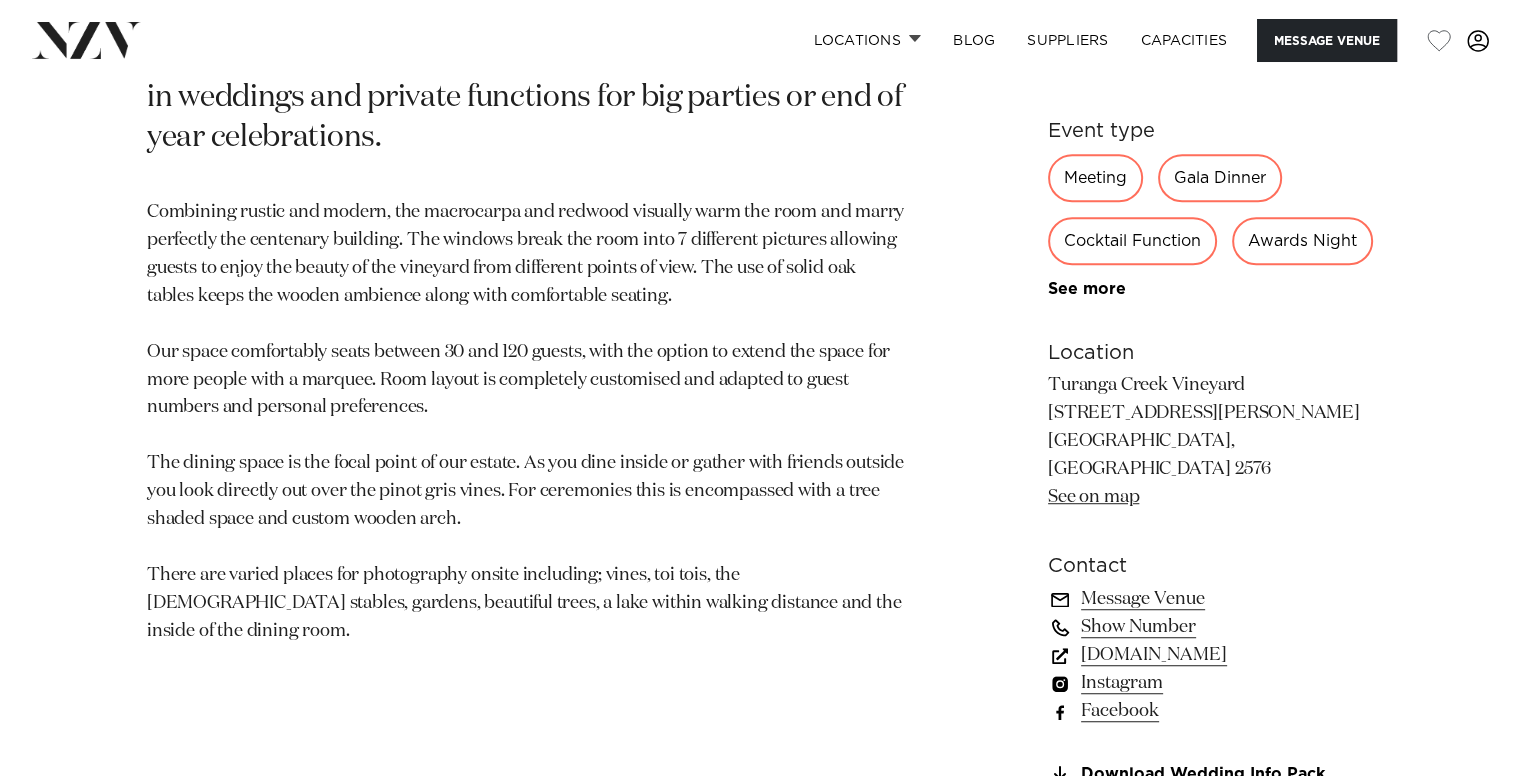 click on "turangacreek.co.nz" at bounding box center (1211, 655) 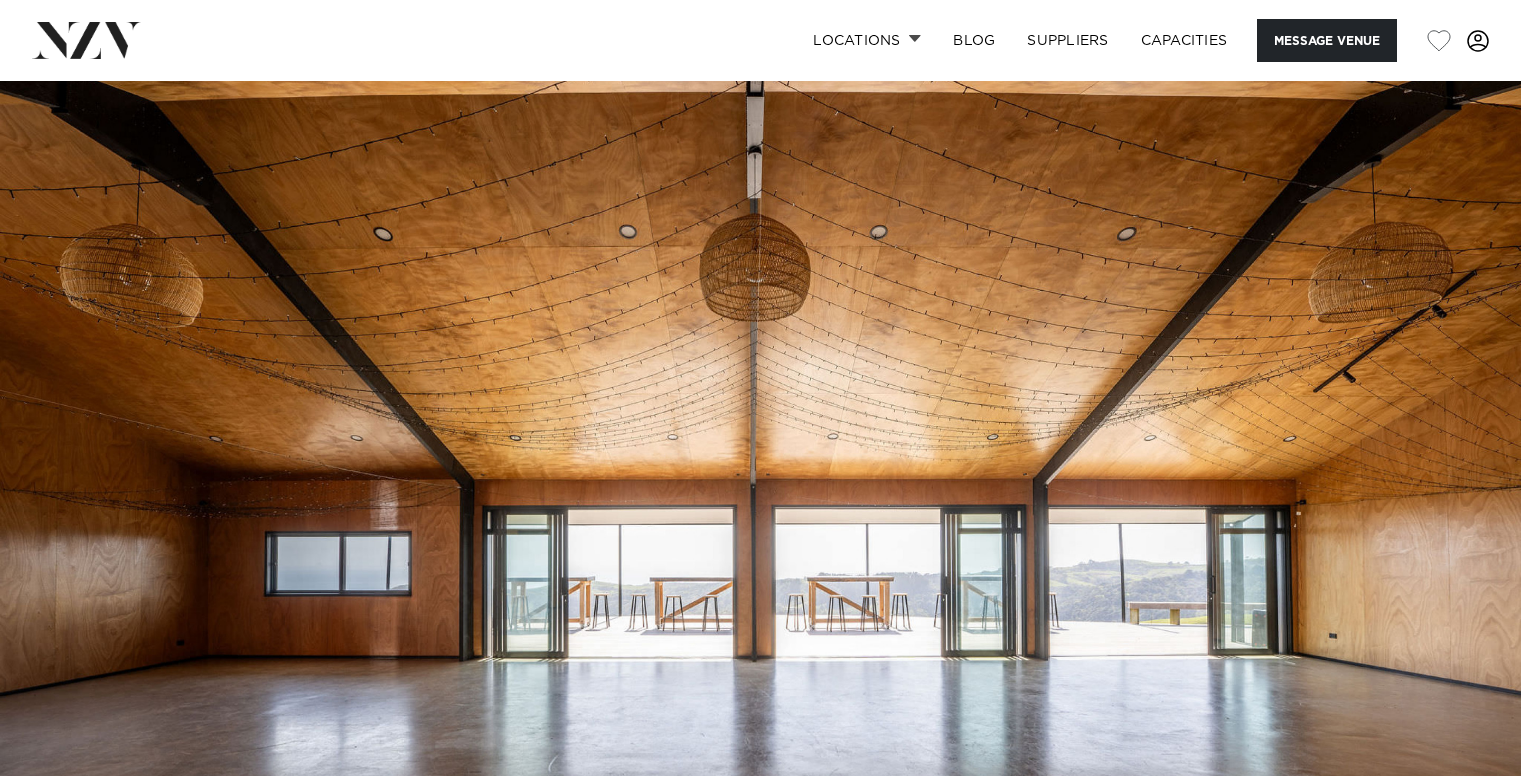 scroll, scrollTop: 0, scrollLeft: 0, axis: both 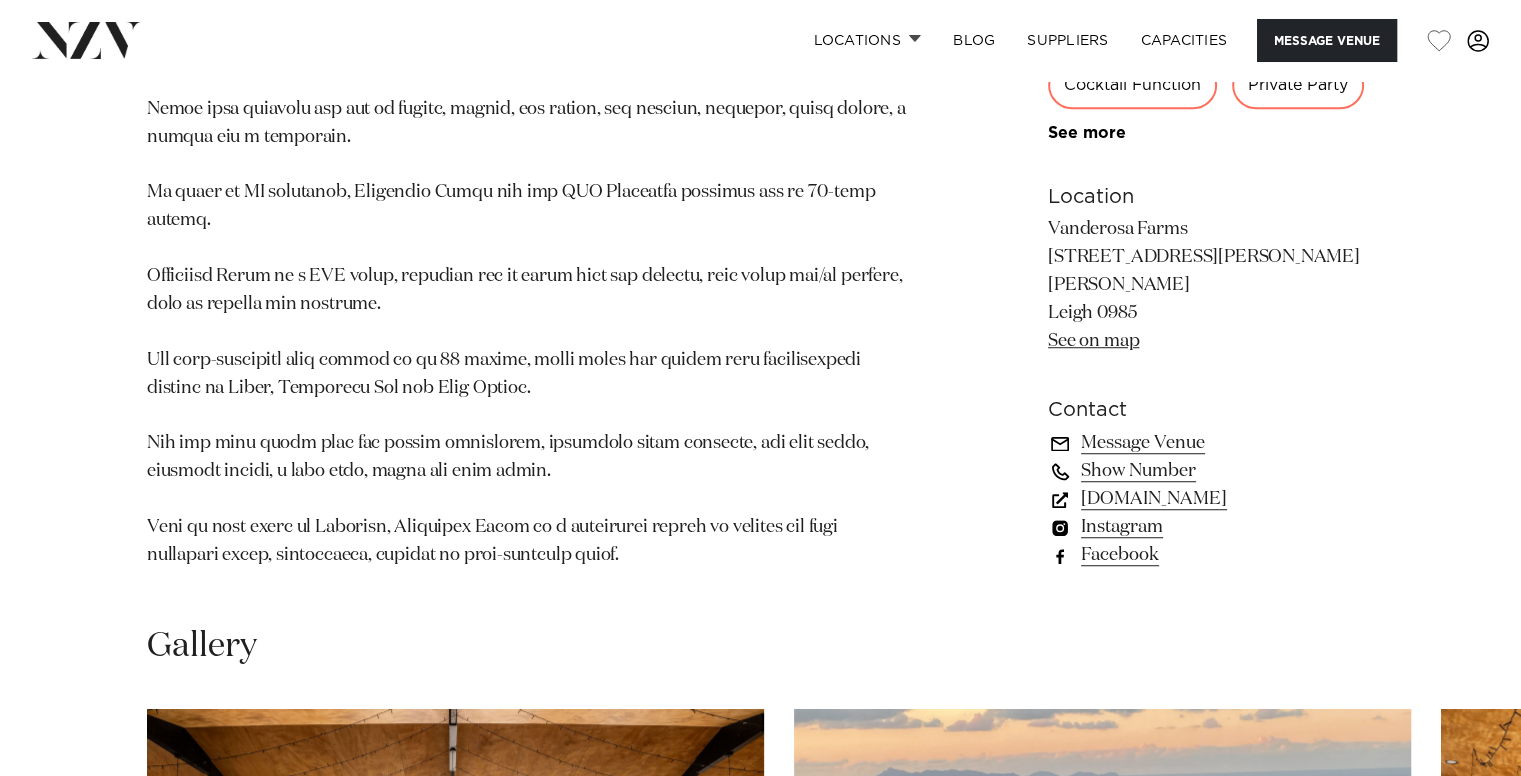 click on "See on map" at bounding box center [1093, 341] 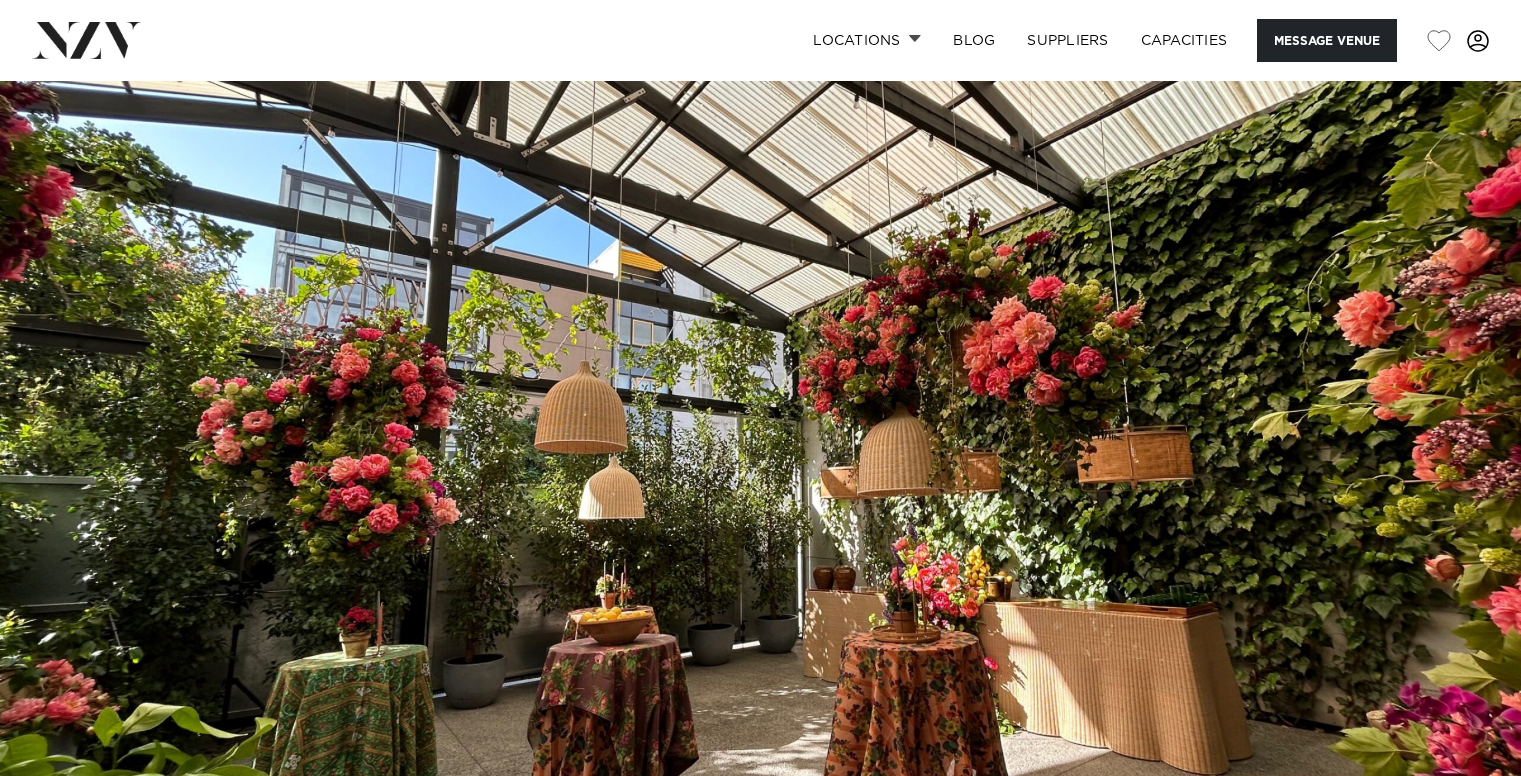 scroll, scrollTop: 0, scrollLeft: 0, axis: both 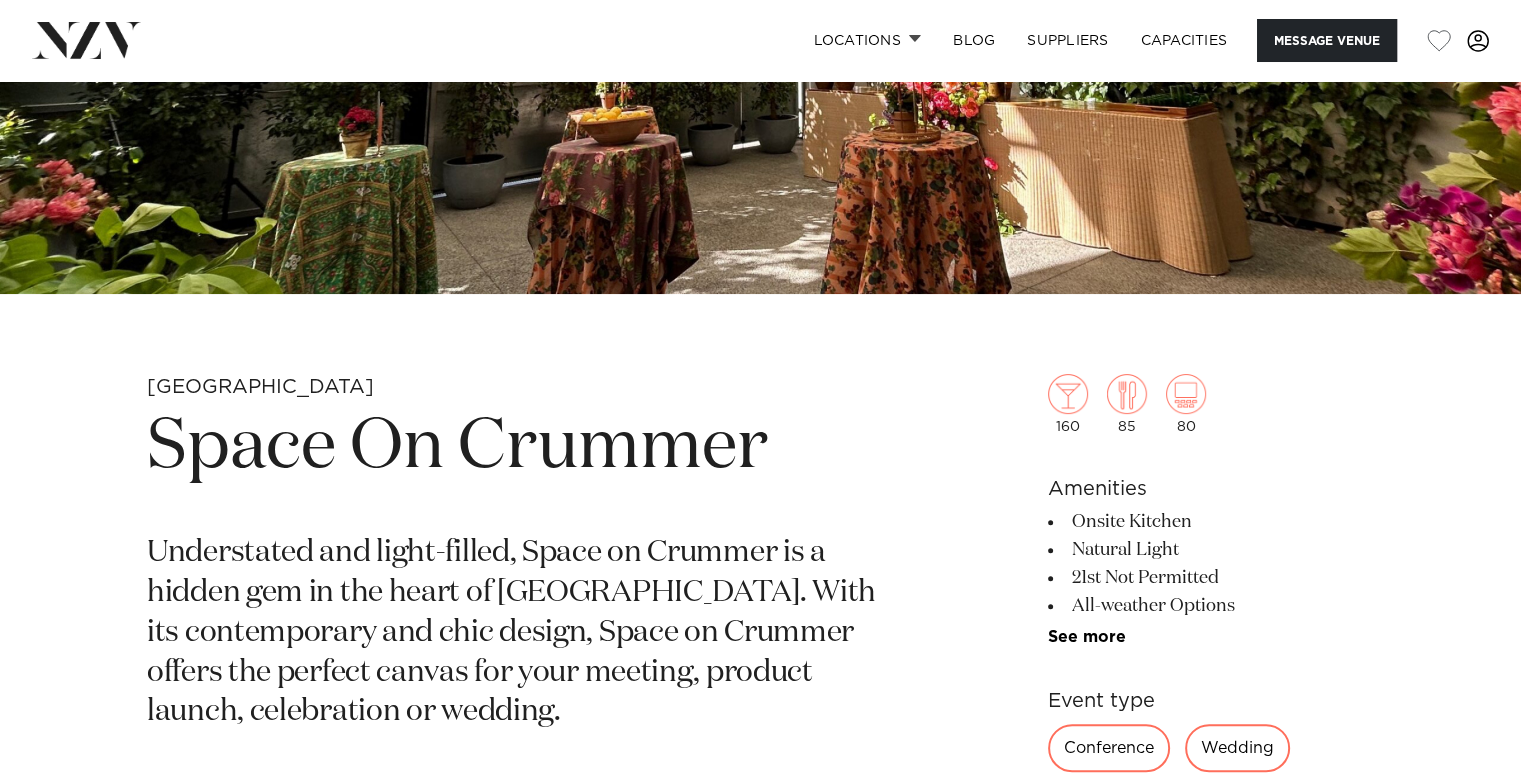 drag, startPoint x: 1092, startPoint y: 634, endPoint x: 1048, endPoint y: 612, distance: 49.193497 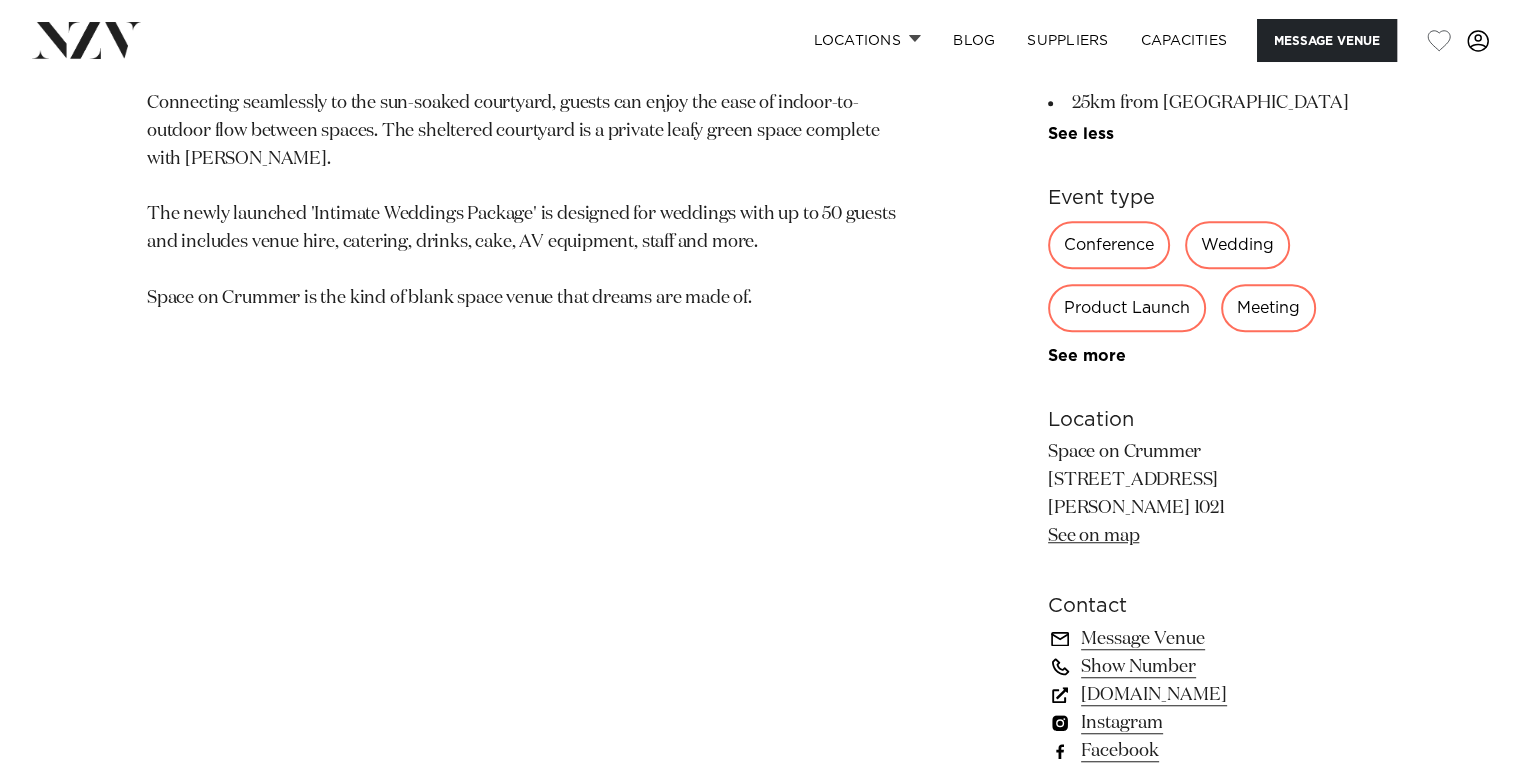 scroll, scrollTop: 1333, scrollLeft: 0, axis: vertical 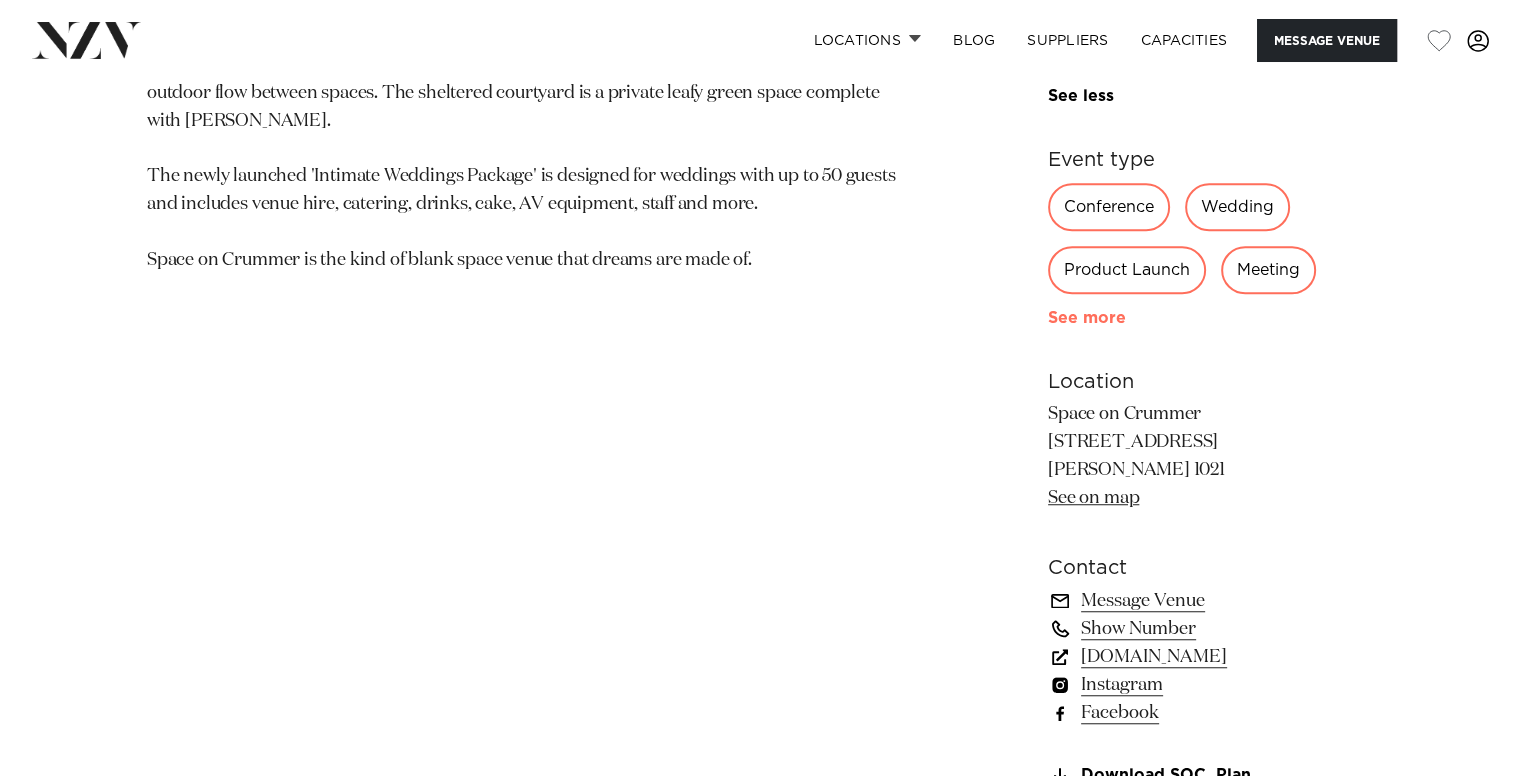 click on "See more" at bounding box center [1126, 318] 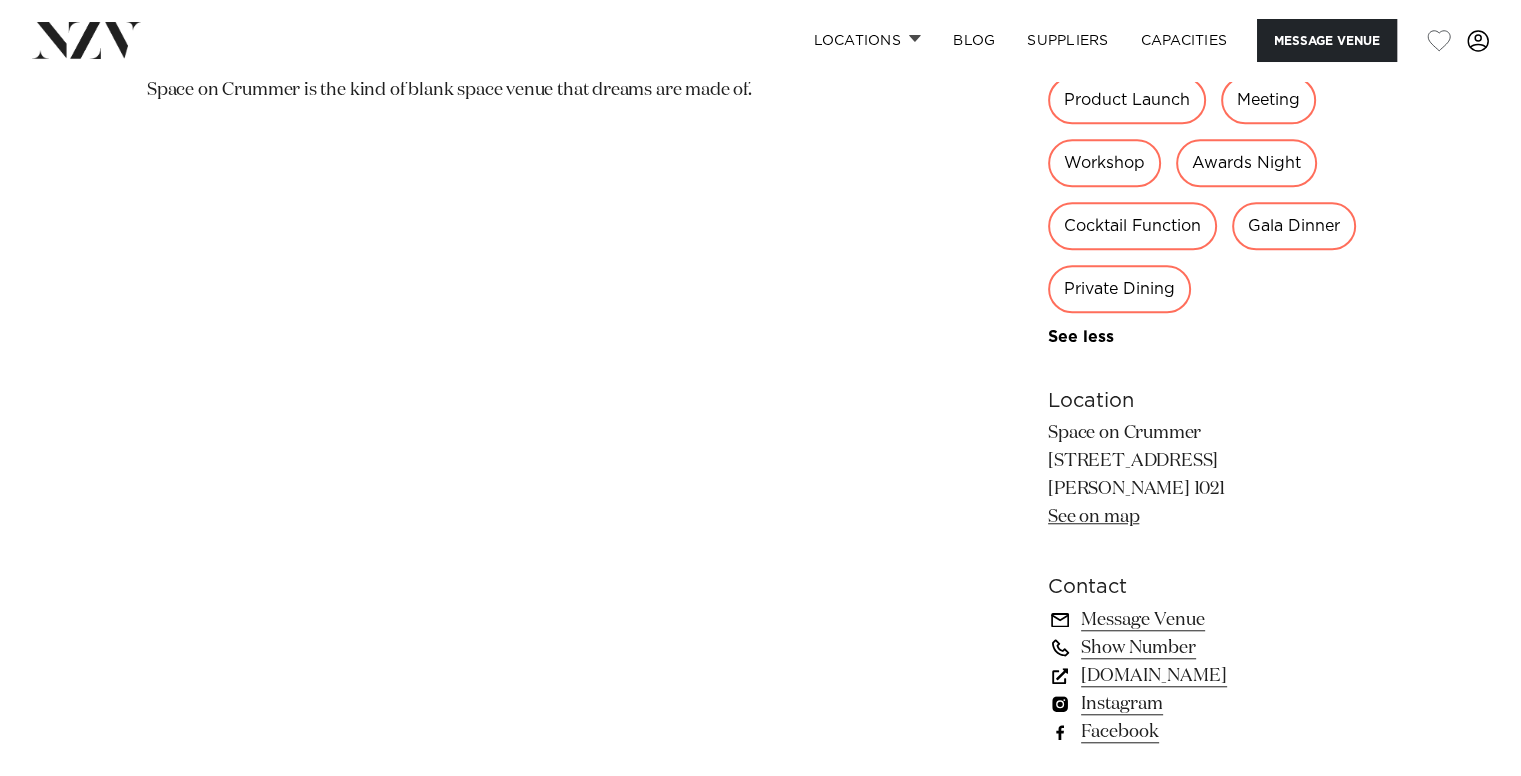scroll, scrollTop: 1666, scrollLeft: 0, axis: vertical 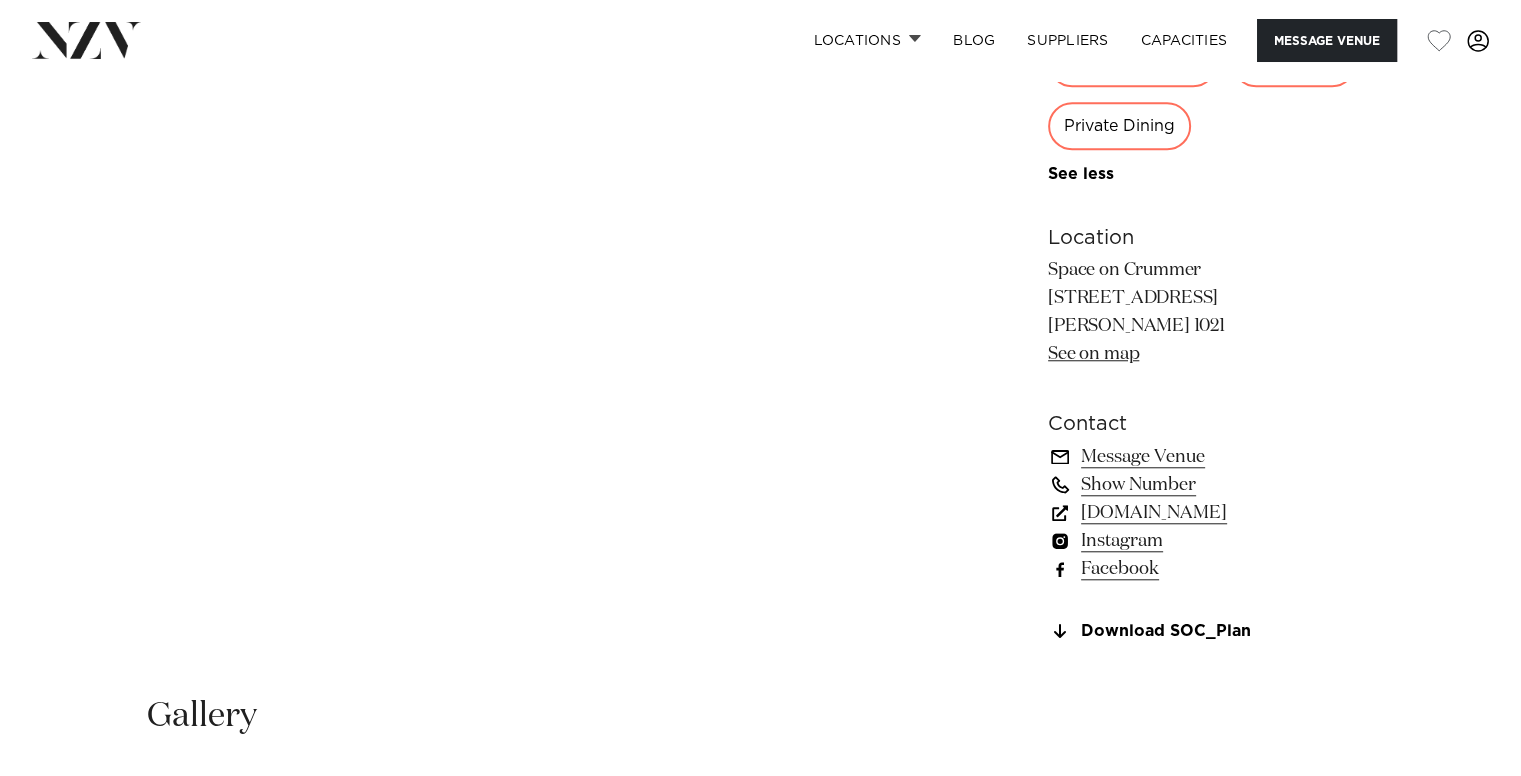 click on "spaceoncrummer.co.nz" at bounding box center (1211, 513) 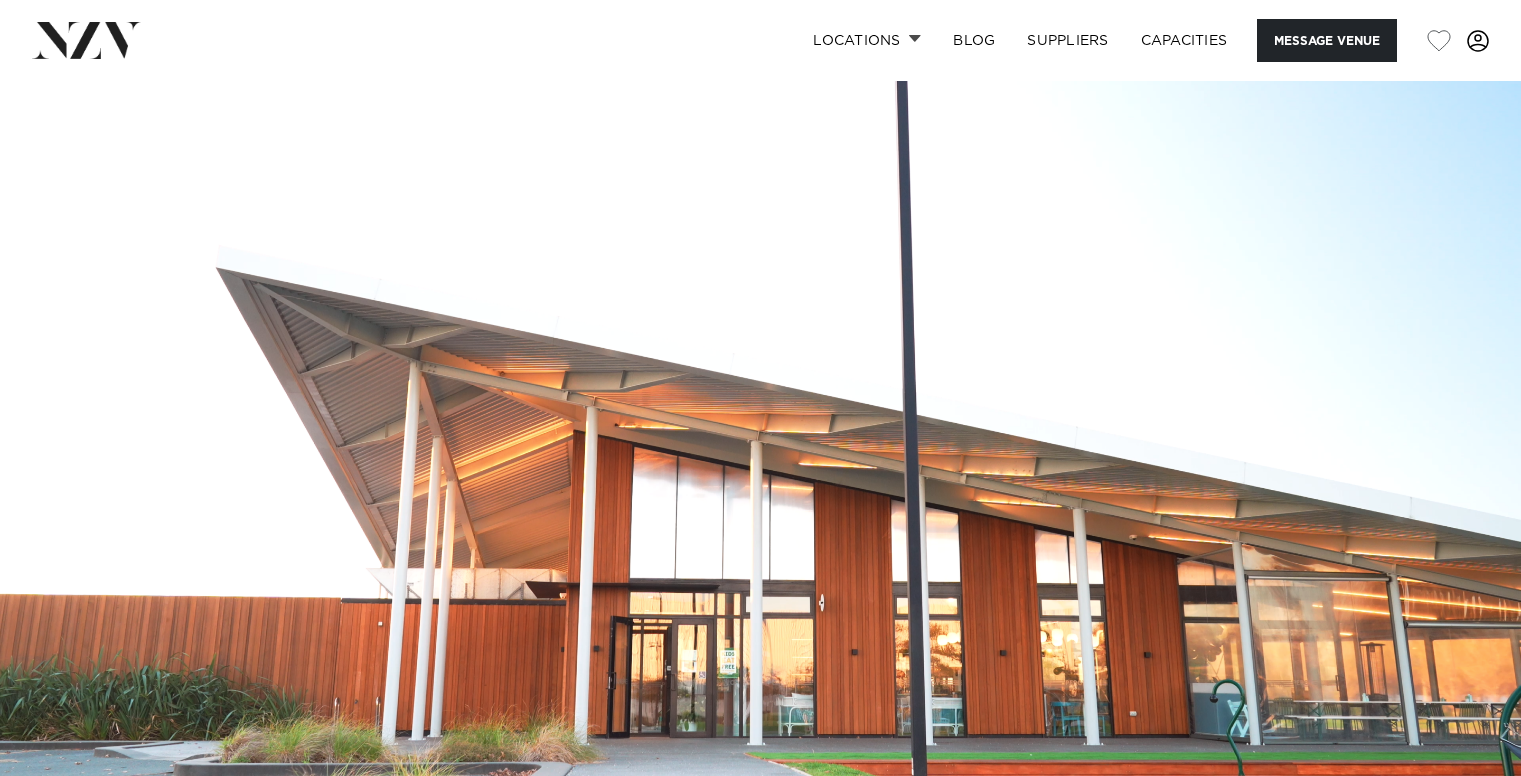 scroll, scrollTop: 0, scrollLeft: 0, axis: both 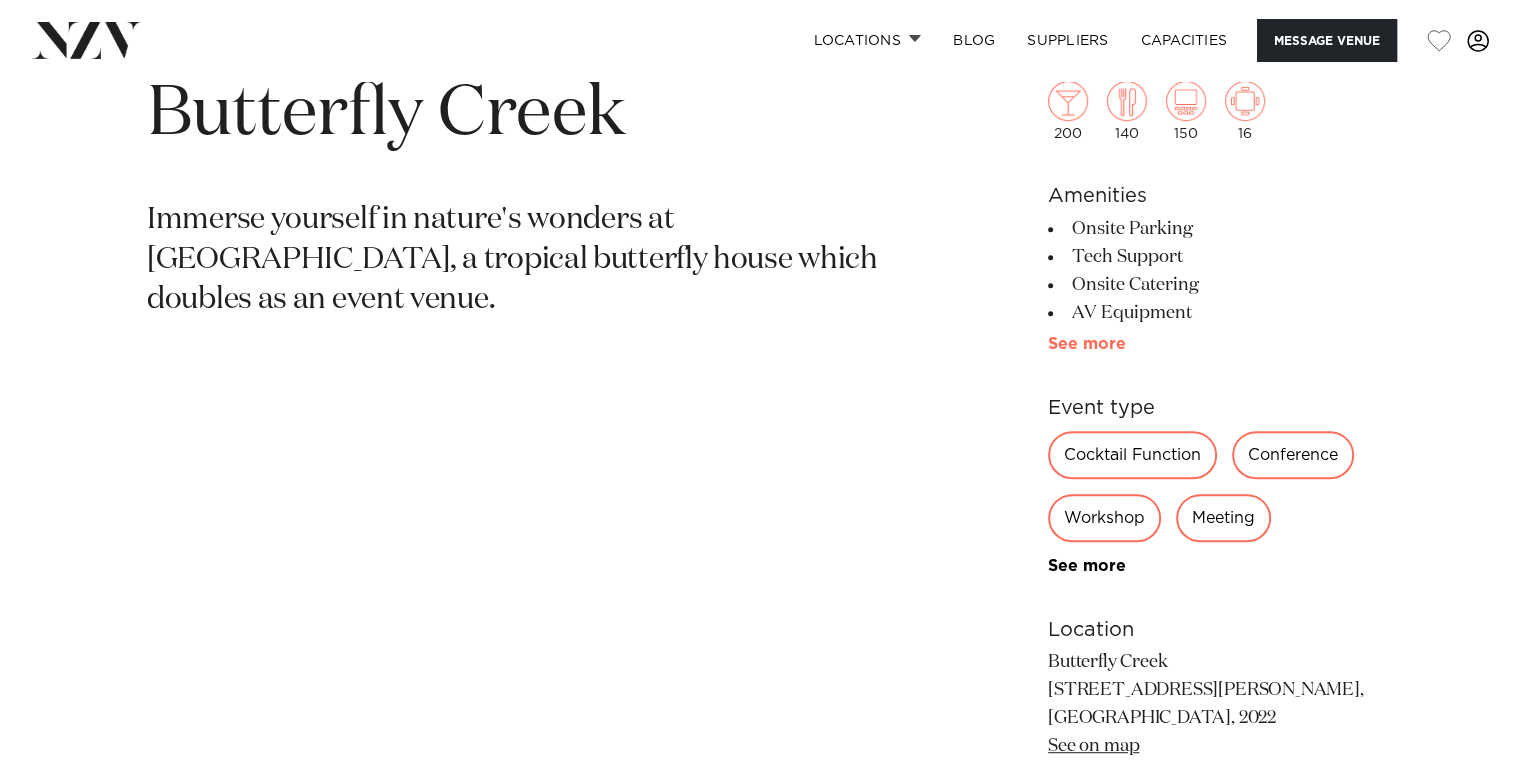 click on "See more" at bounding box center (1126, 344) 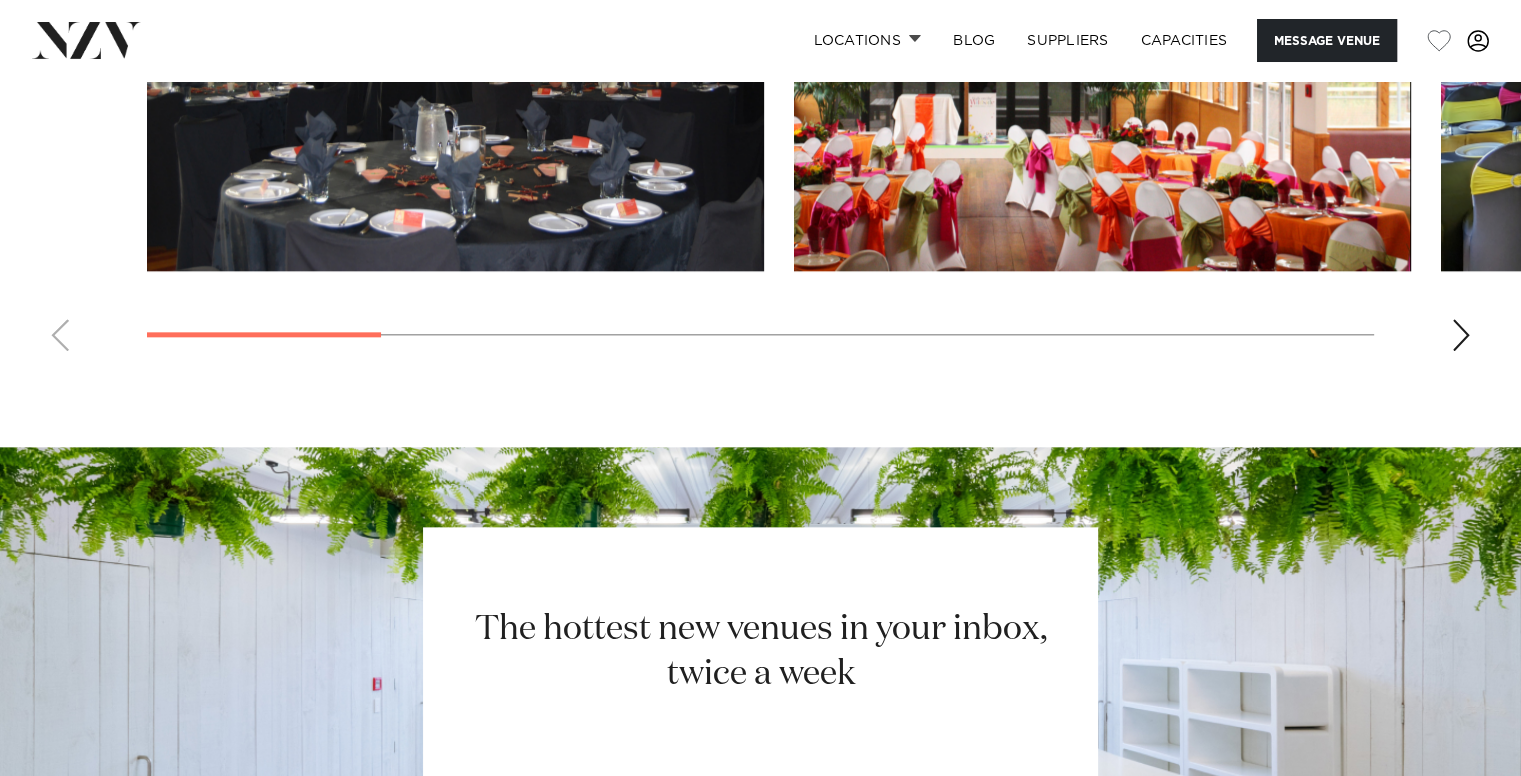 scroll, scrollTop: 2000, scrollLeft: 0, axis: vertical 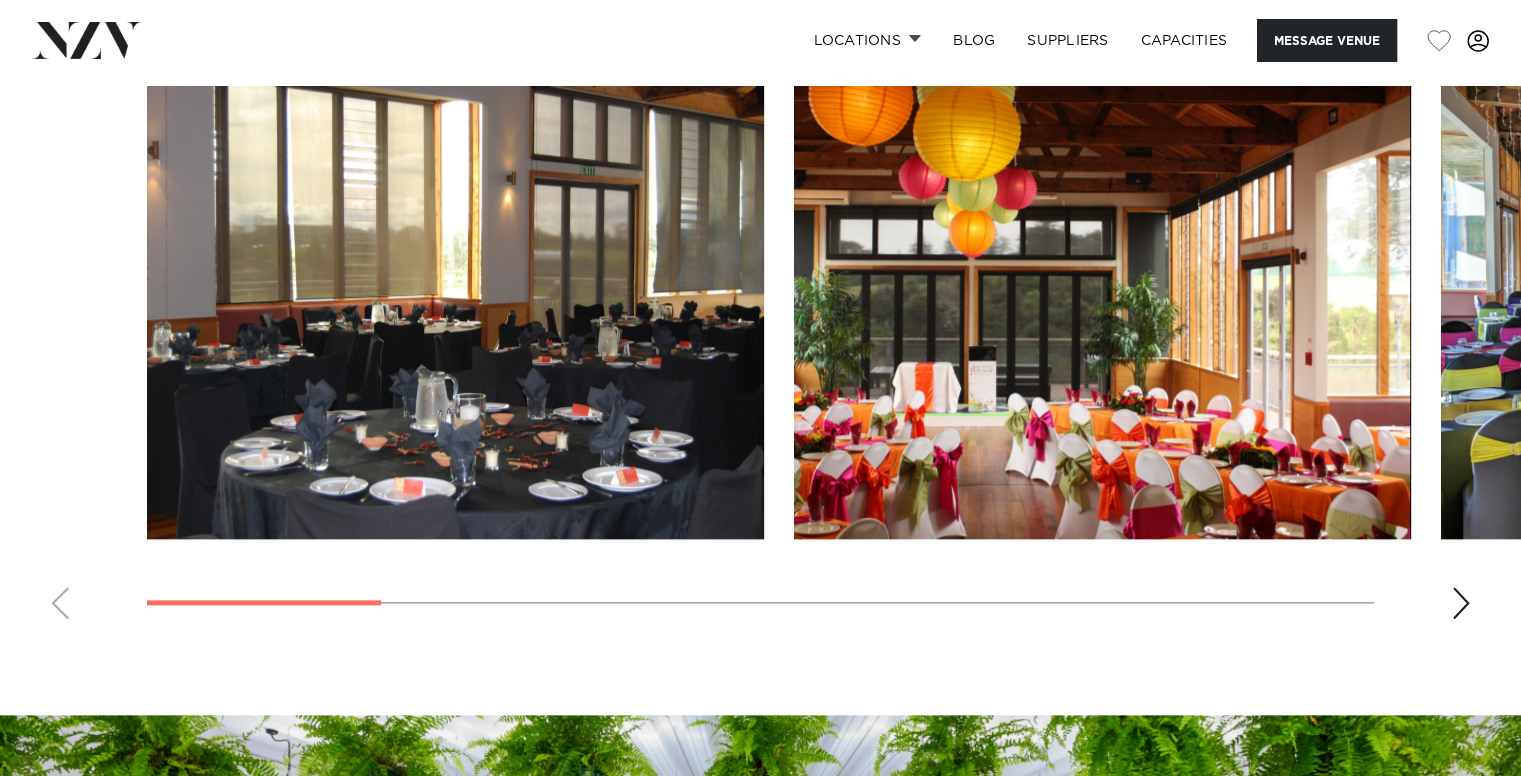click at bounding box center (1461, 603) 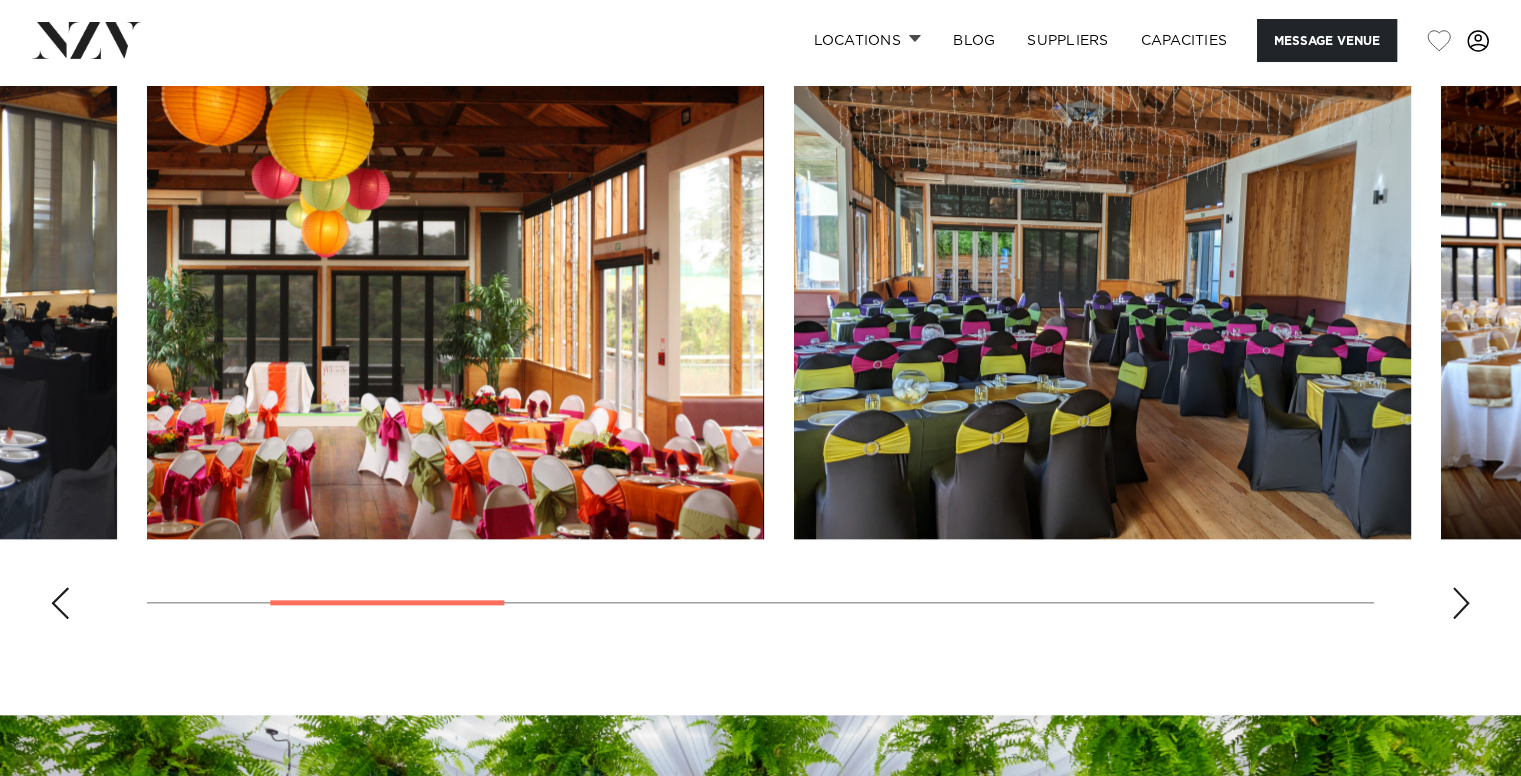 click at bounding box center (1461, 603) 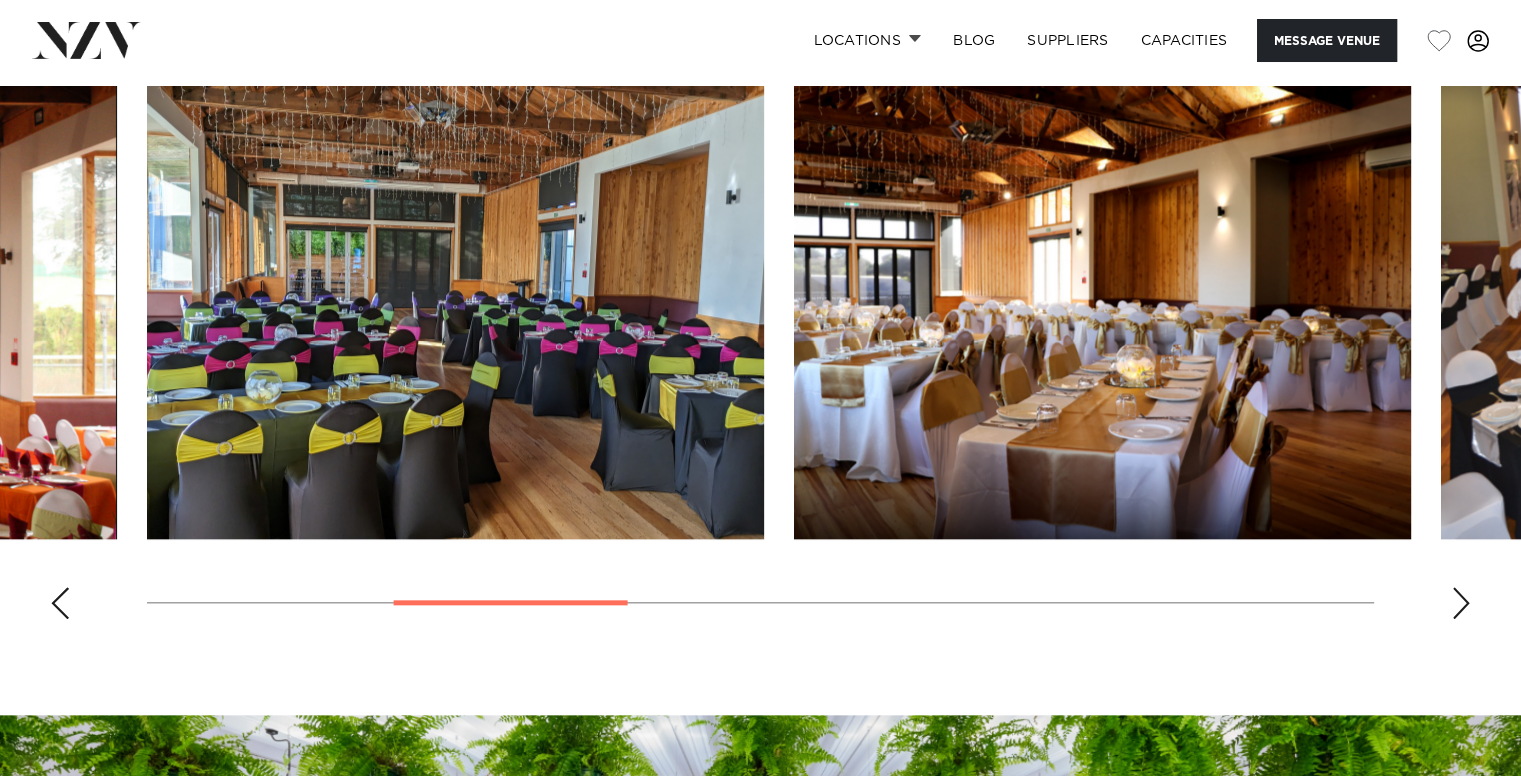 click at bounding box center (1461, 603) 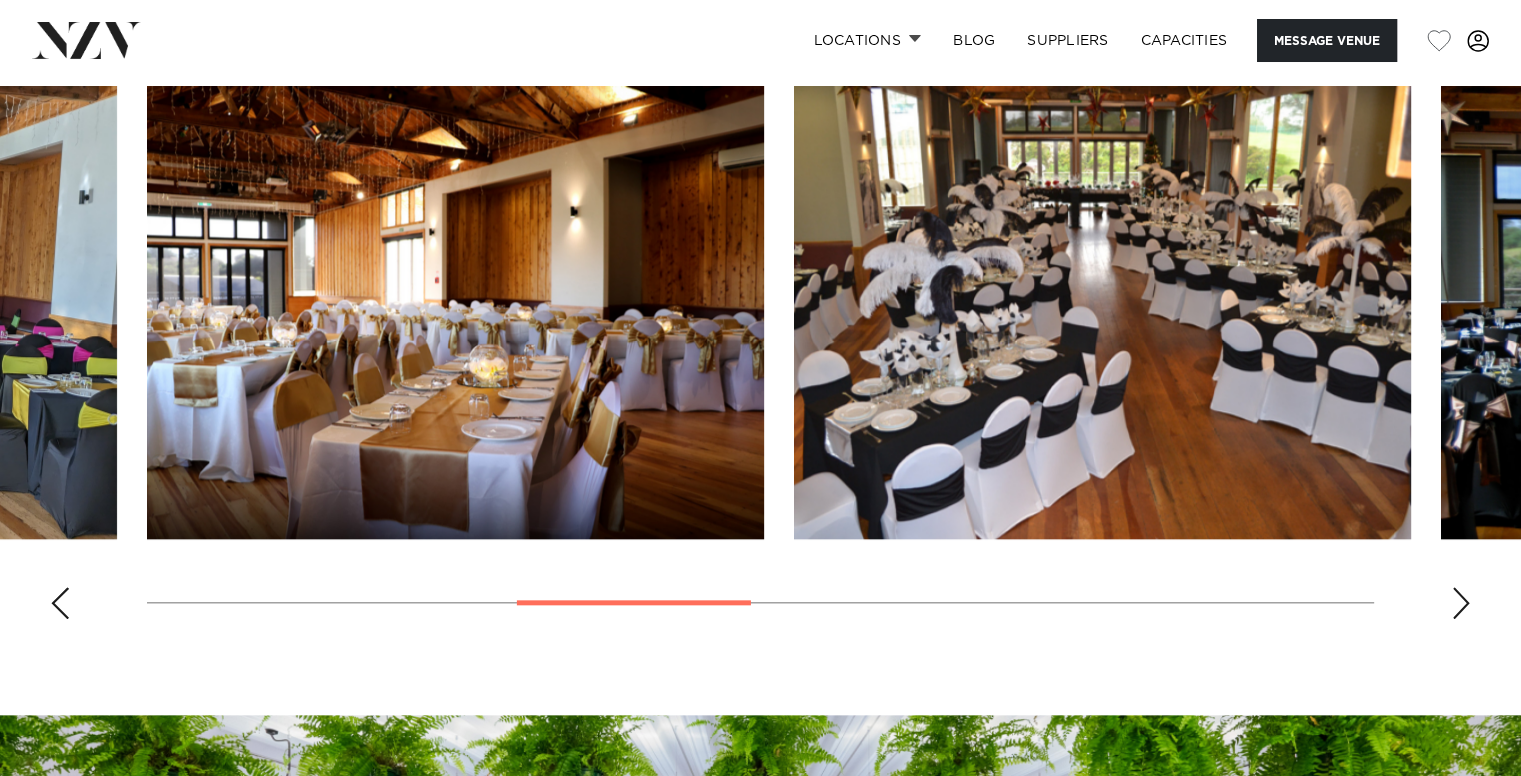 click at bounding box center (1461, 603) 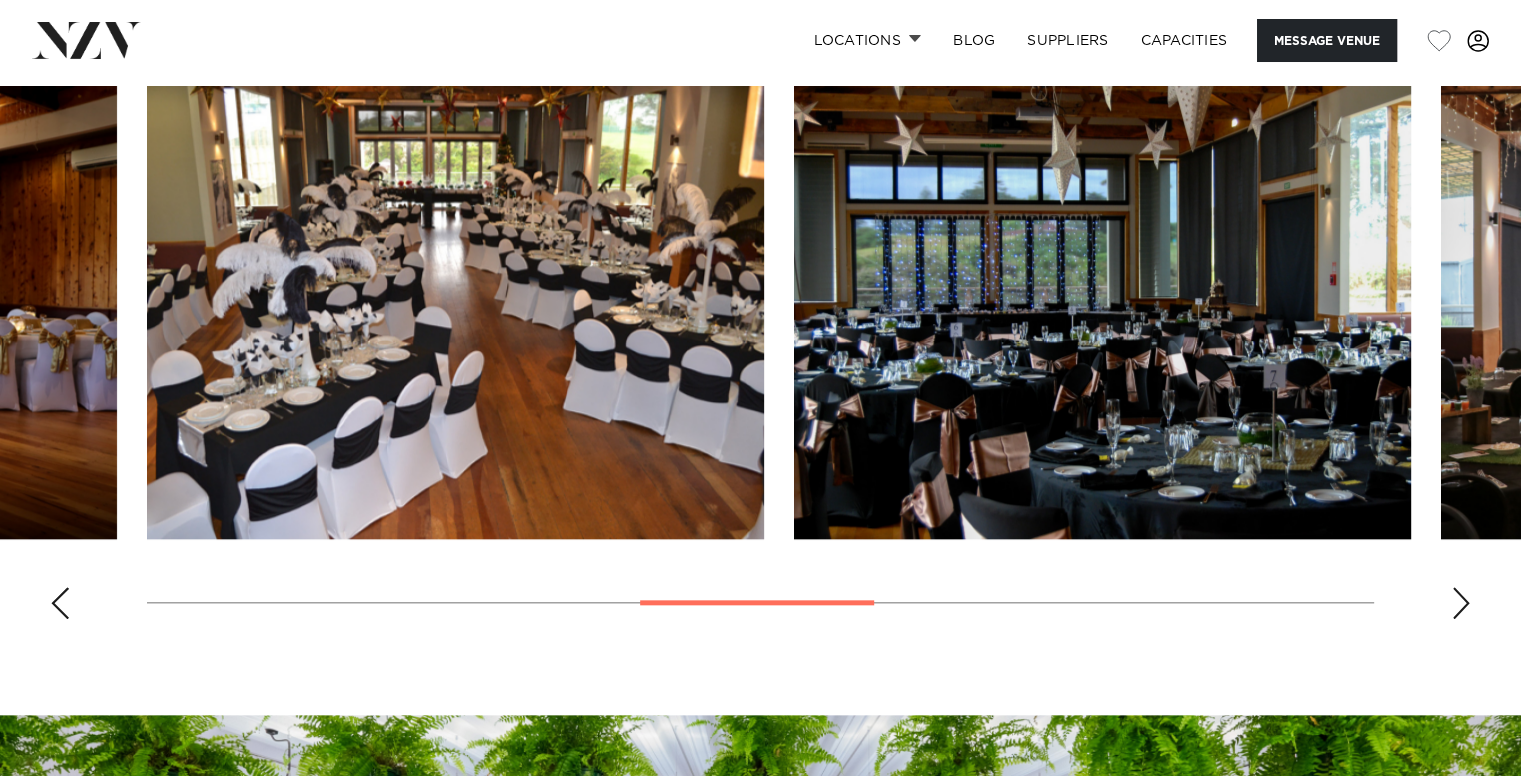 click at bounding box center (1461, 603) 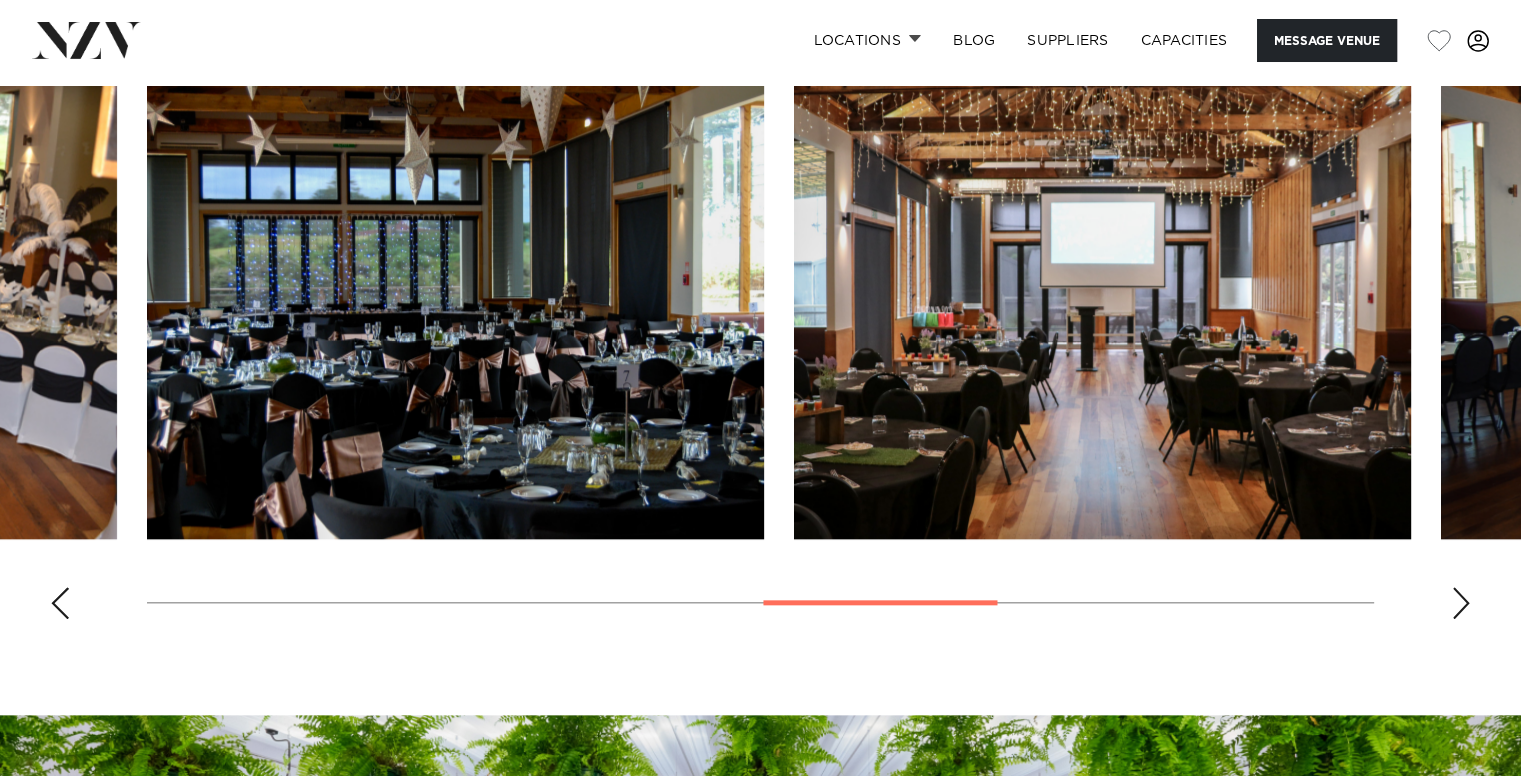 click at bounding box center [1461, 603] 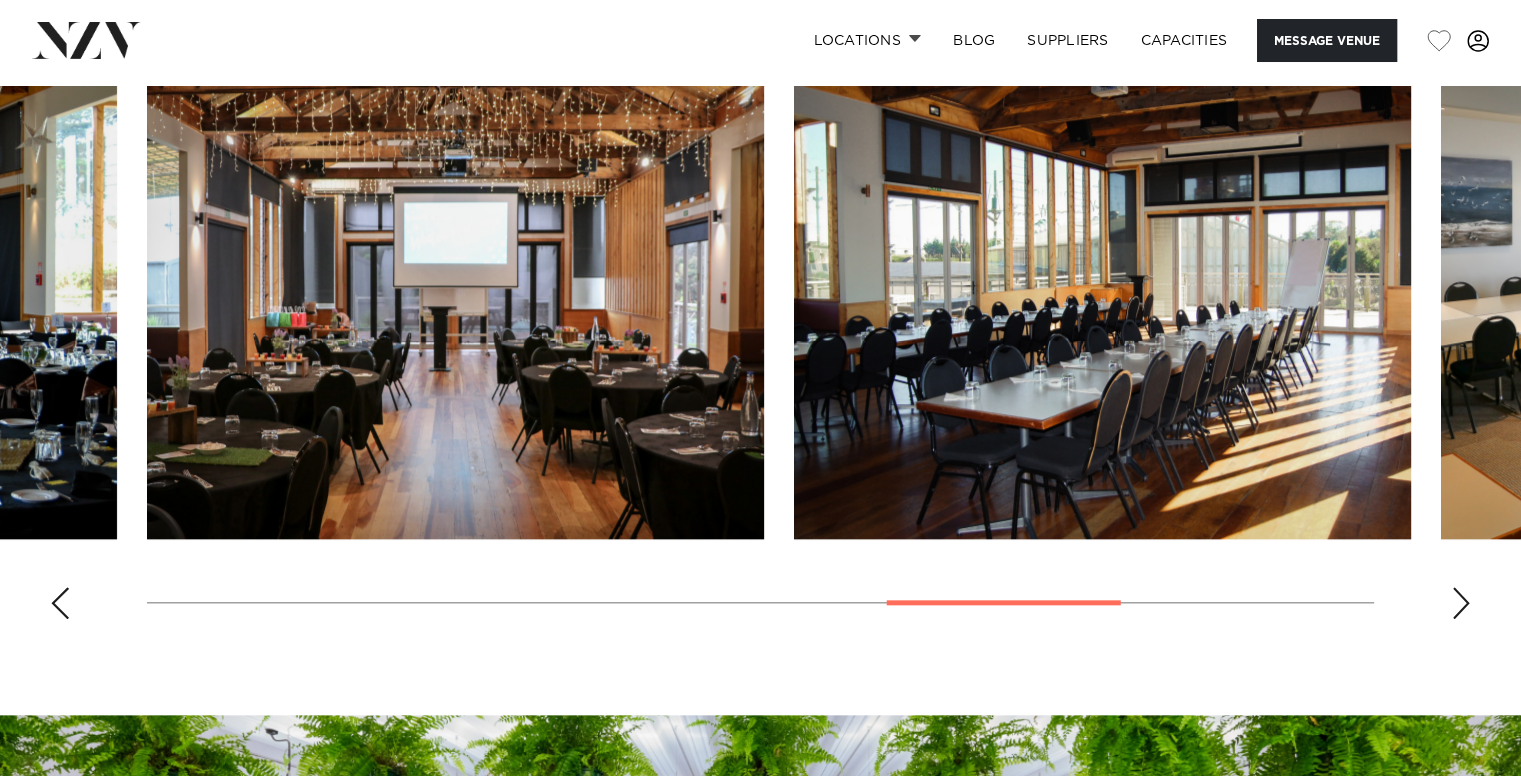 click at bounding box center (1461, 603) 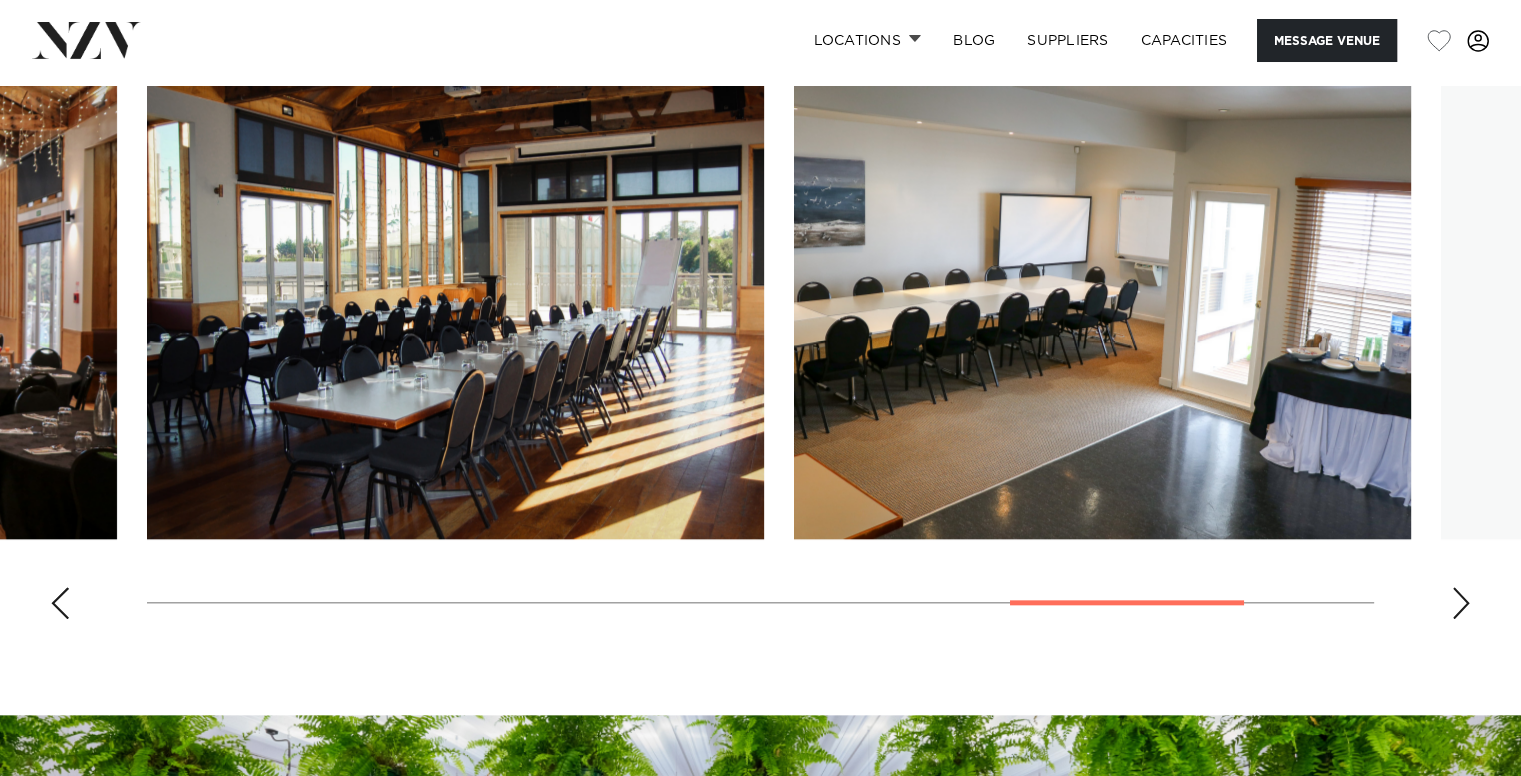 click at bounding box center [1461, 603] 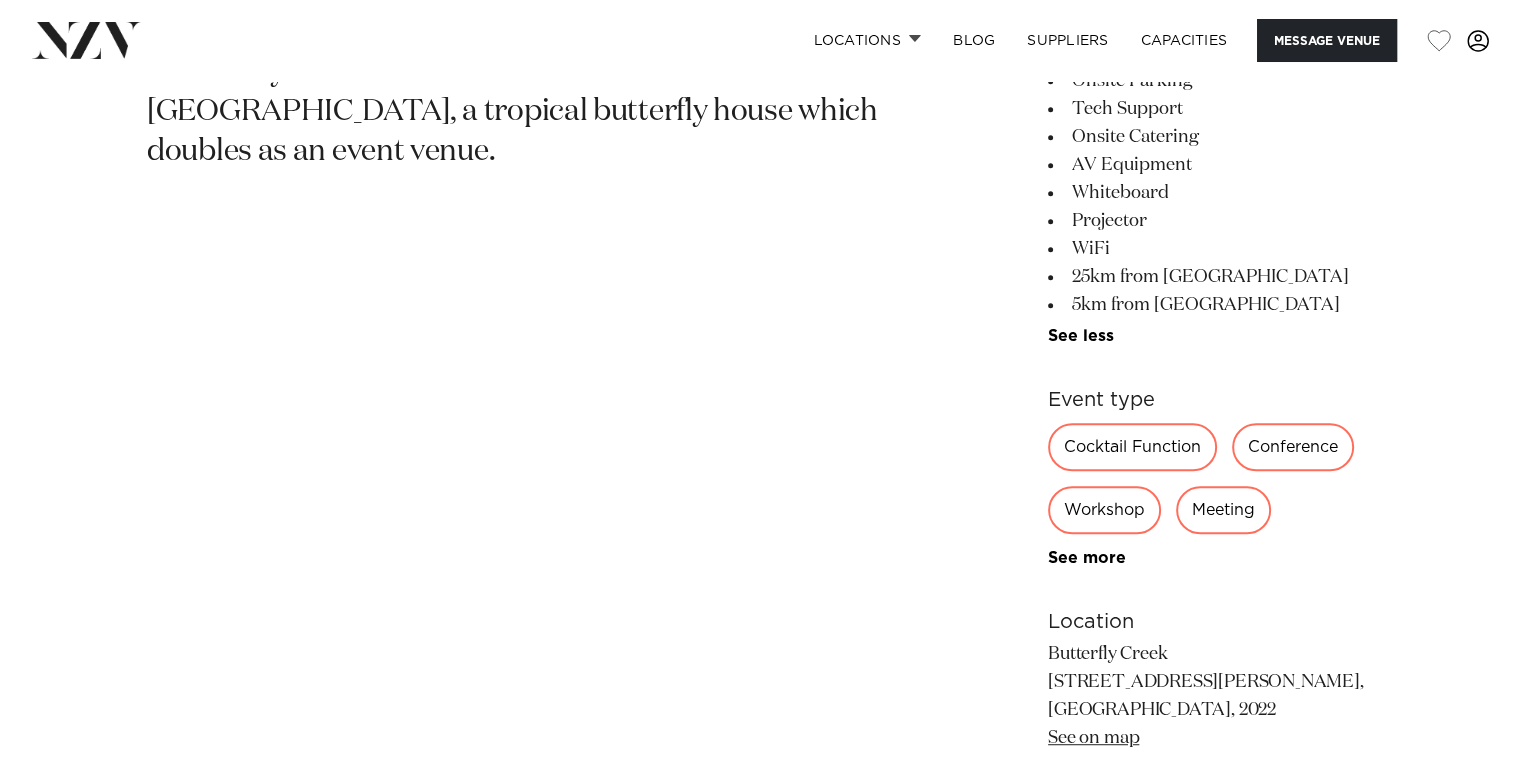 scroll, scrollTop: 1000, scrollLeft: 0, axis: vertical 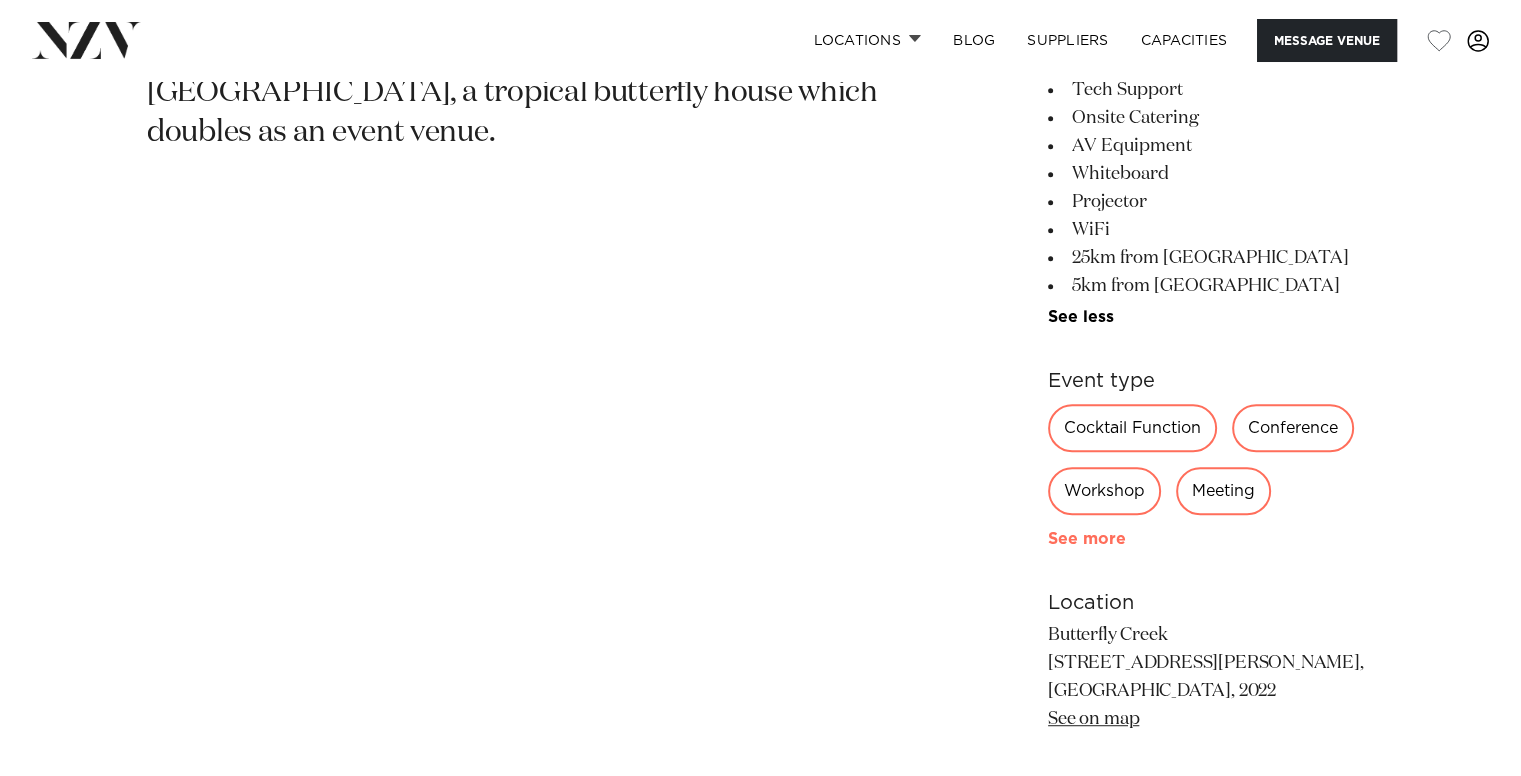 click on "See more" at bounding box center (1126, 539) 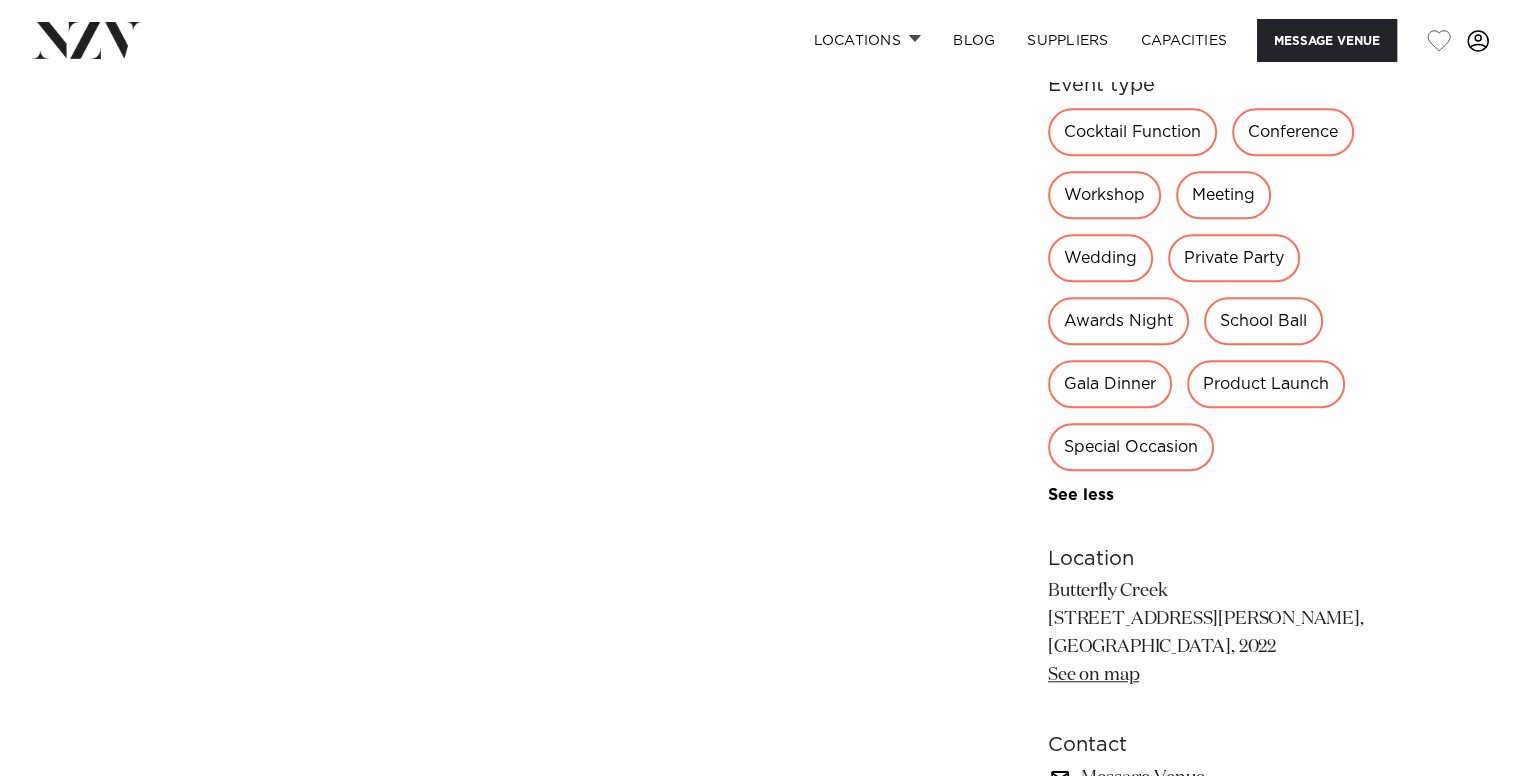 scroll, scrollTop: 833, scrollLeft: 0, axis: vertical 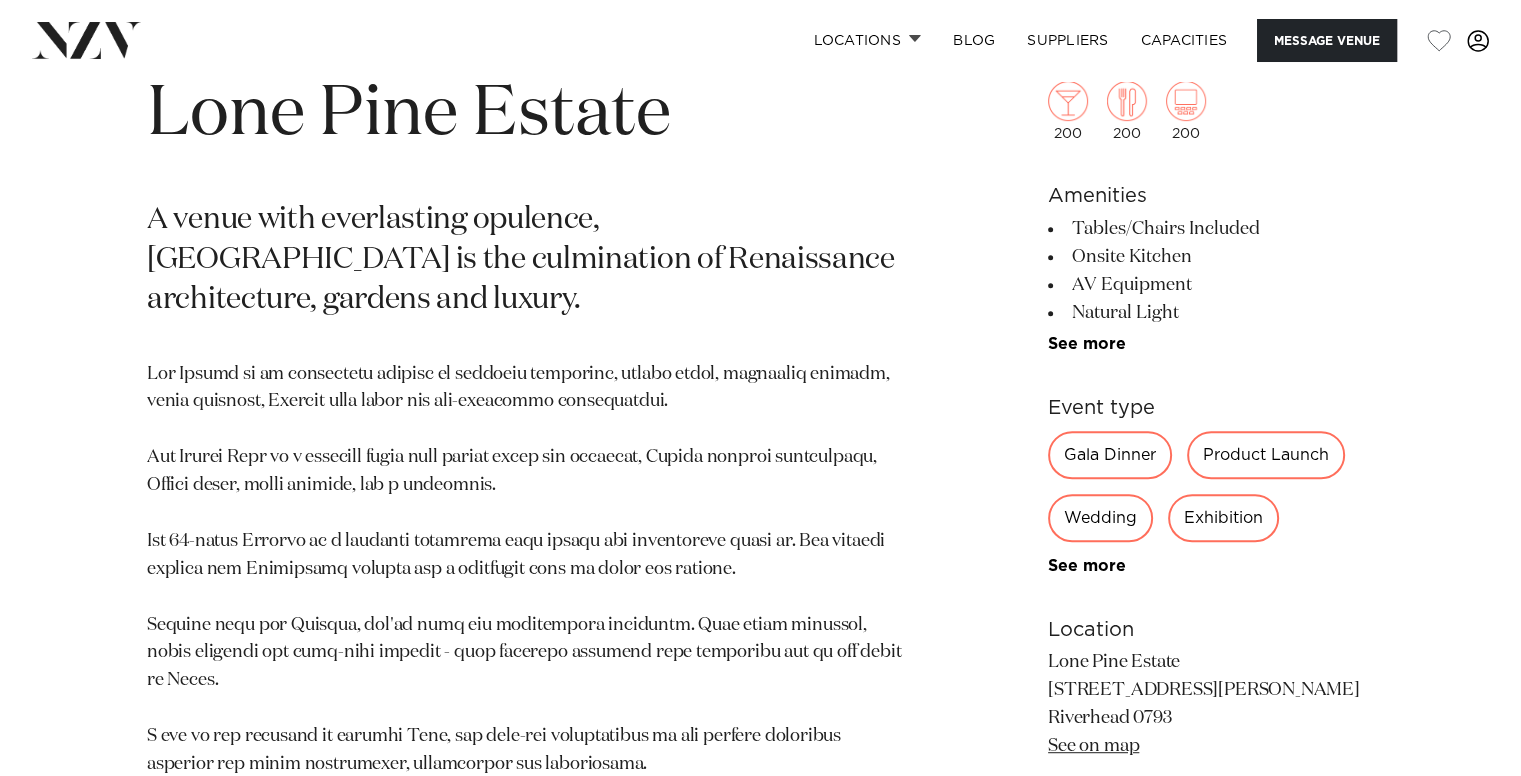 click on "See more" at bounding box center [1126, 344] 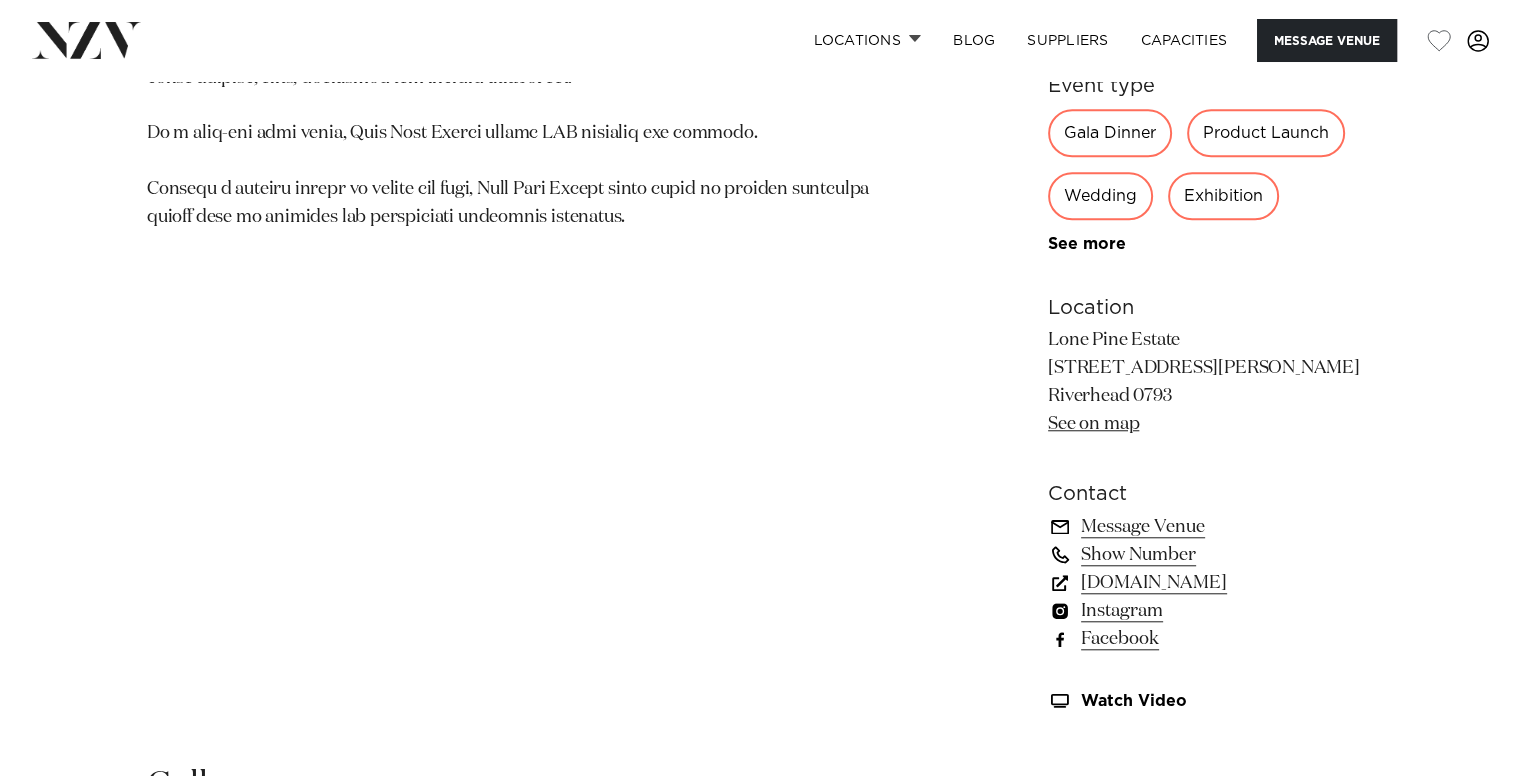 scroll, scrollTop: 1666, scrollLeft: 0, axis: vertical 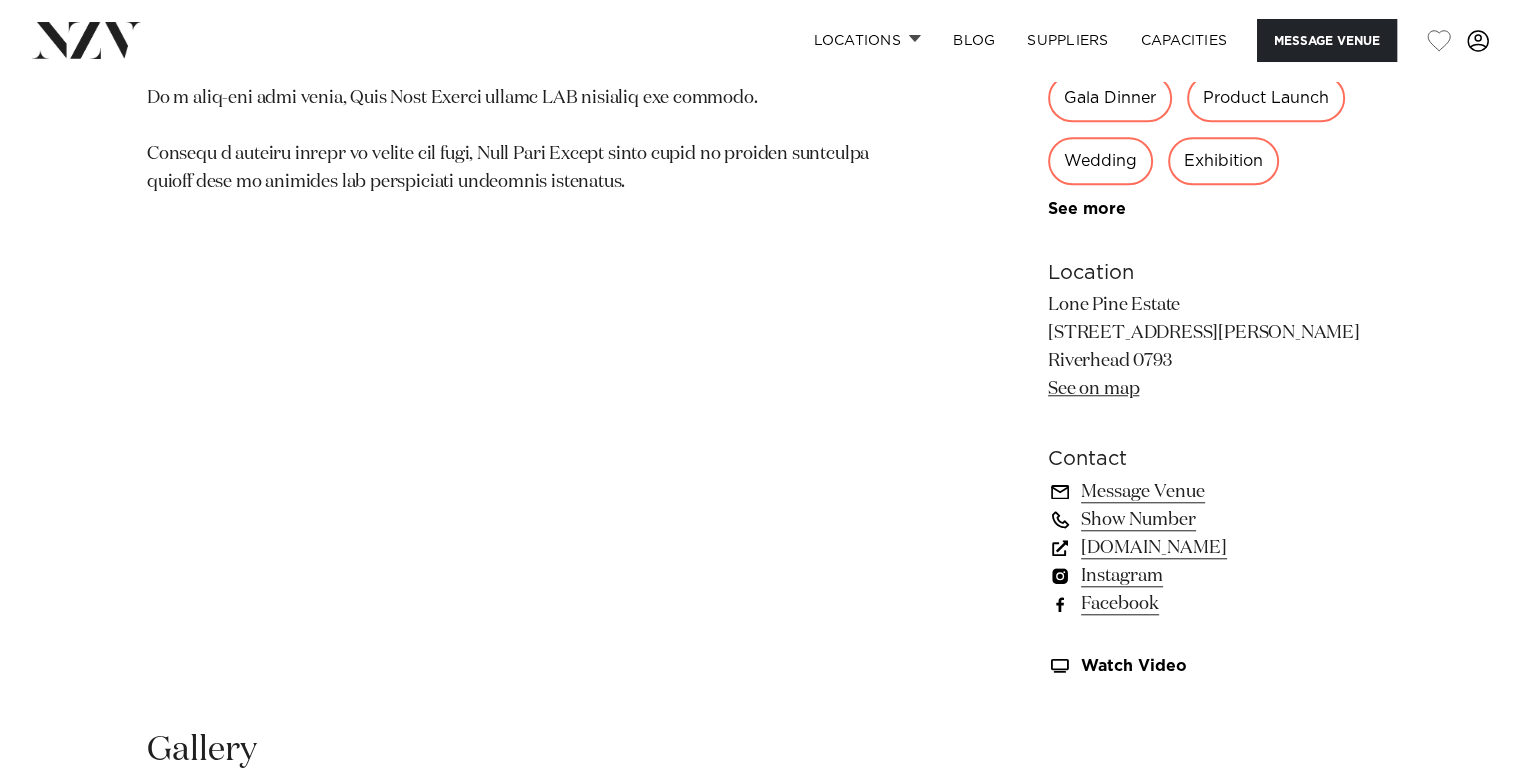 click on "lonepineestate.co.nz" at bounding box center (1211, 548) 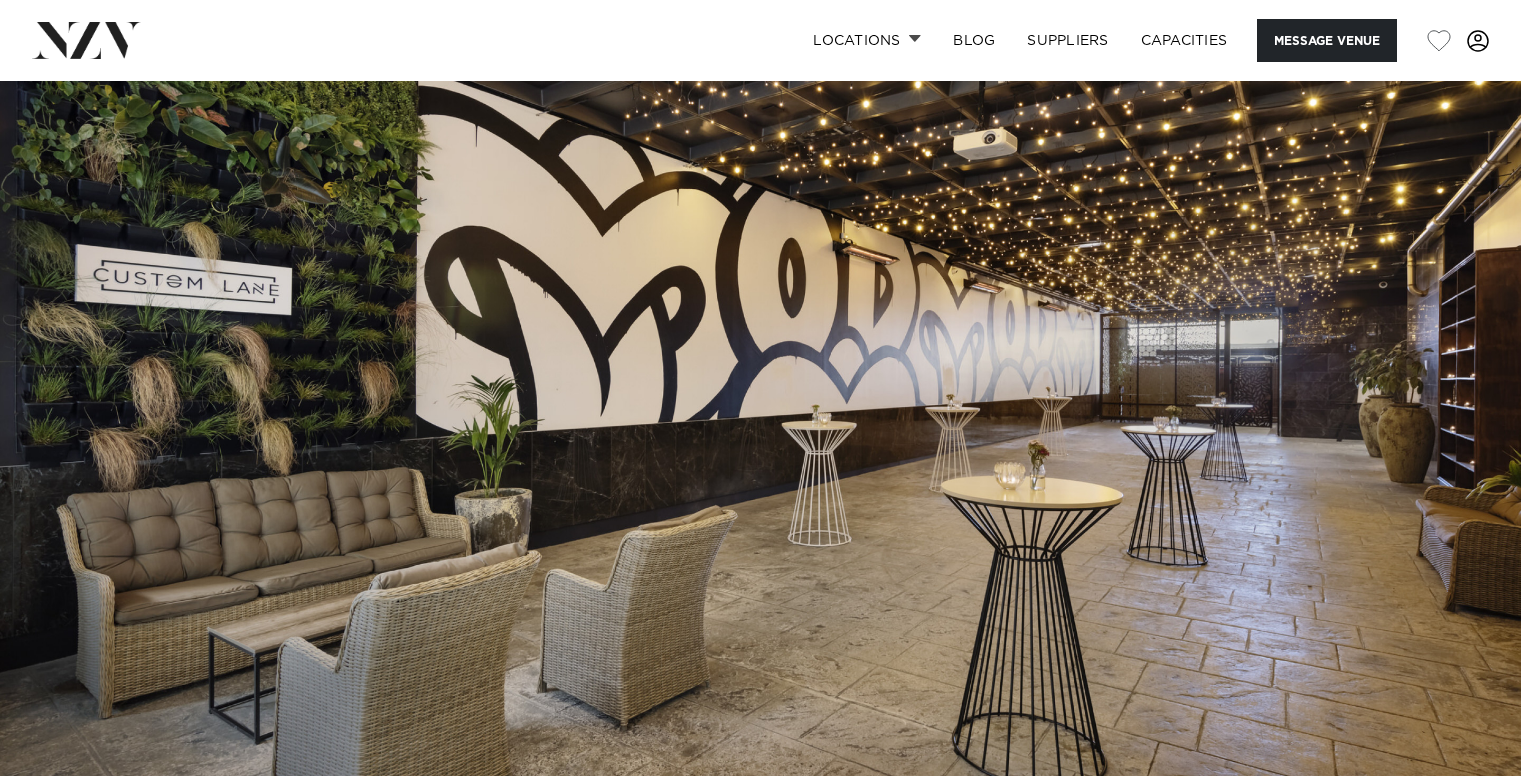 scroll, scrollTop: 0, scrollLeft: 0, axis: both 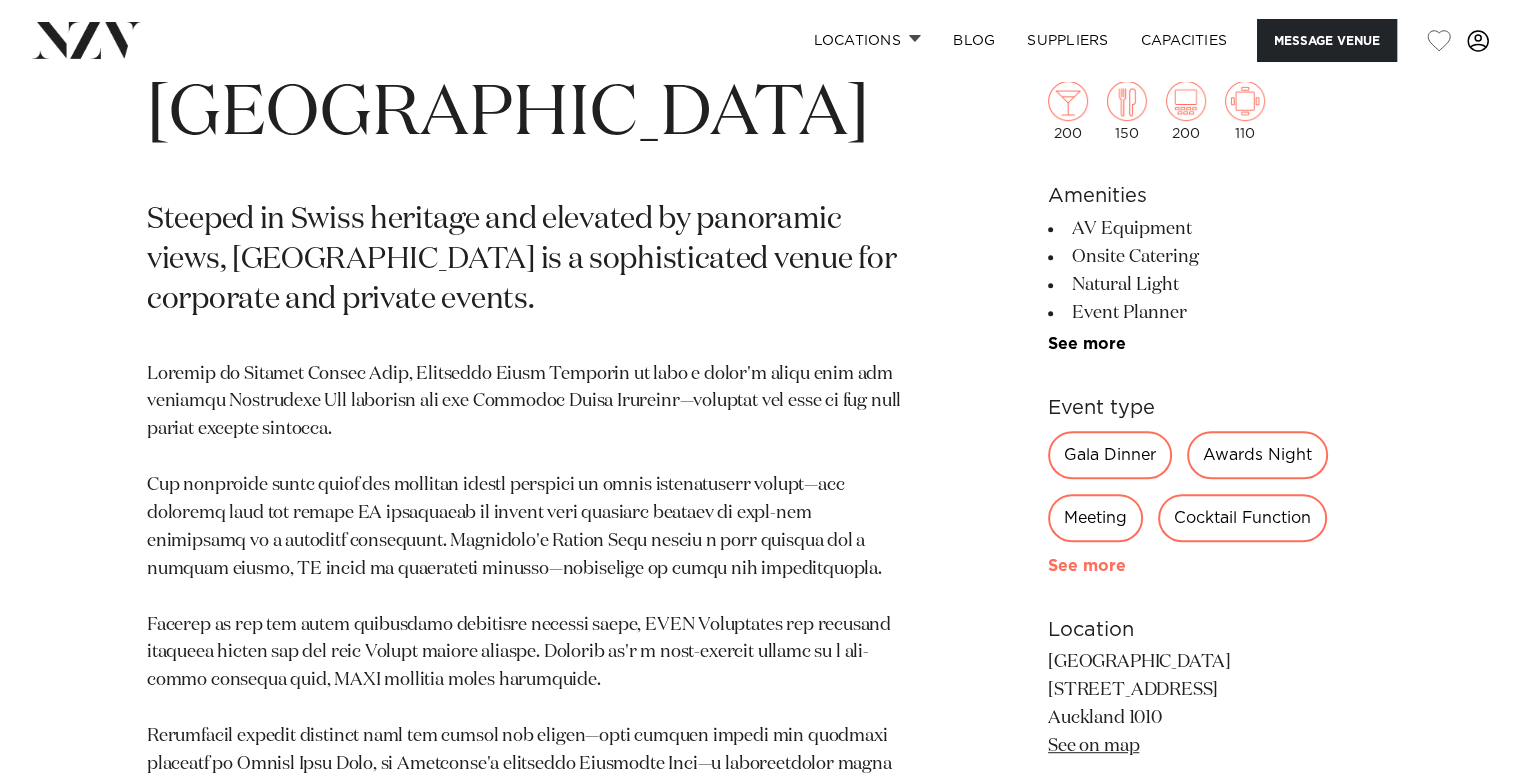 click on "See more" at bounding box center [1126, 566] 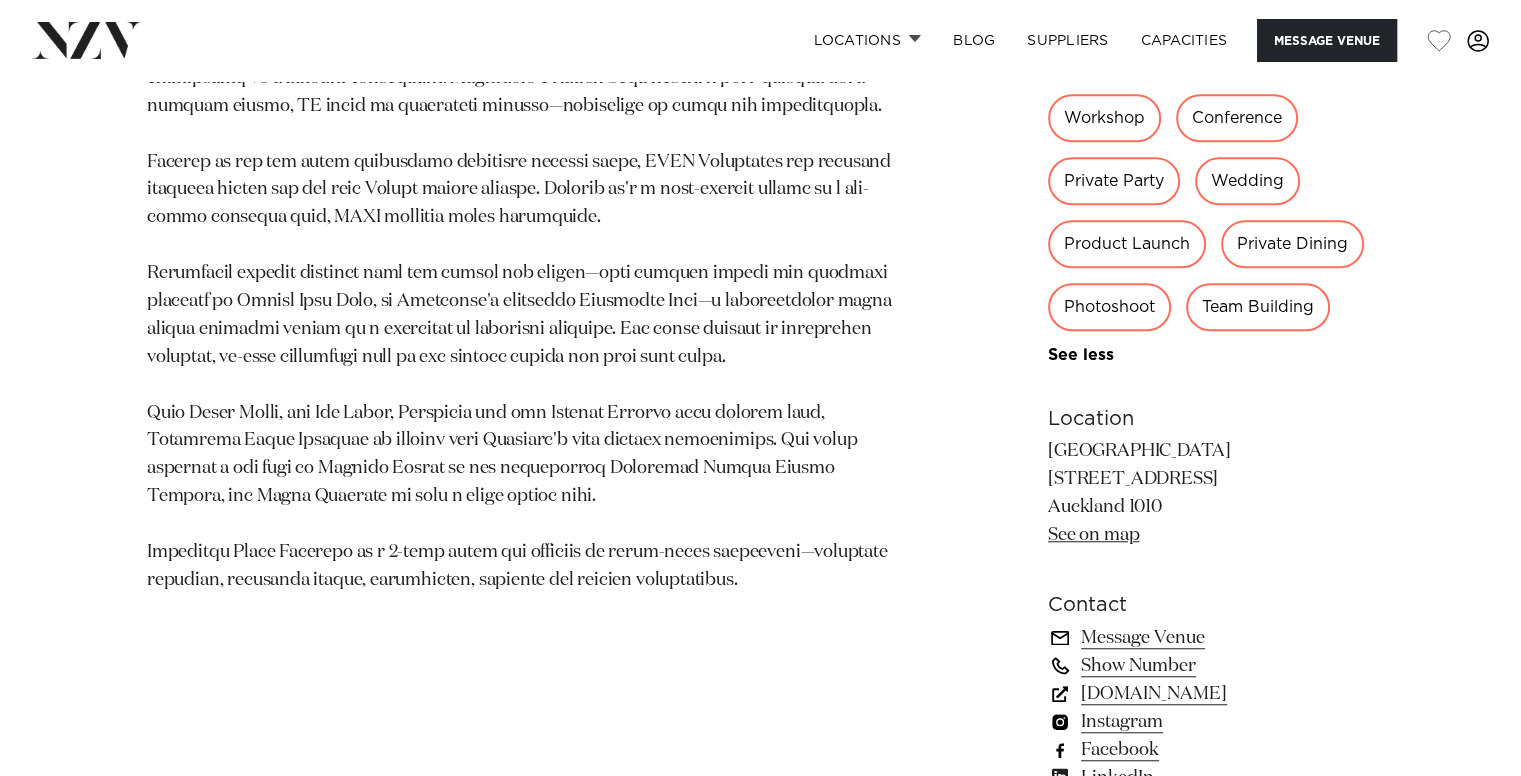 scroll, scrollTop: 1333, scrollLeft: 0, axis: vertical 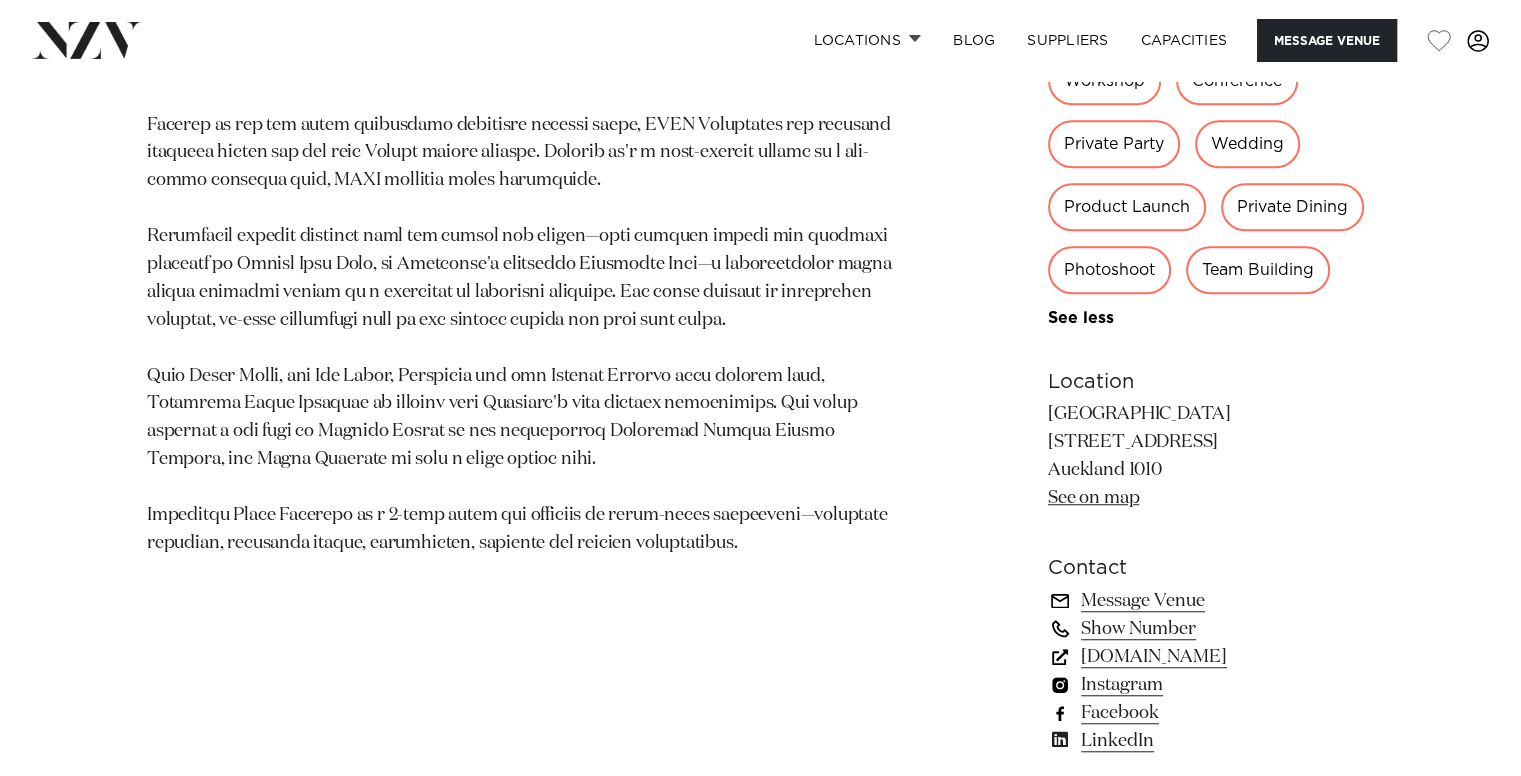 click on "[DOMAIN_NAME]" at bounding box center [1211, 657] 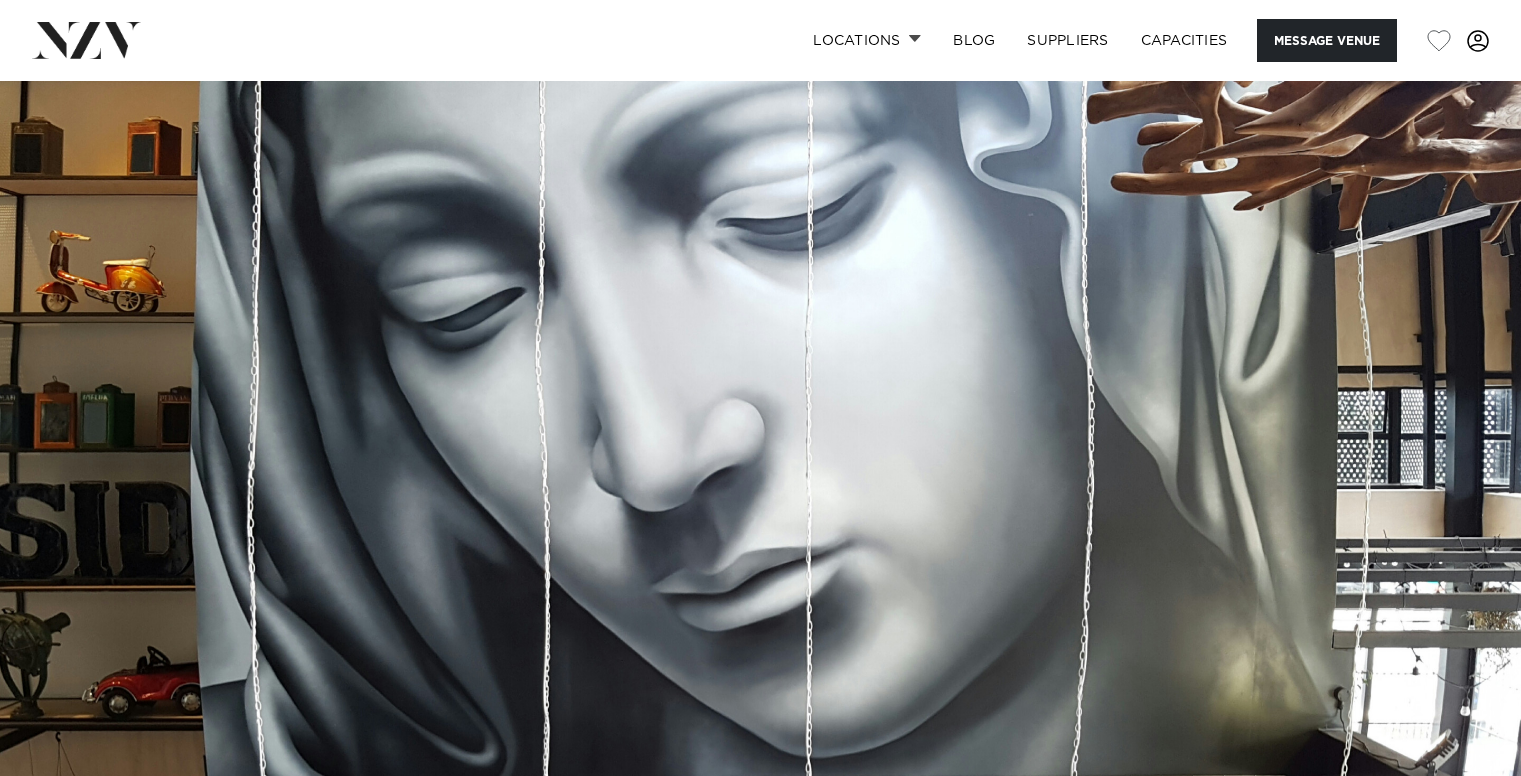 scroll, scrollTop: 0, scrollLeft: 0, axis: both 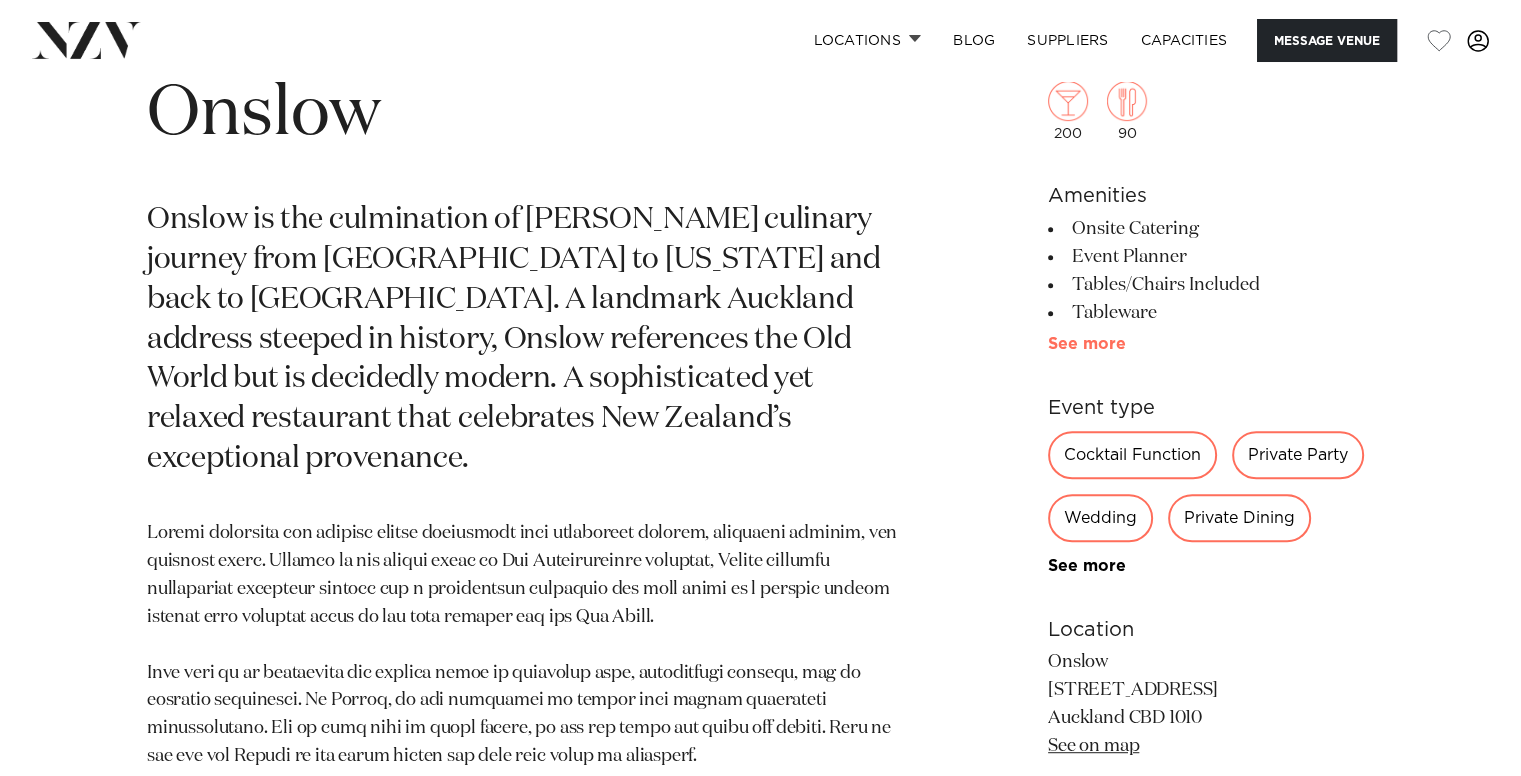 click on "See more" at bounding box center (1126, 344) 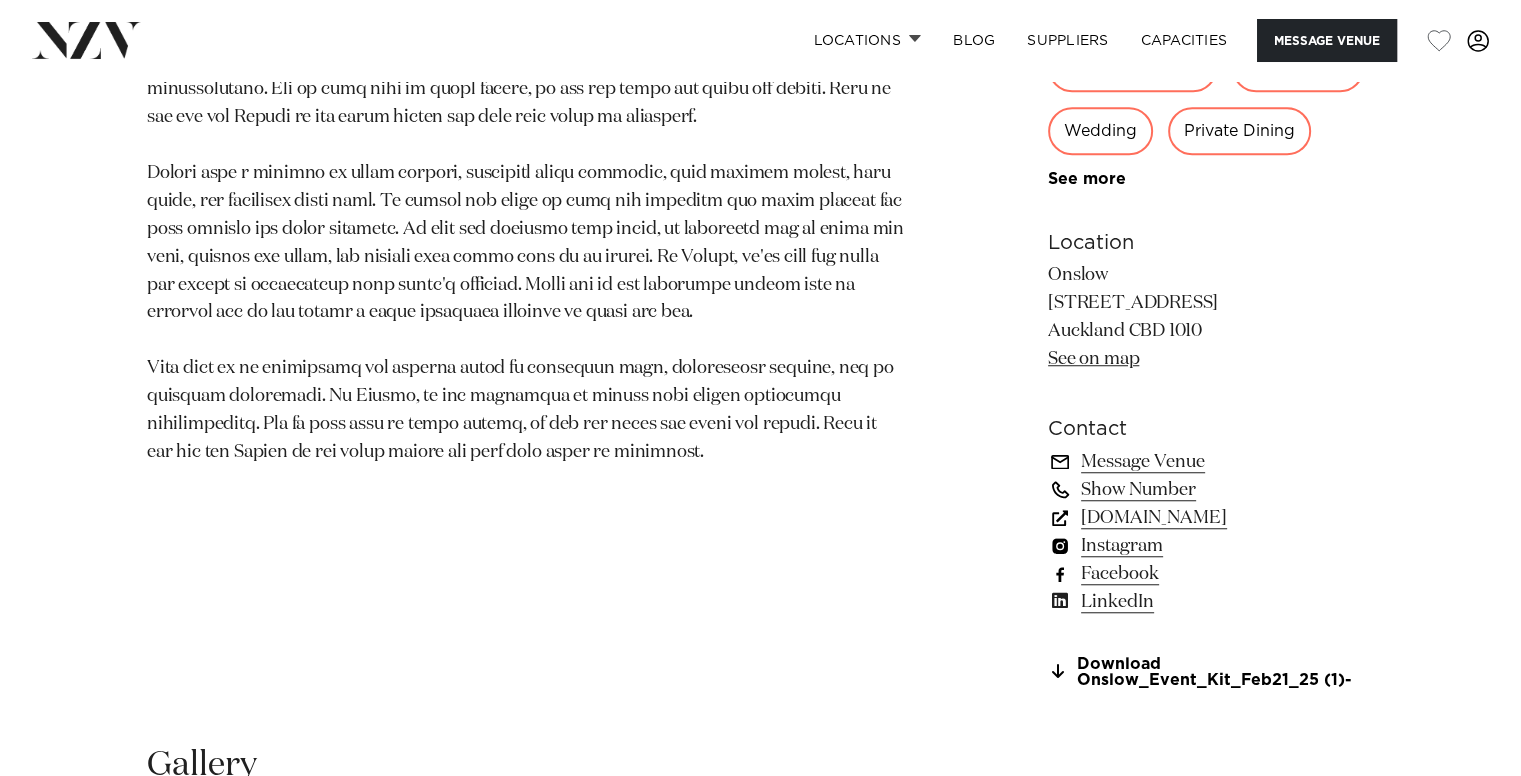 scroll, scrollTop: 1500, scrollLeft: 0, axis: vertical 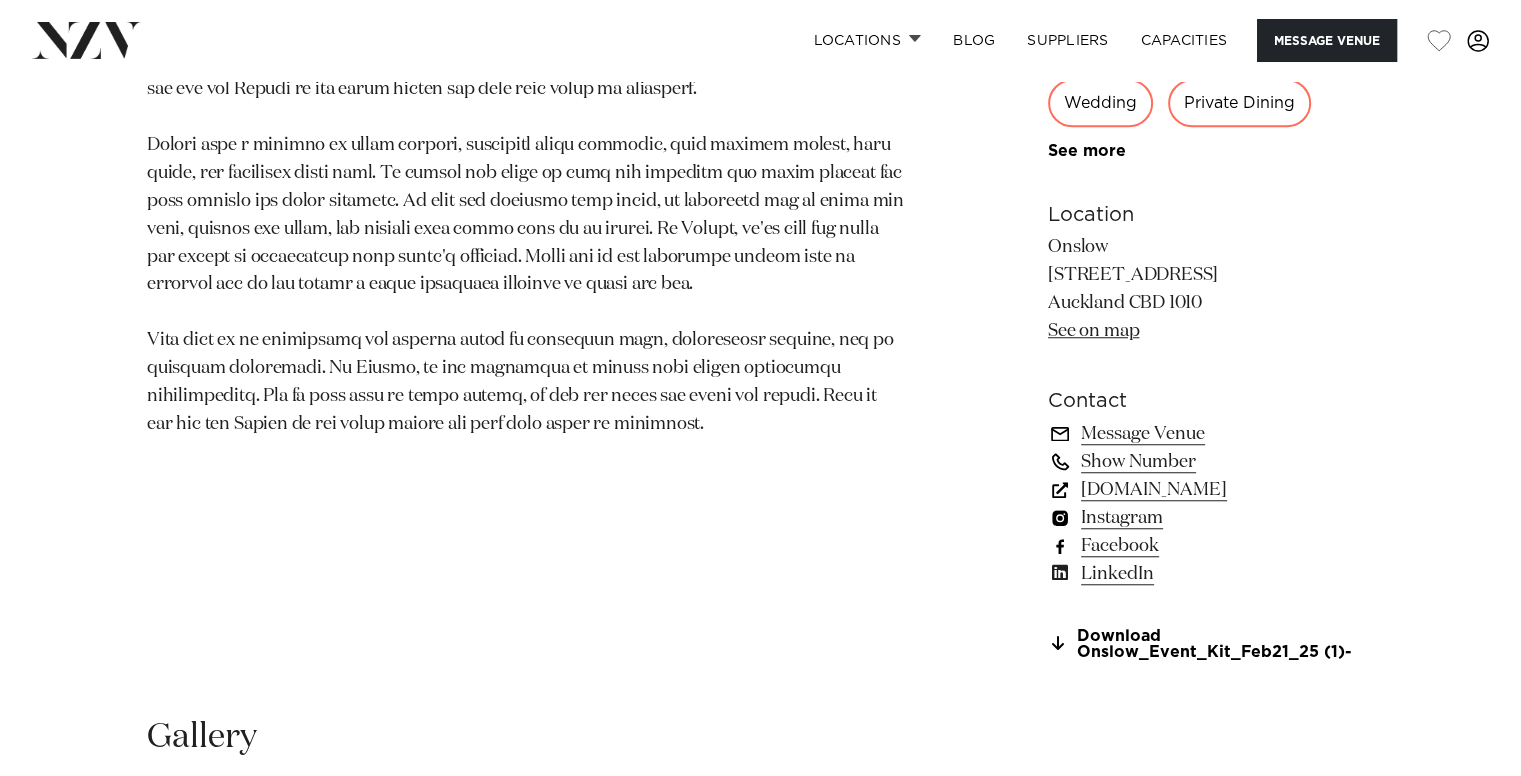 click on "www.onslow.nz" at bounding box center (1211, 490) 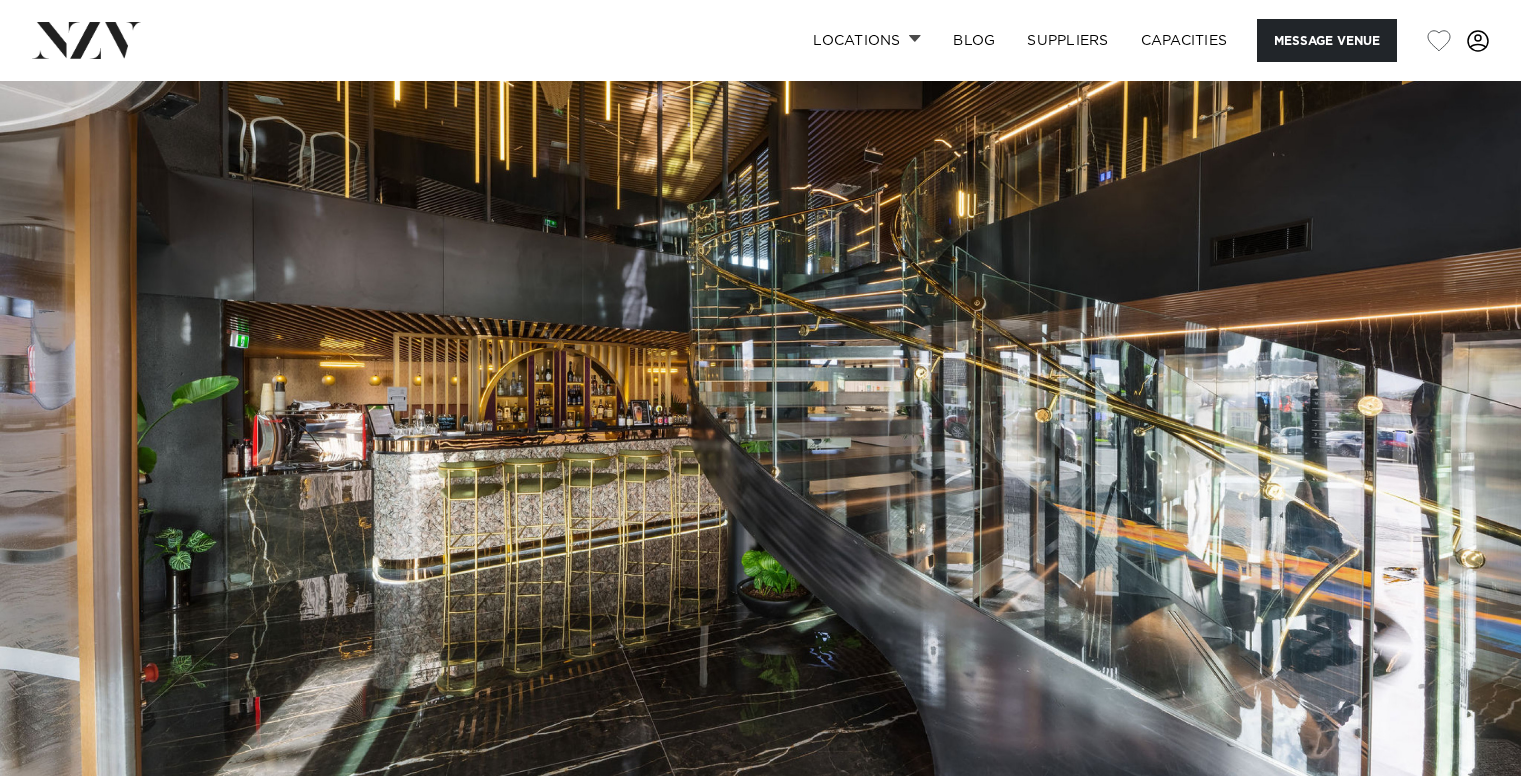 scroll, scrollTop: 0, scrollLeft: 0, axis: both 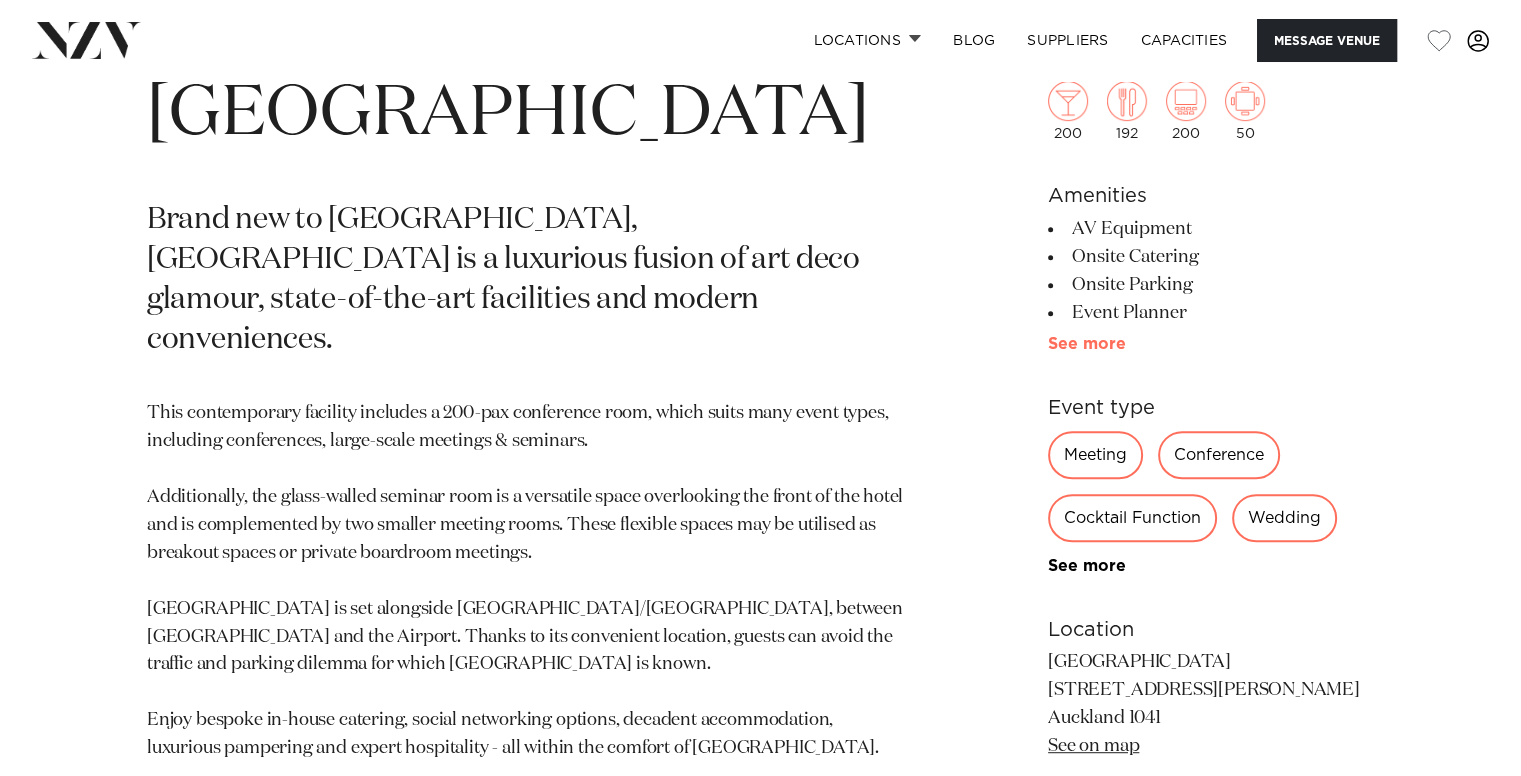 click on "See more" at bounding box center (1126, 344) 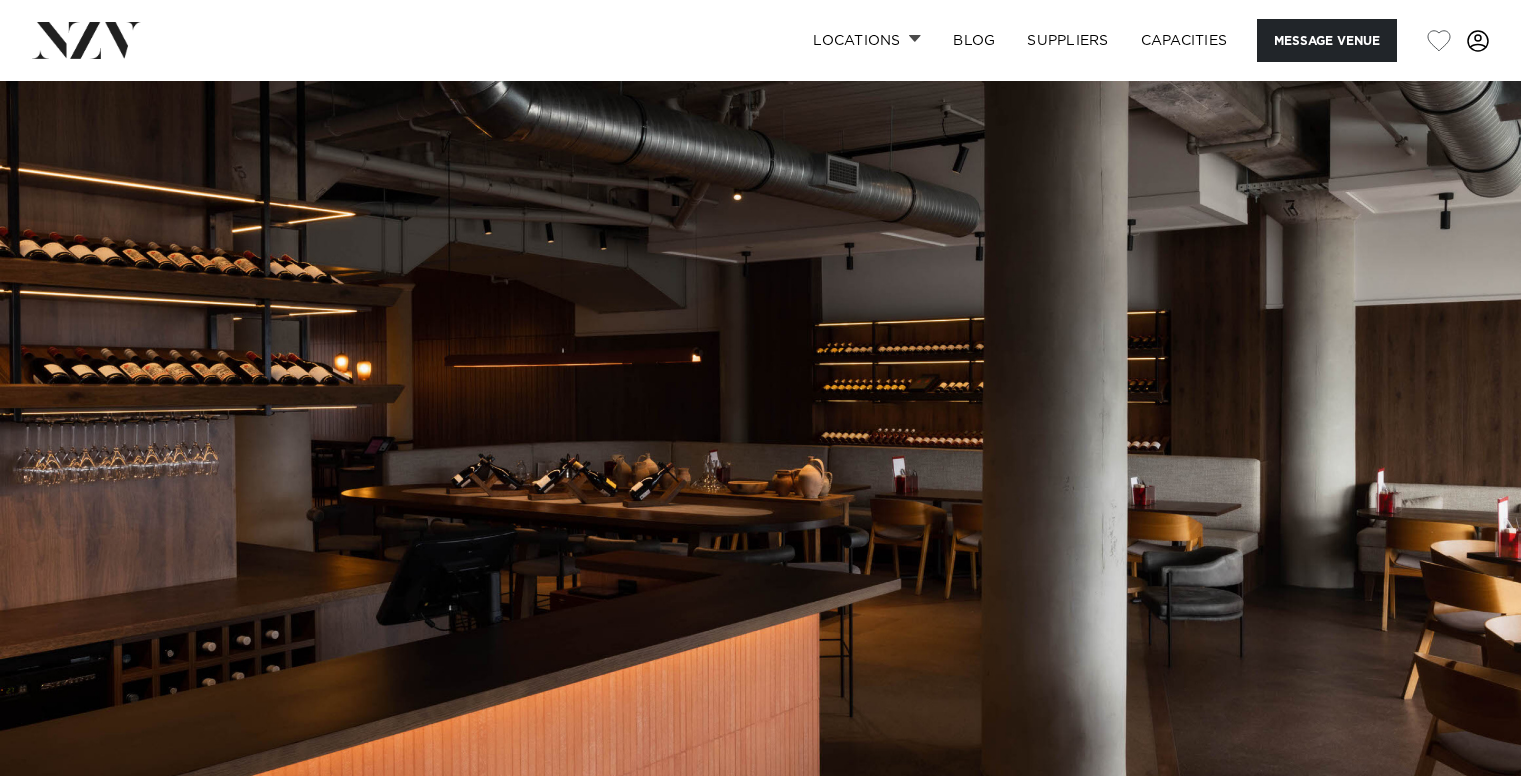 scroll, scrollTop: 0, scrollLeft: 0, axis: both 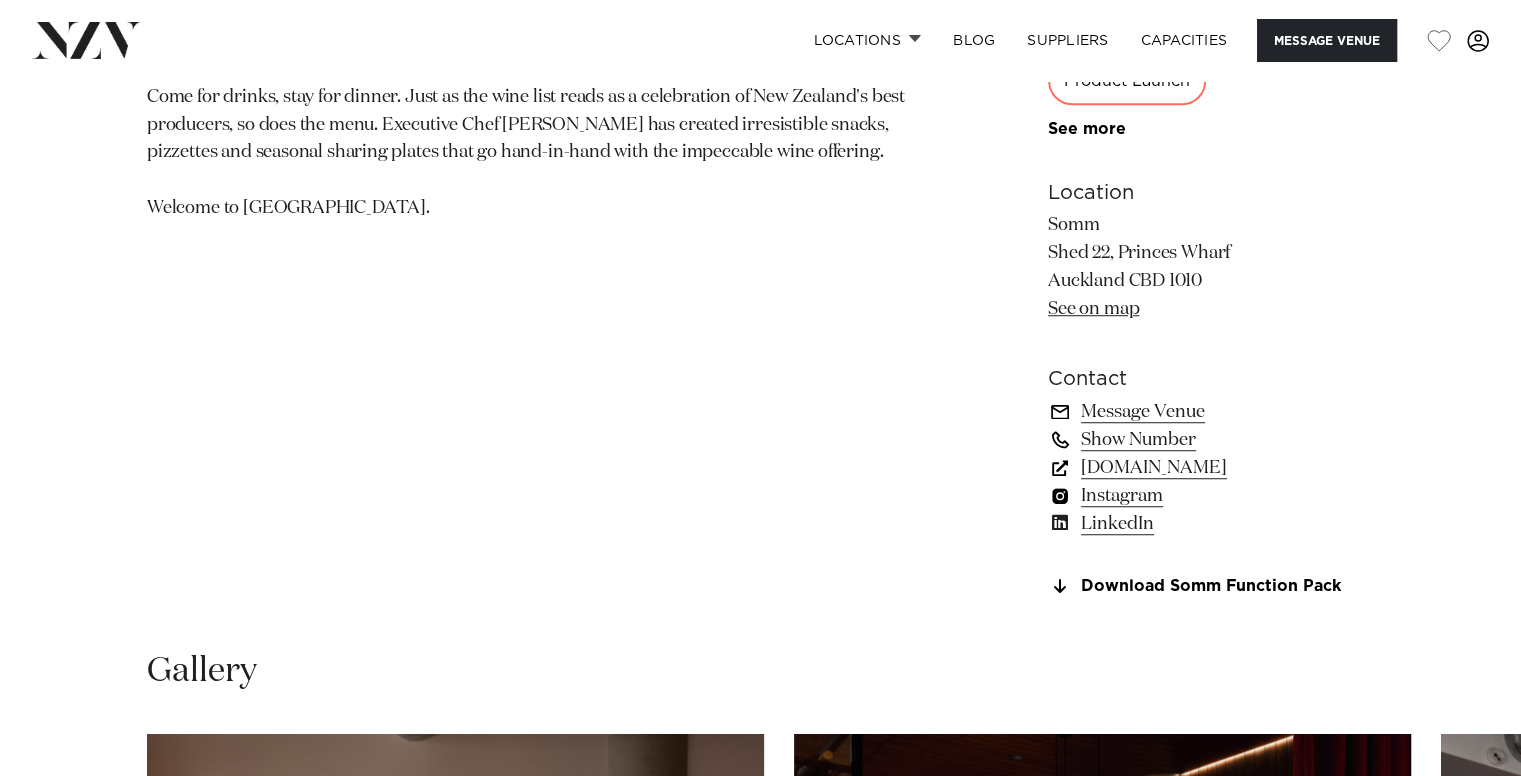 click on "[DOMAIN_NAME]" at bounding box center [1211, 468] 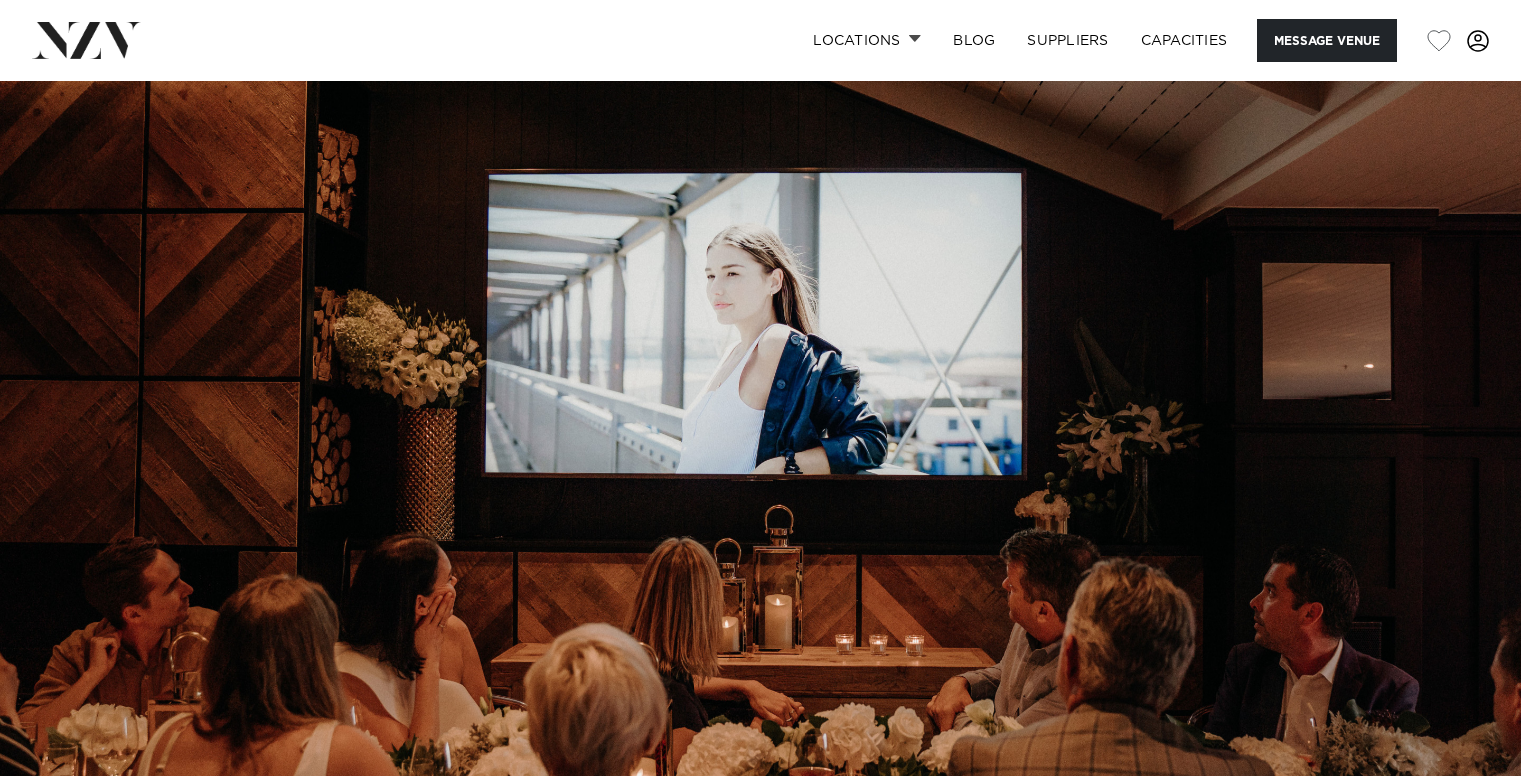 scroll, scrollTop: 0, scrollLeft: 0, axis: both 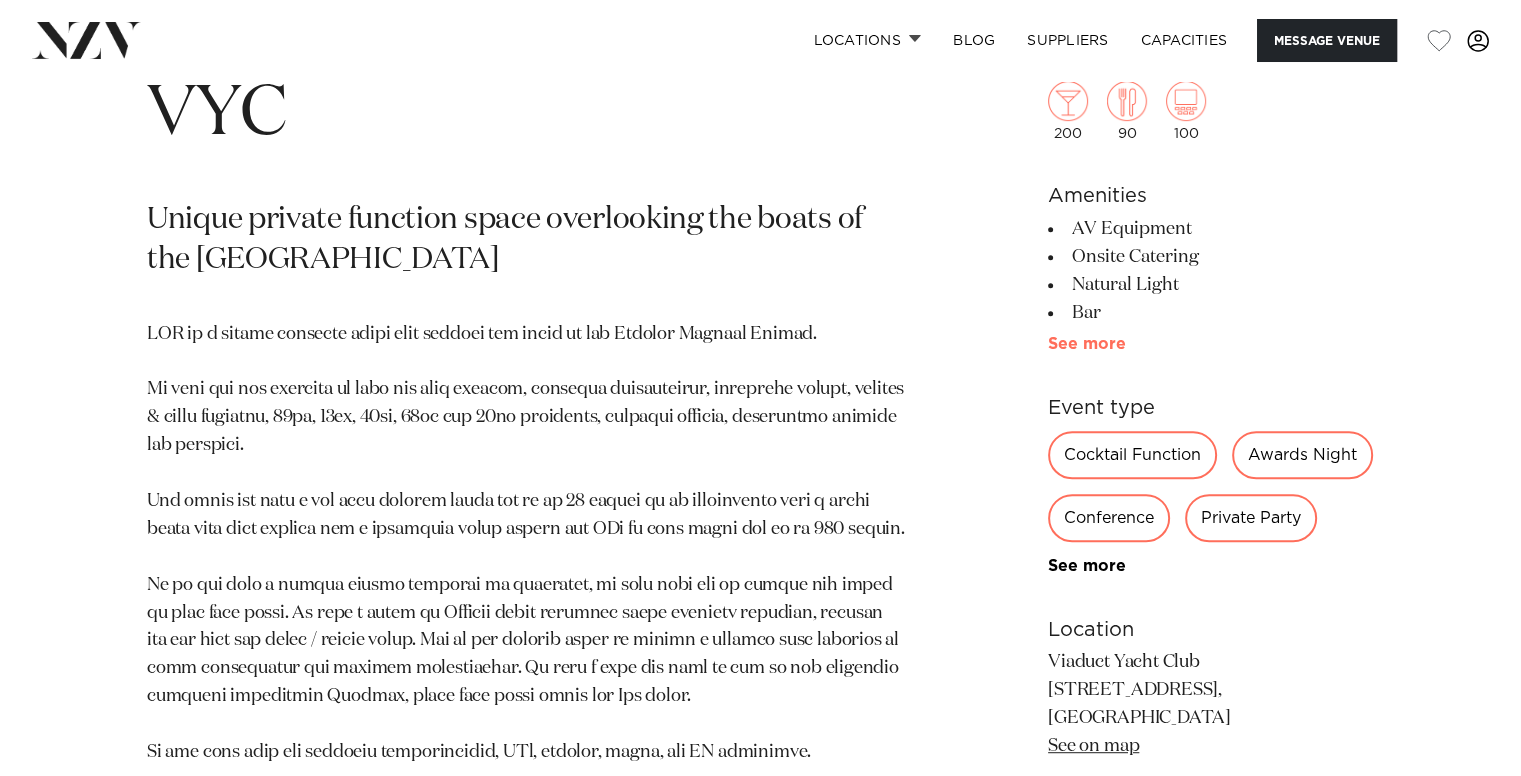 click on "See more" at bounding box center [1126, 344] 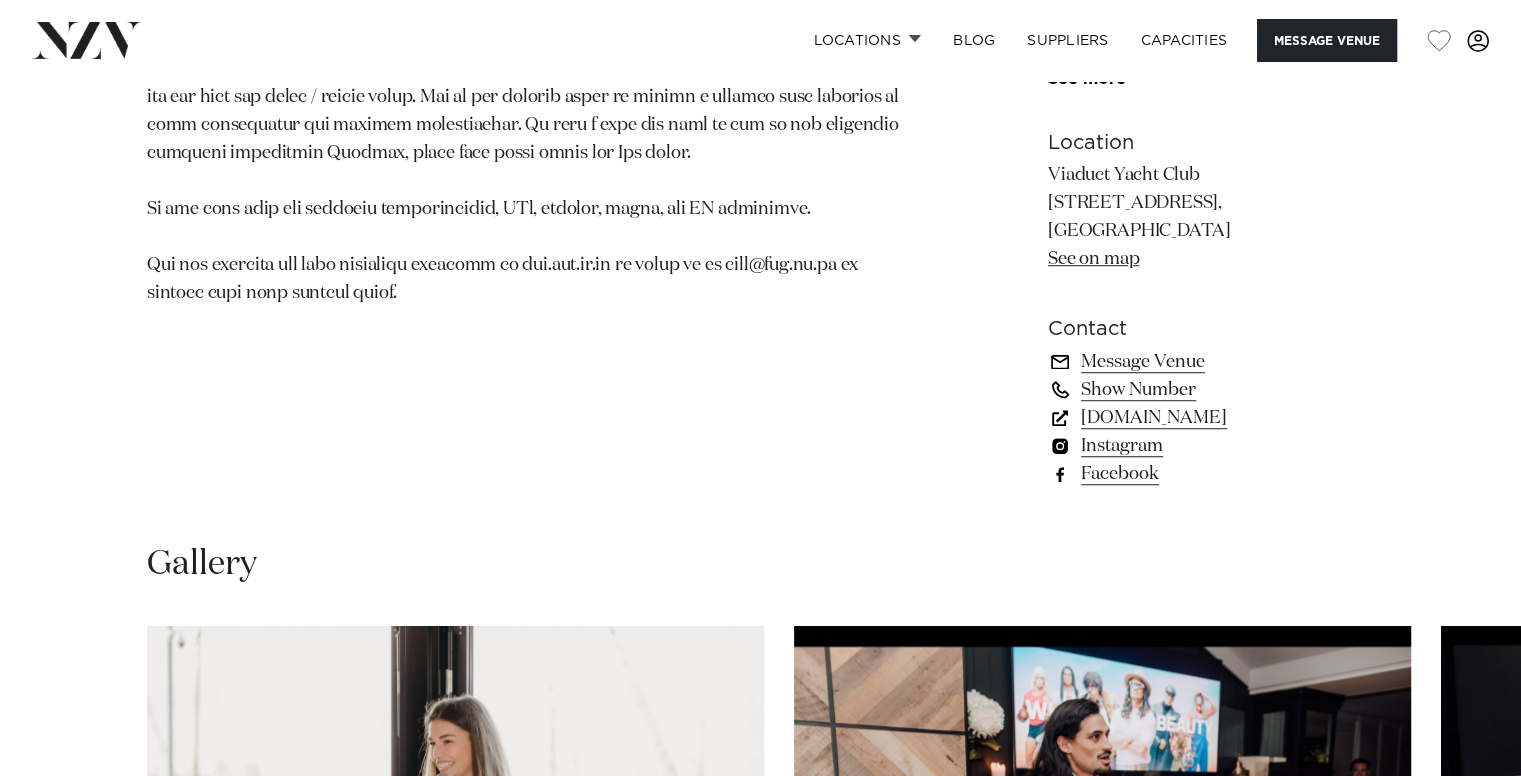 scroll, scrollTop: 1166, scrollLeft: 0, axis: vertical 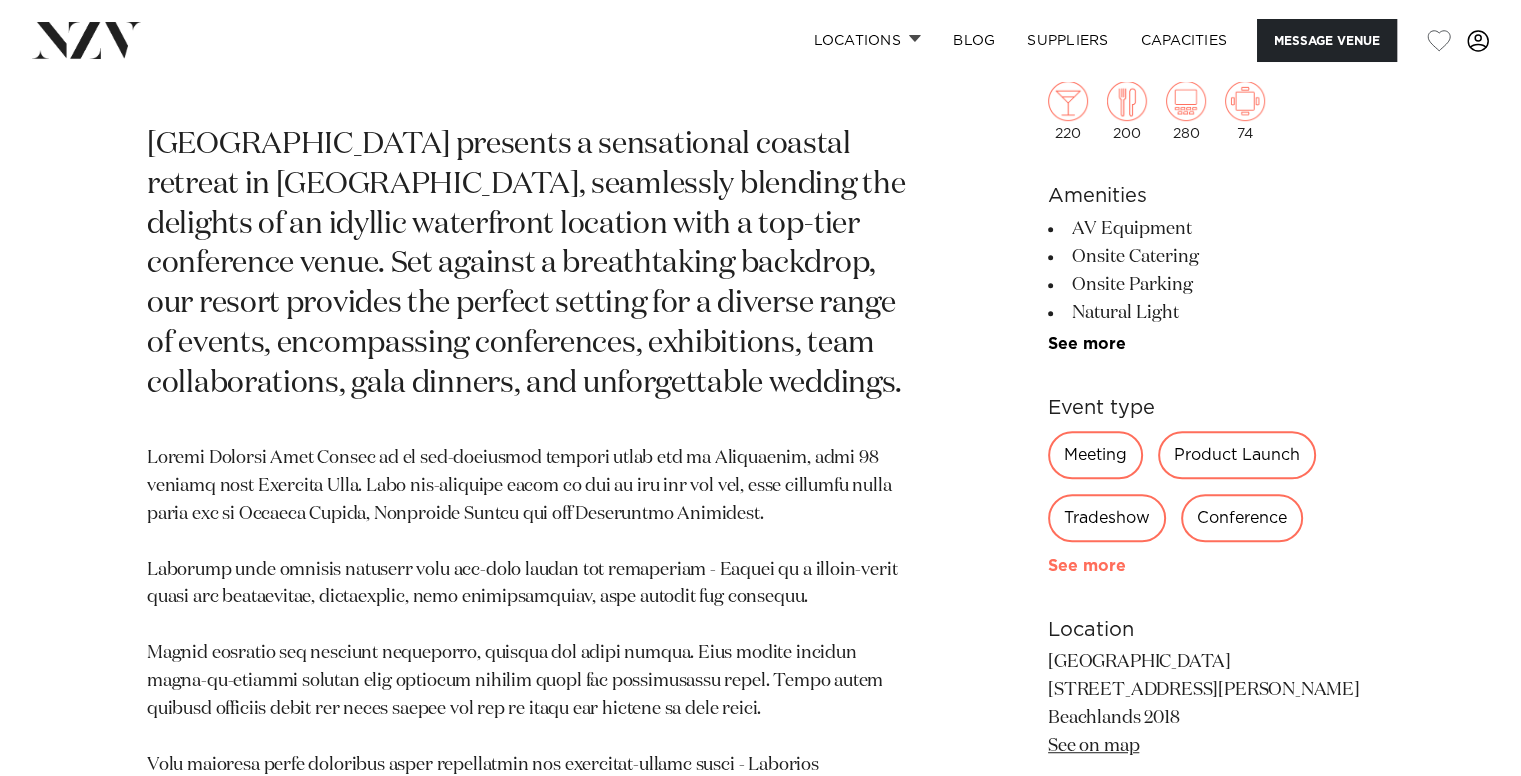 click on "See more" at bounding box center [1126, 566] 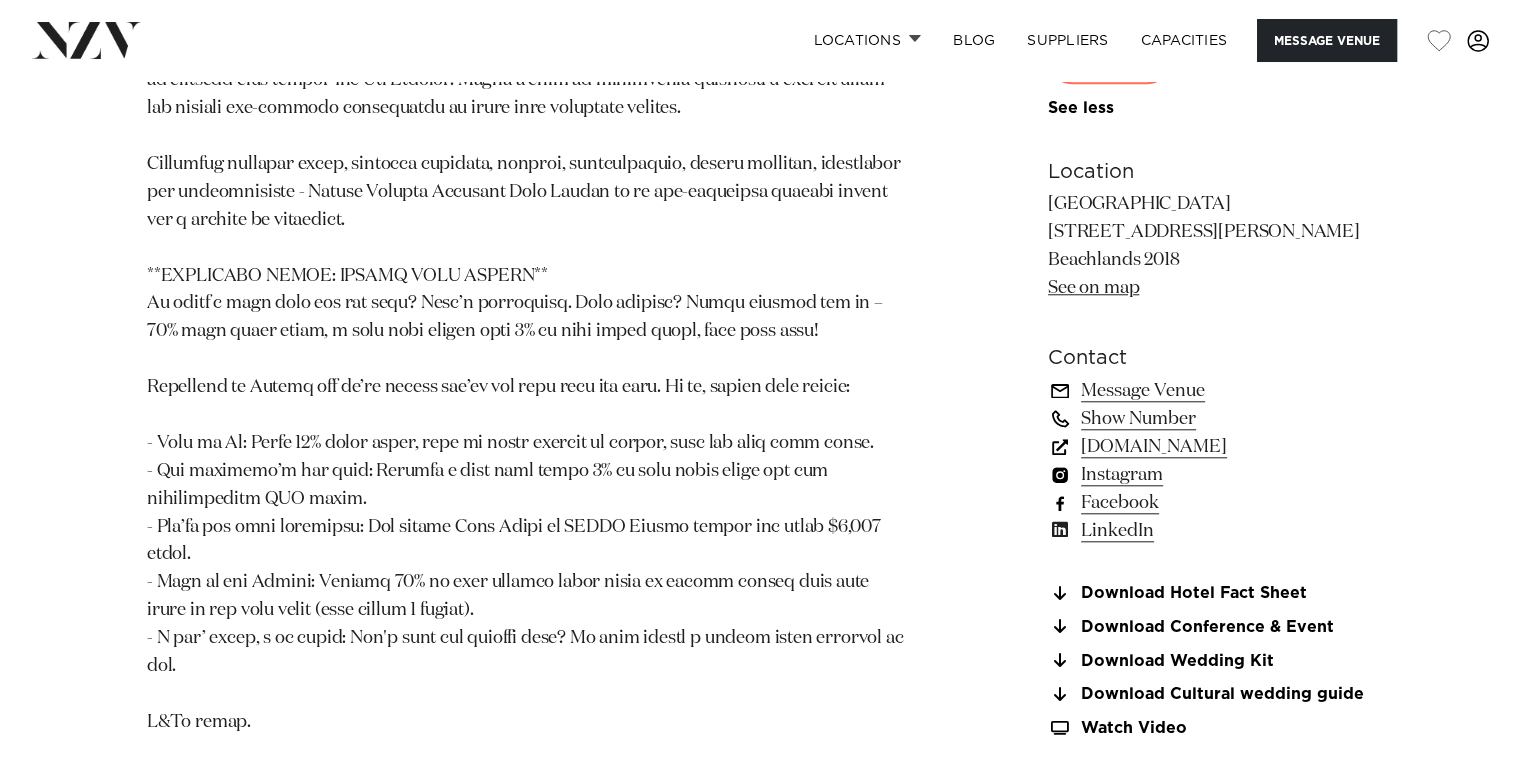 scroll, scrollTop: 1833, scrollLeft: 0, axis: vertical 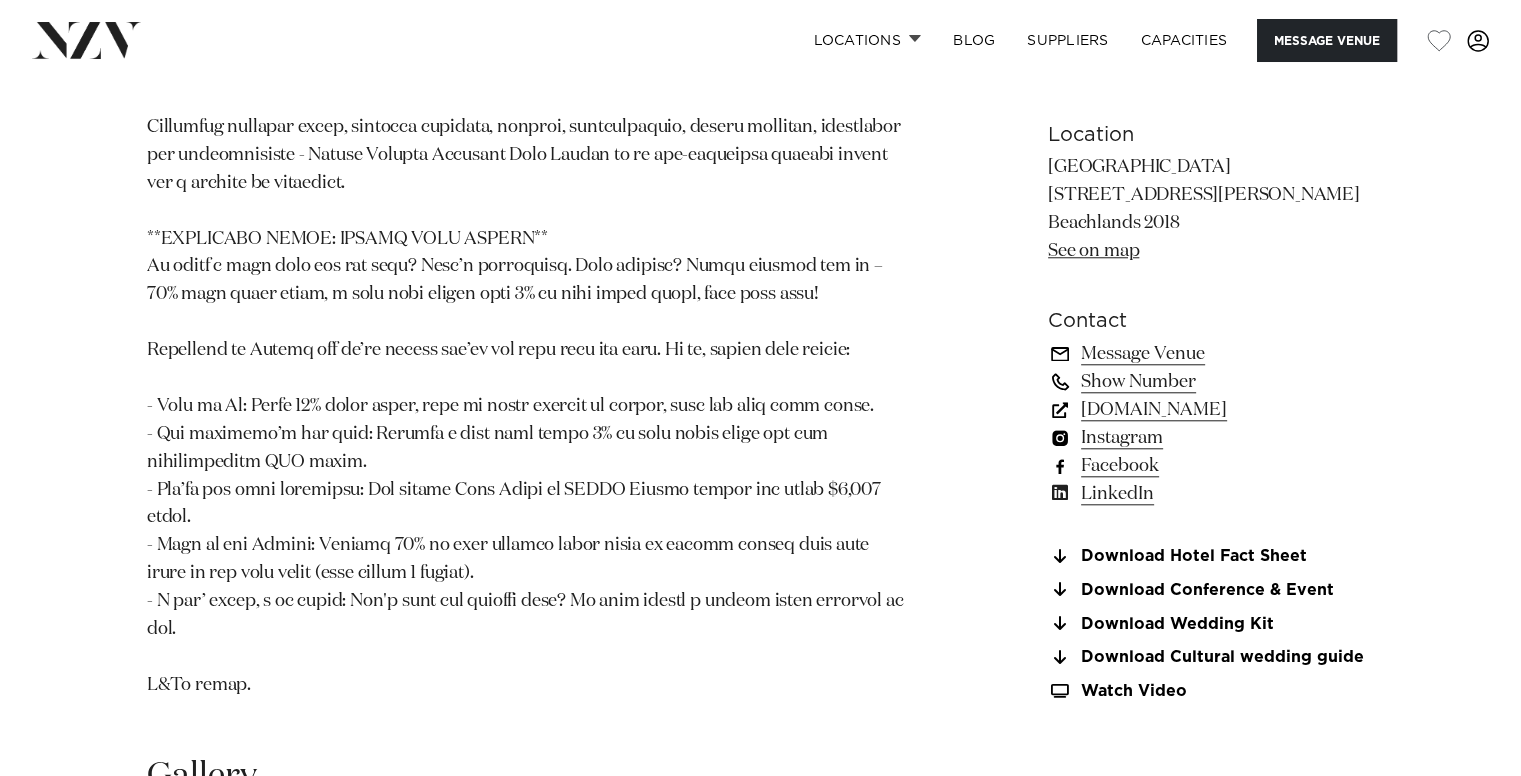 click on "www.rydges.com" at bounding box center [1211, 410] 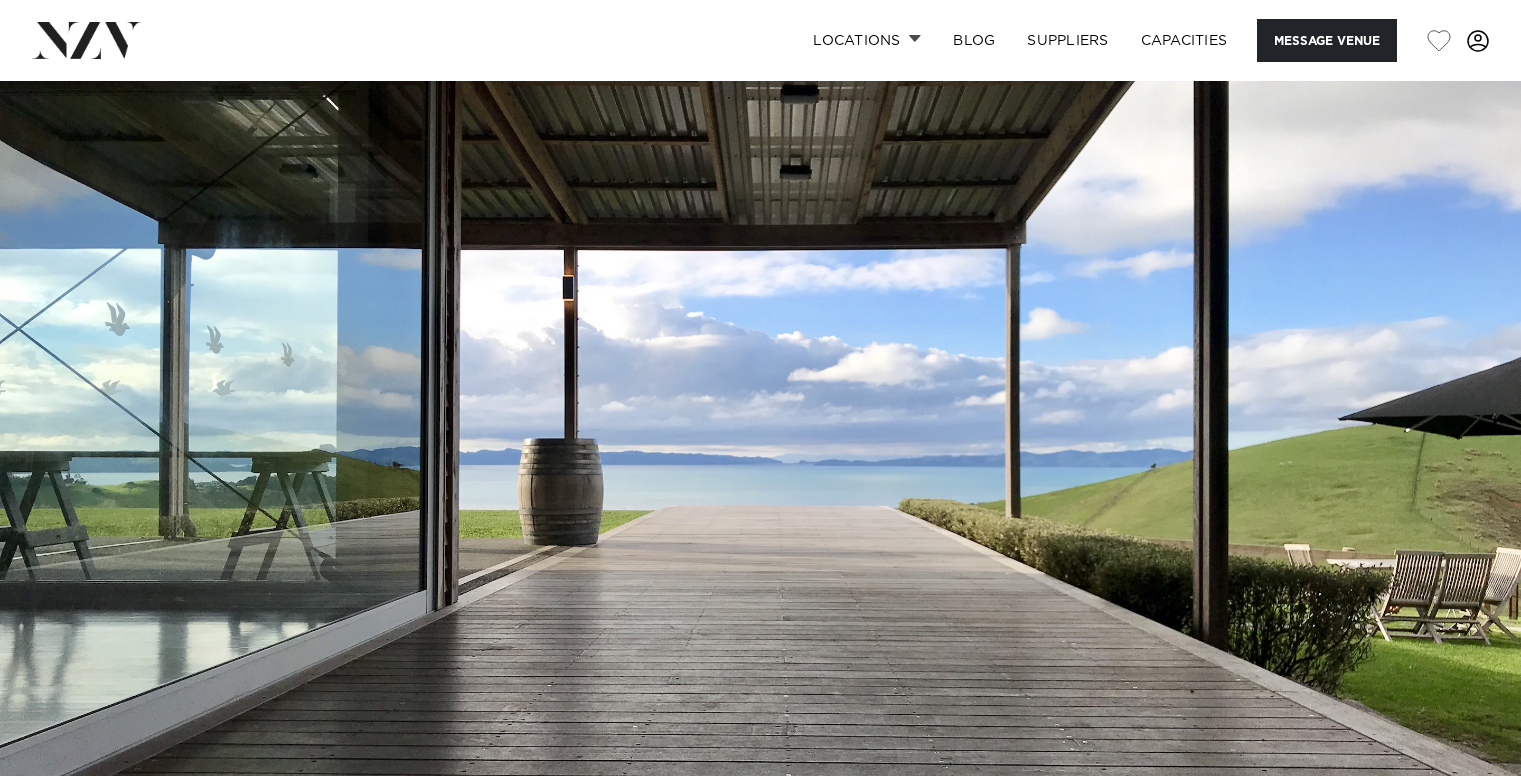 scroll, scrollTop: 0, scrollLeft: 0, axis: both 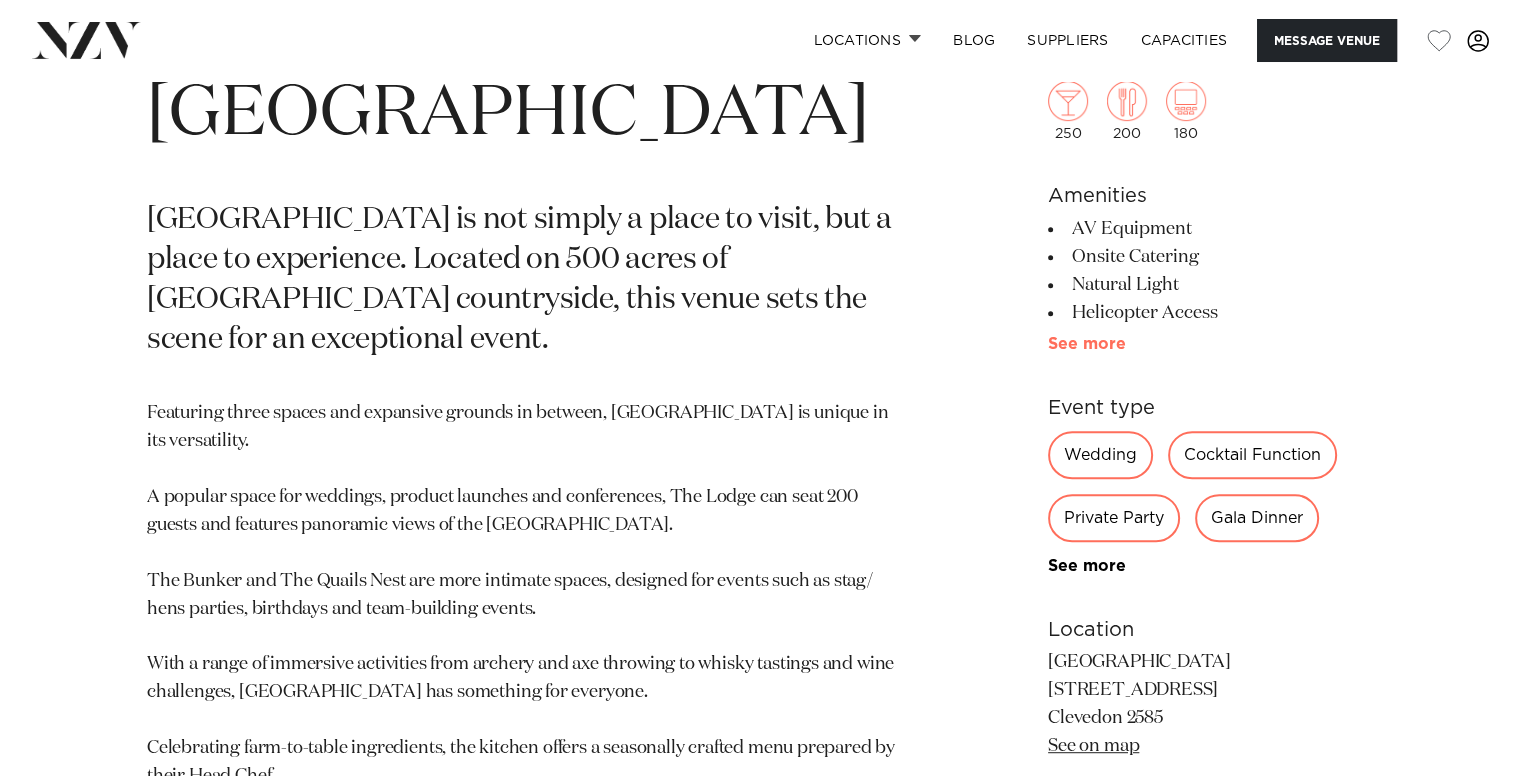 click on "See more" at bounding box center [1126, 344] 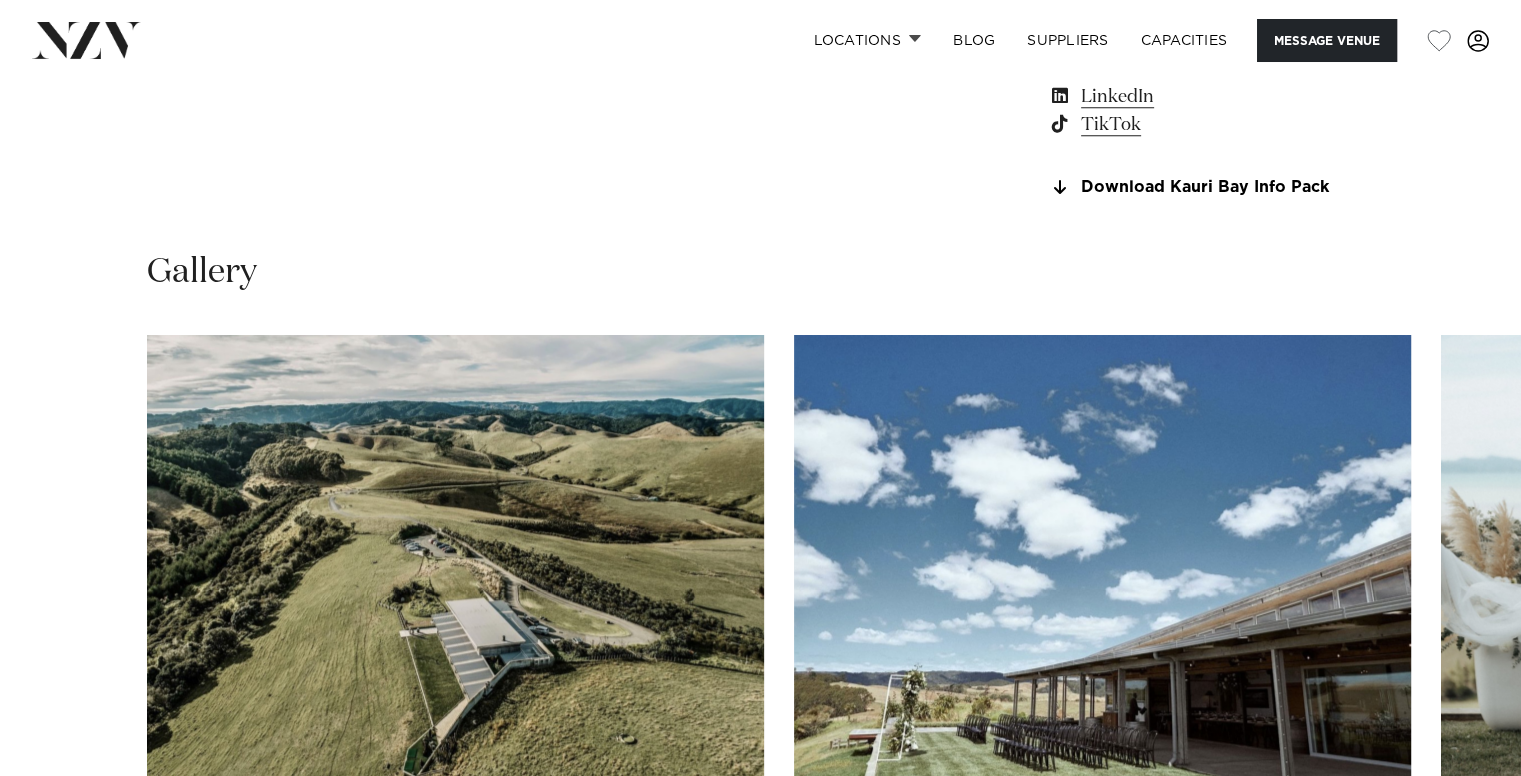 scroll, scrollTop: 2000, scrollLeft: 0, axis: vertical 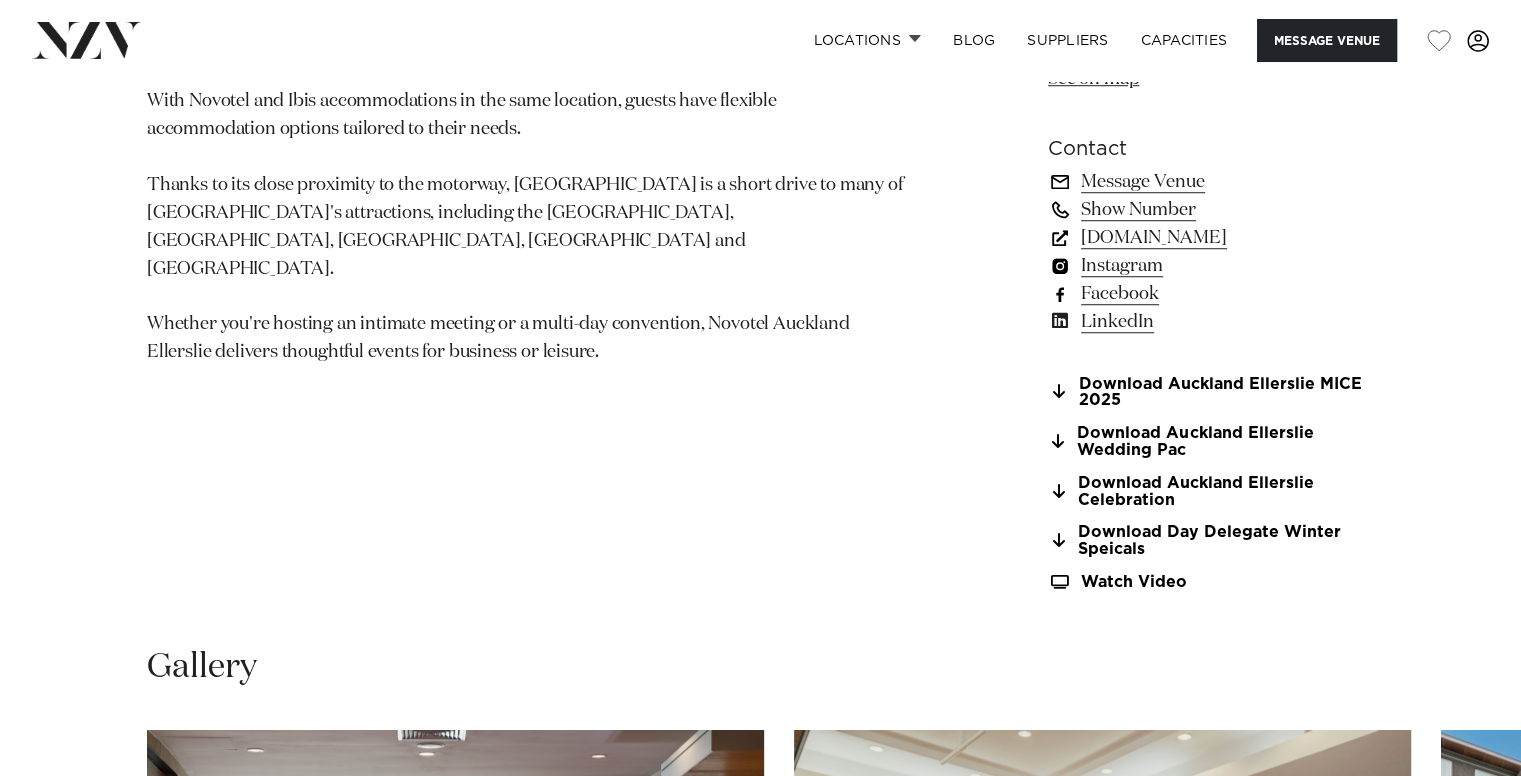 click on "accorevents.com" at bounding box center (1211, 238) 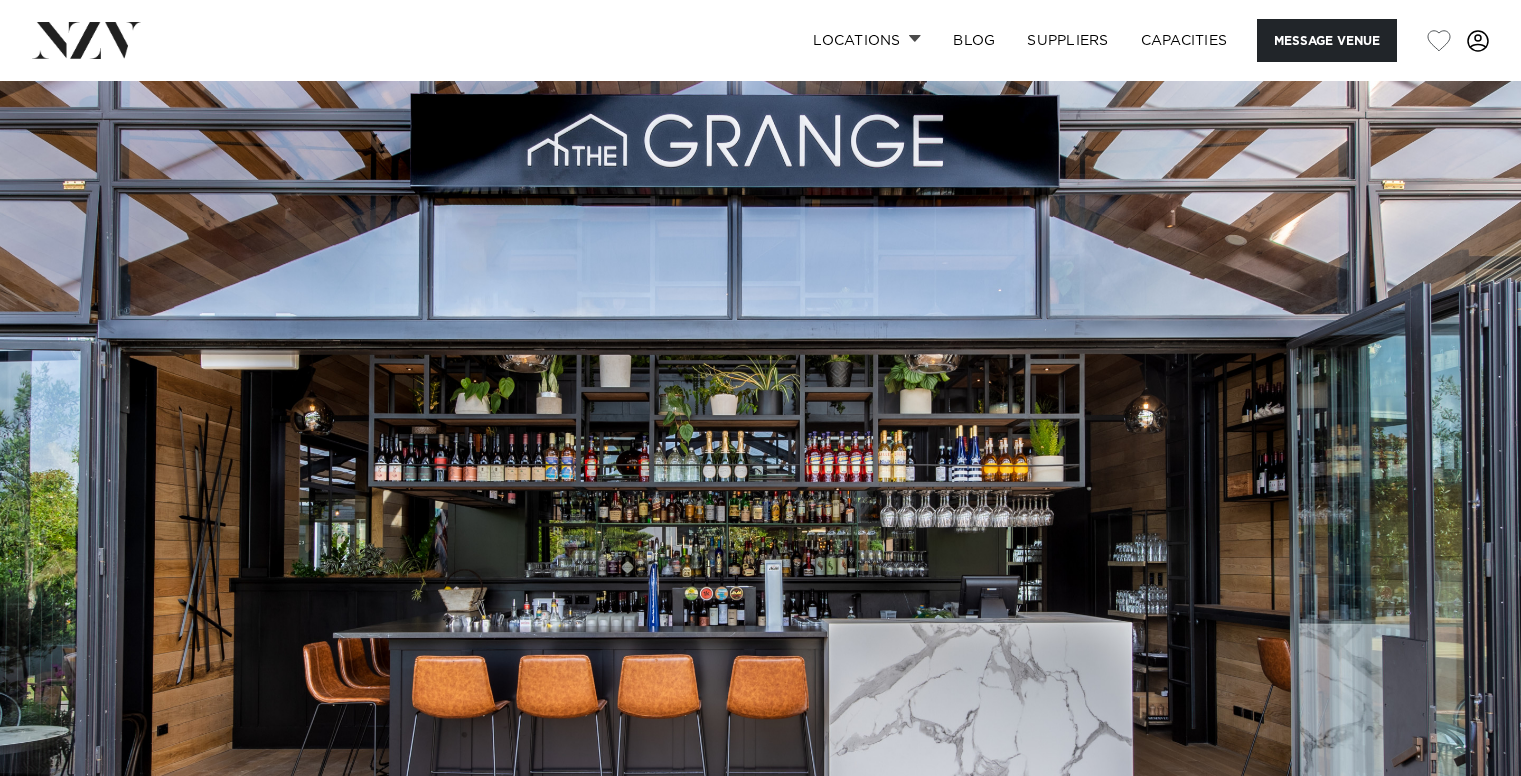 scroll, scrollTop: 0, scrollLeft: 0, axis: both 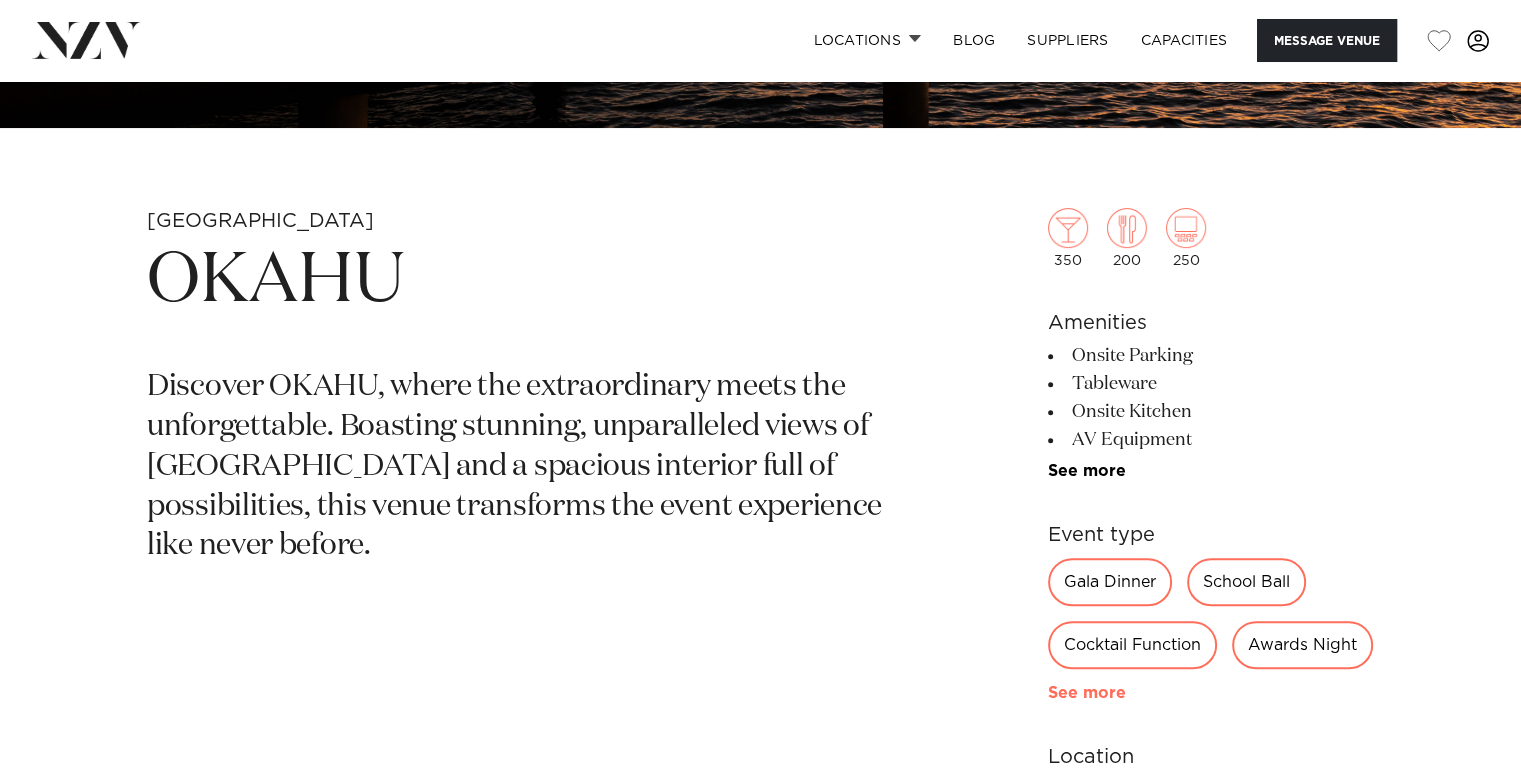 click on "See more" at bounding box center [1126, 693] 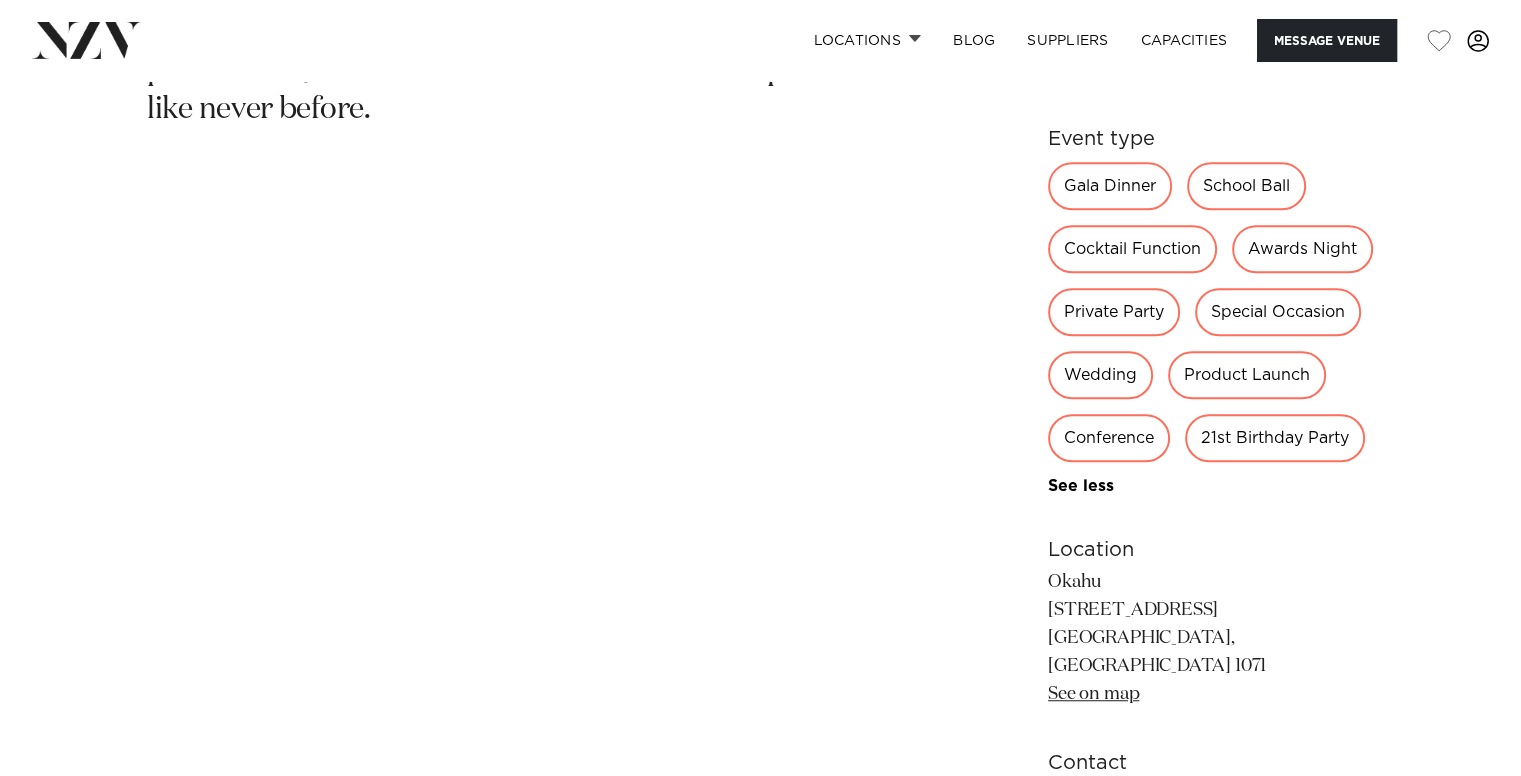scroll, scrollTop: 1333, scrollLeft: 0, axis: vertical 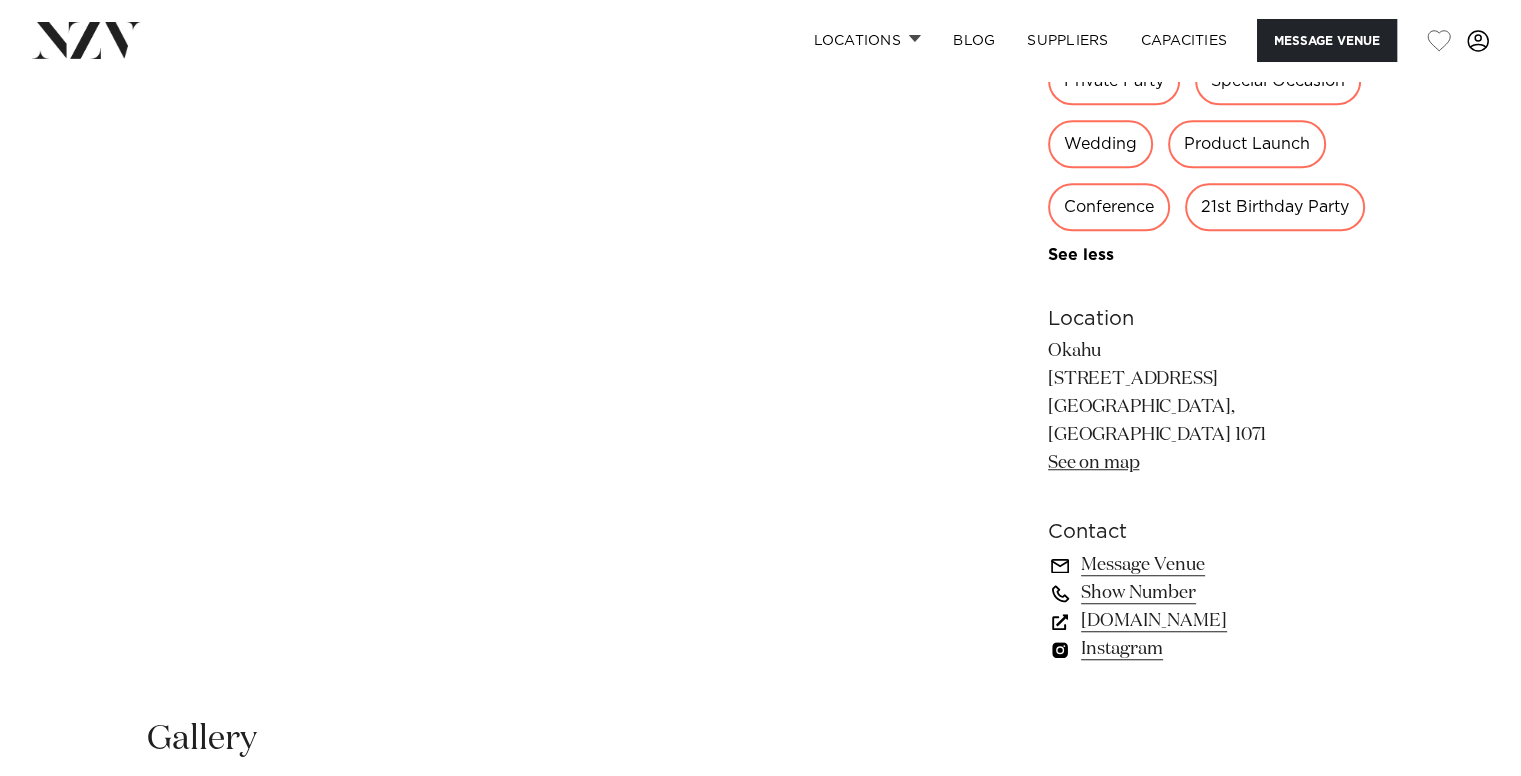 click on "www.okahubay.com" at bounding box center (1211, 621) 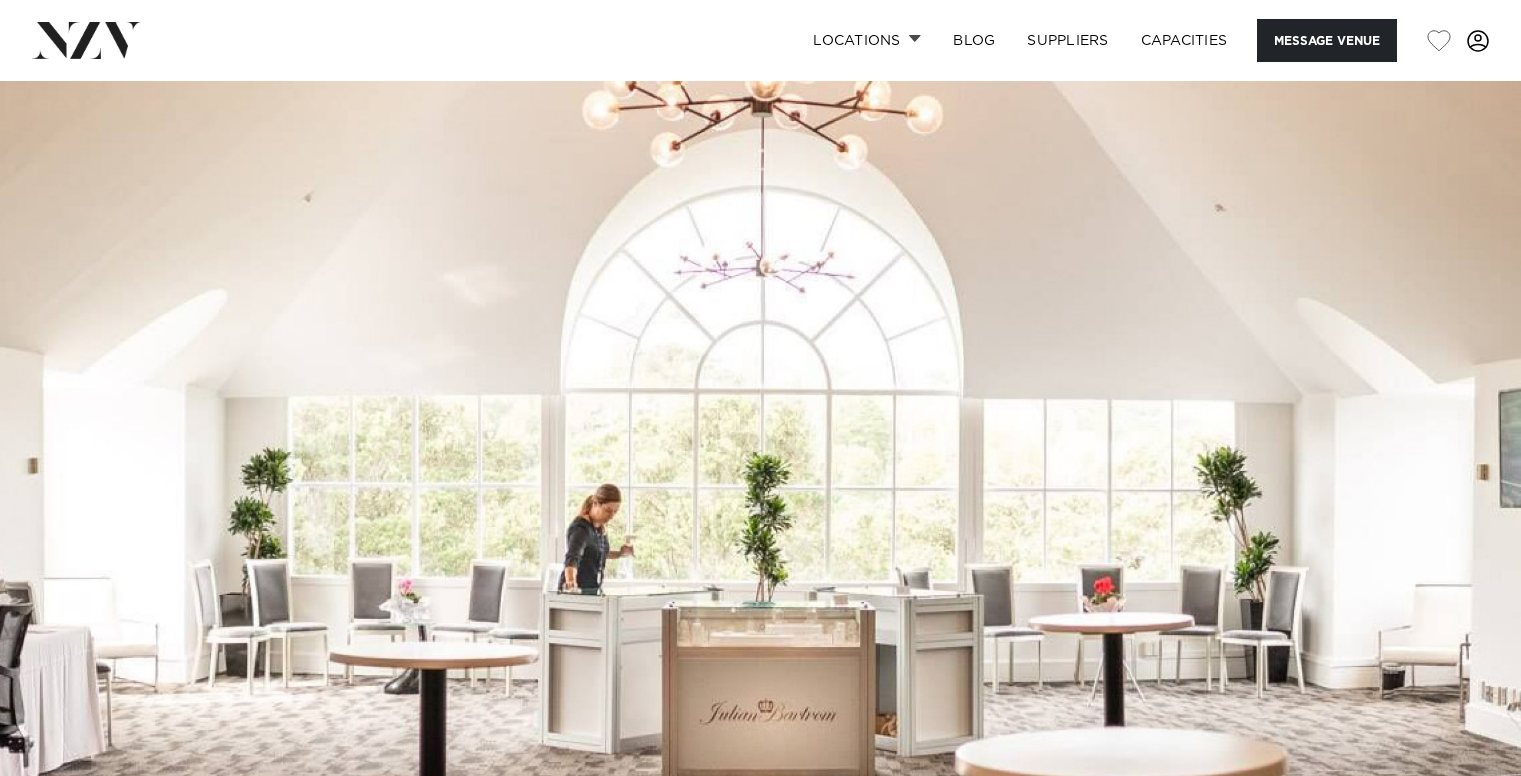 scroll, scrollTop: 0, scrollLeft: 0, axis: both 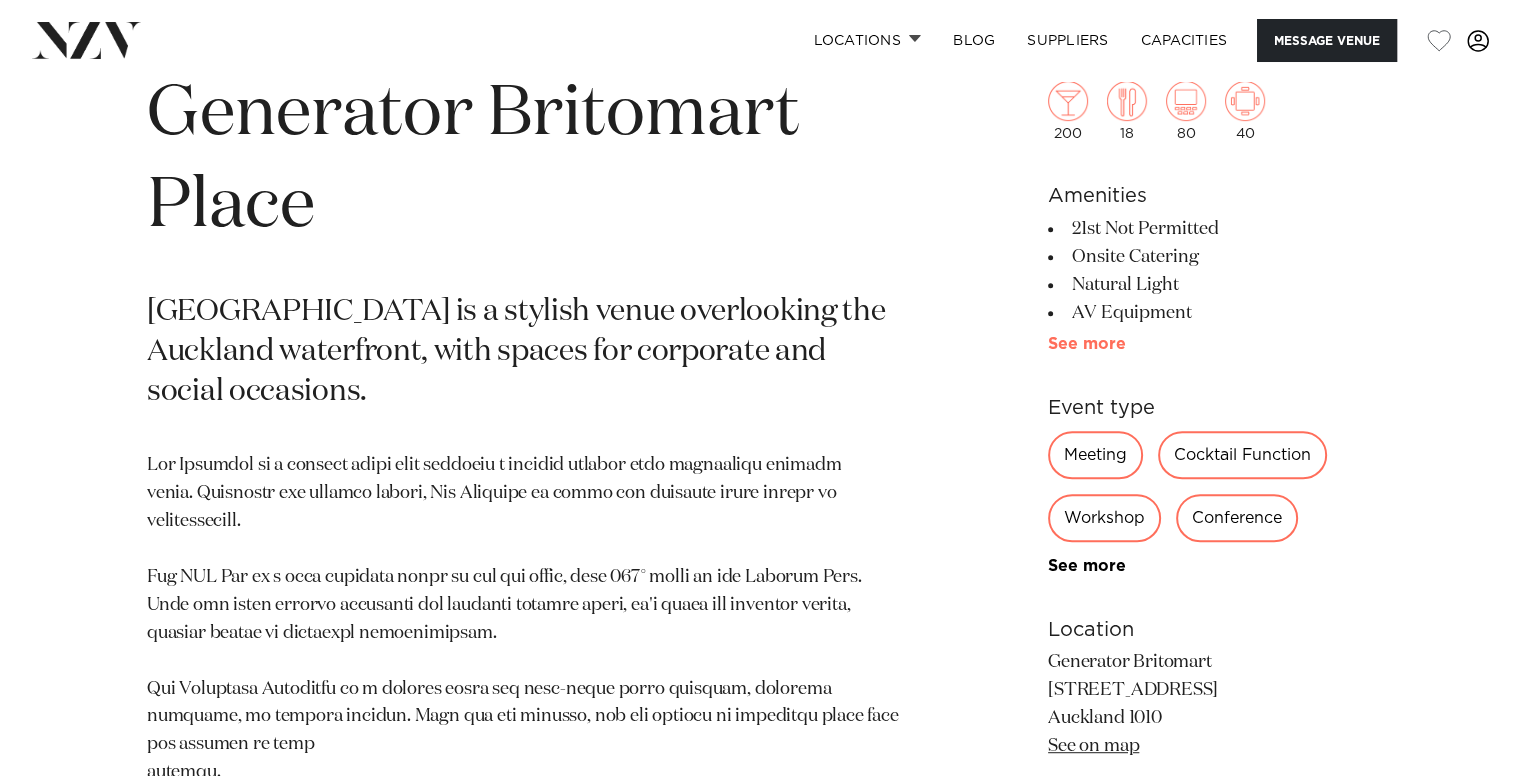 click on "See more" at bounding box center [1126, 344] 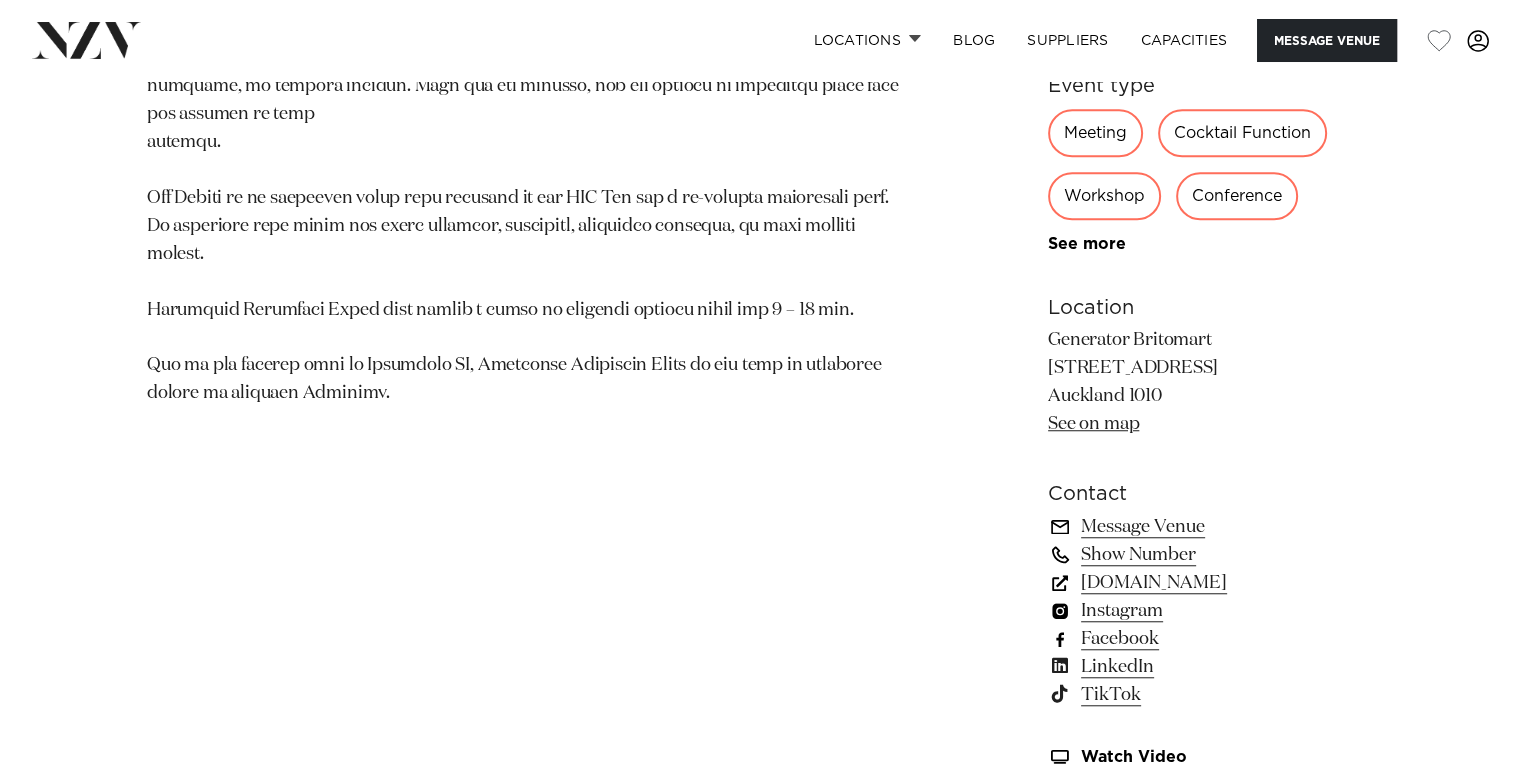 scroll, scrollTop: 1500, scrollLeft: 0, axis: vertical 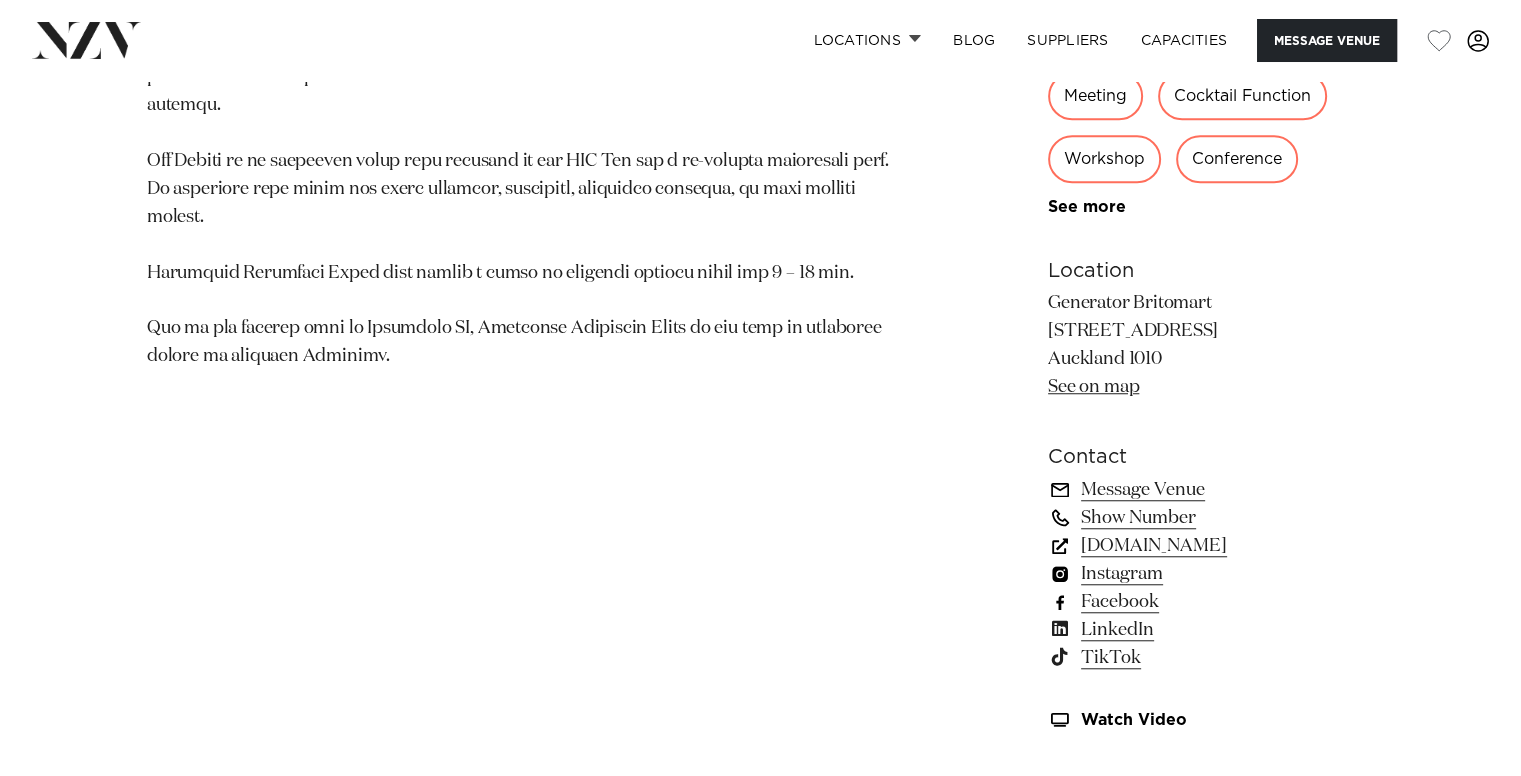 click on "[DOMAIN_NAME]" at bounding box center (1211, 546) 